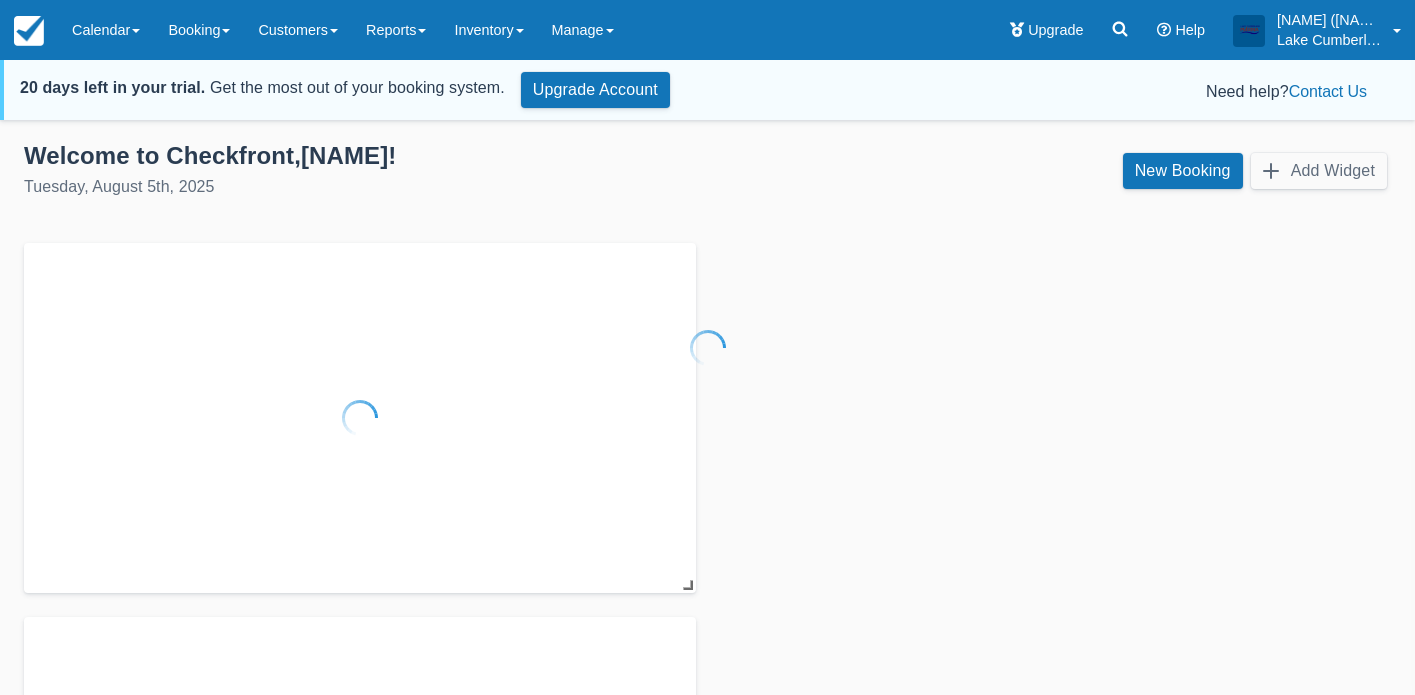 scroll, scrollTop: 0, scrollLeft: 0, axis: both 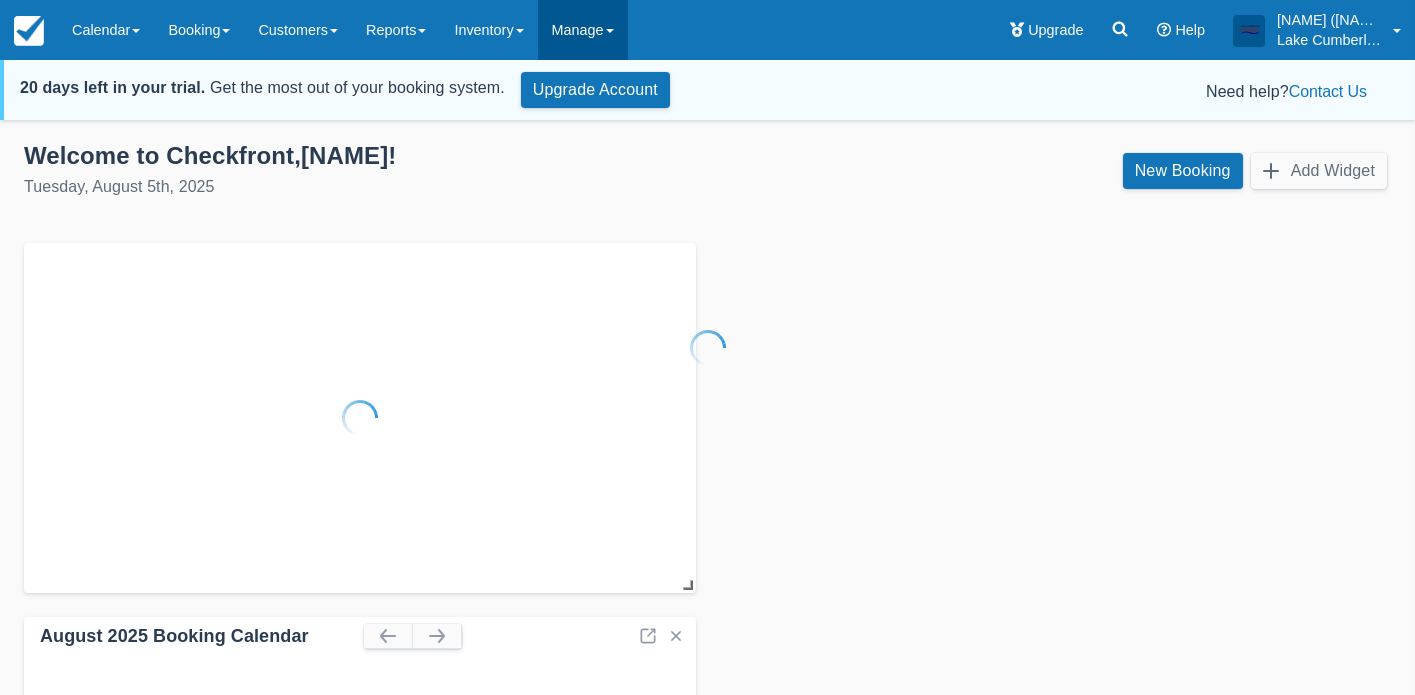 click on "Manage" at bounding box center [583, 30] 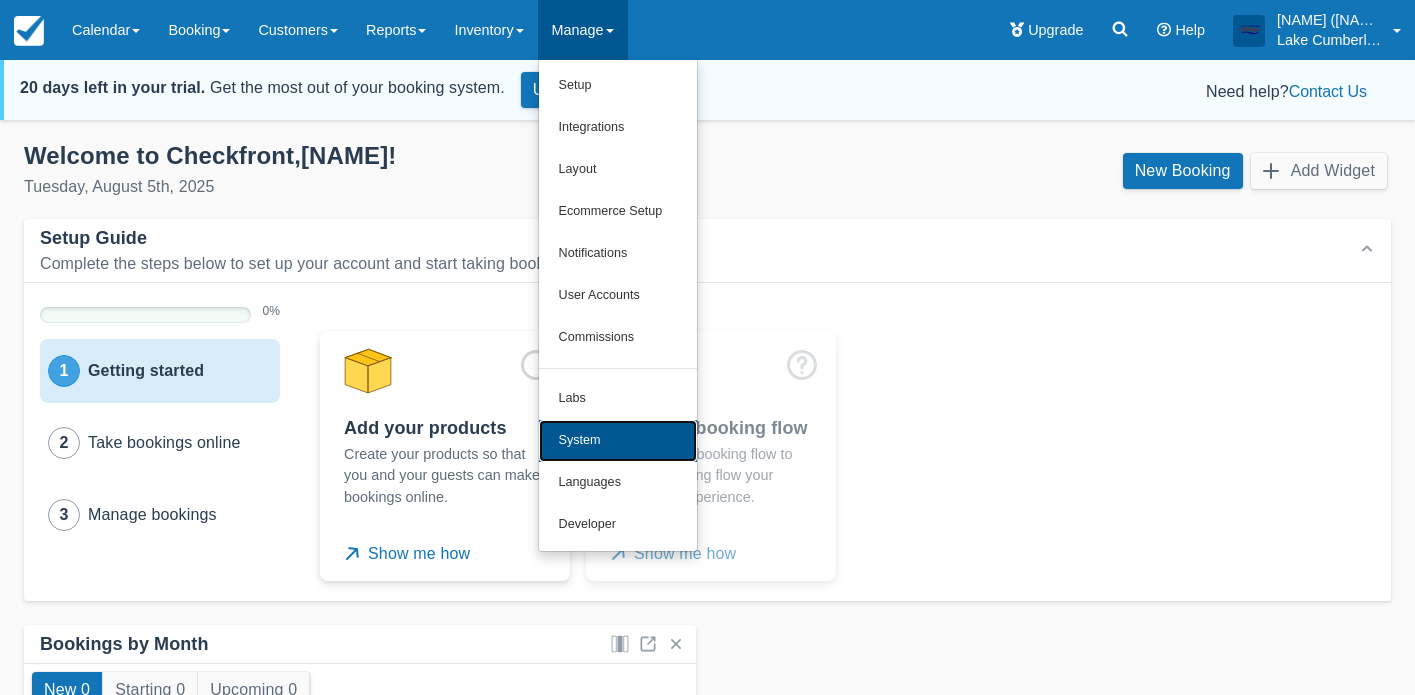 click on "System" at bounding box center (618, 441) 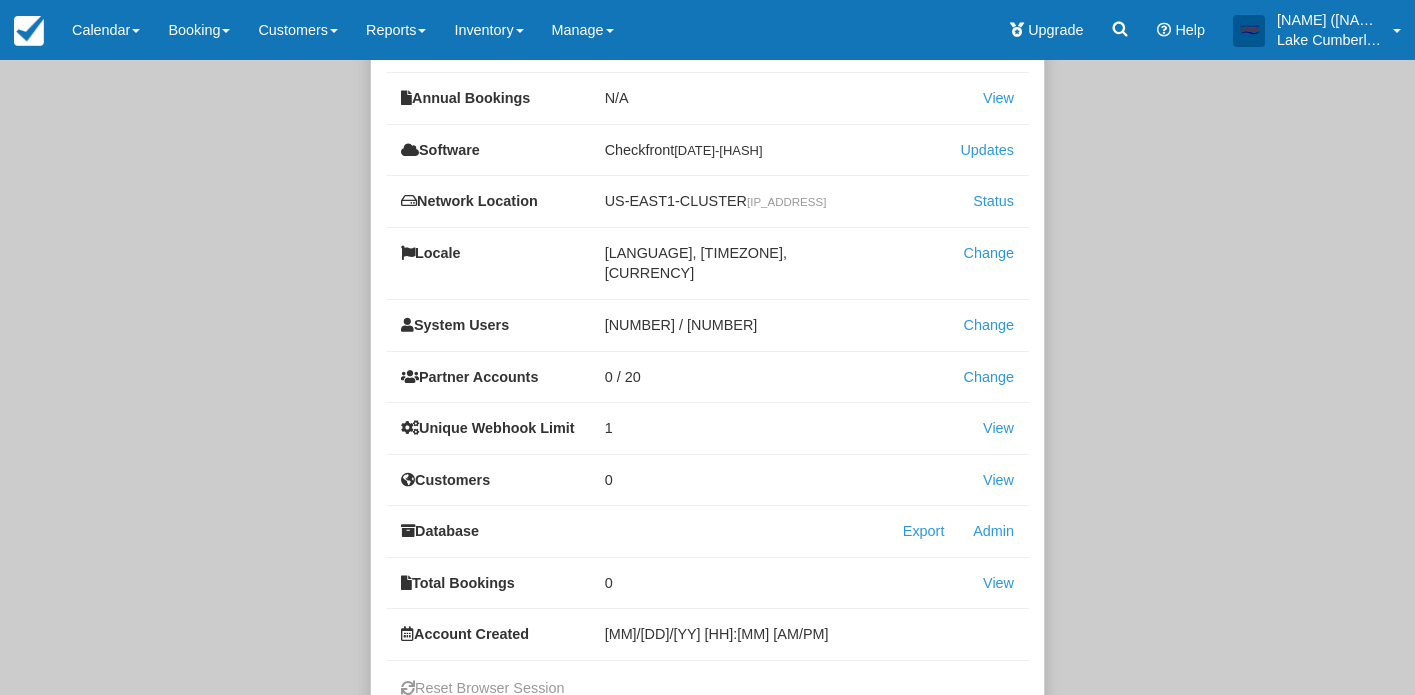 scroll, scrollTop: 199, scrollLeft: 0, axis: vertical 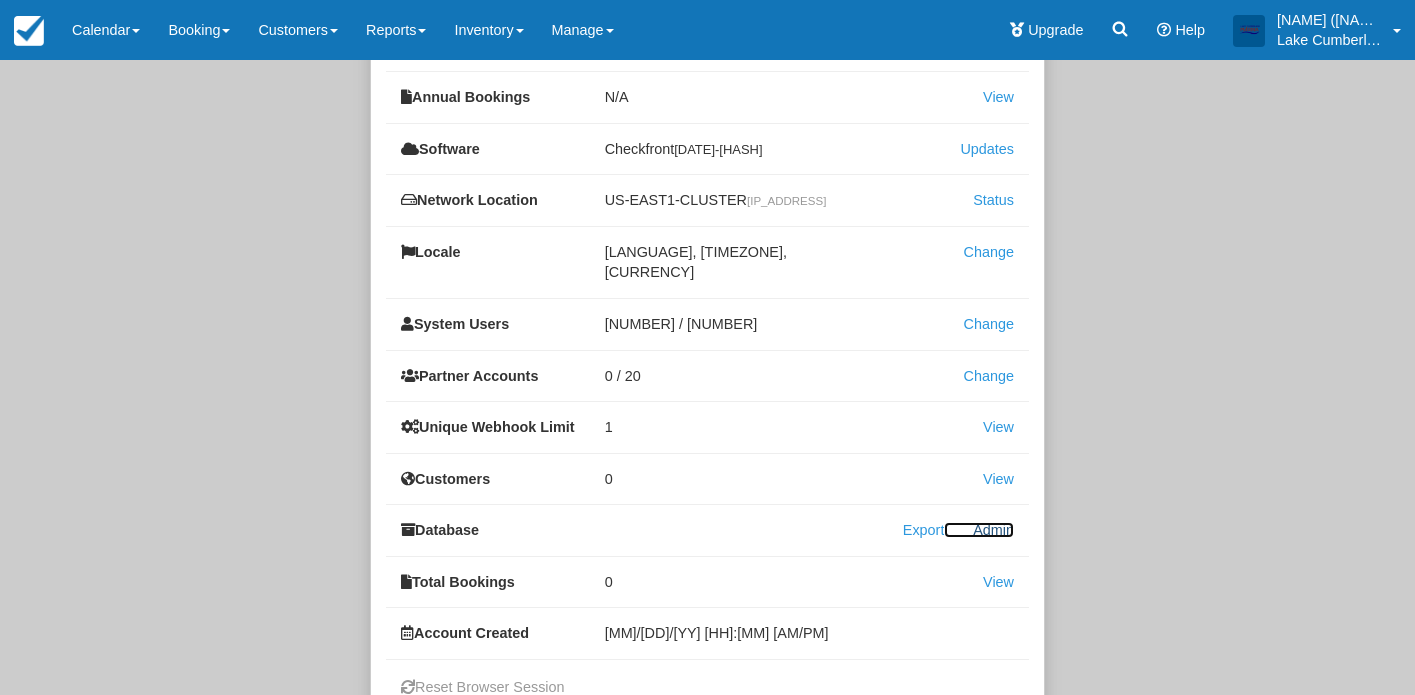 drag, startPoint x: 1002, startPoint y: 505, endPoint x: 1025, endPoint y: 510, distance: 23.537205 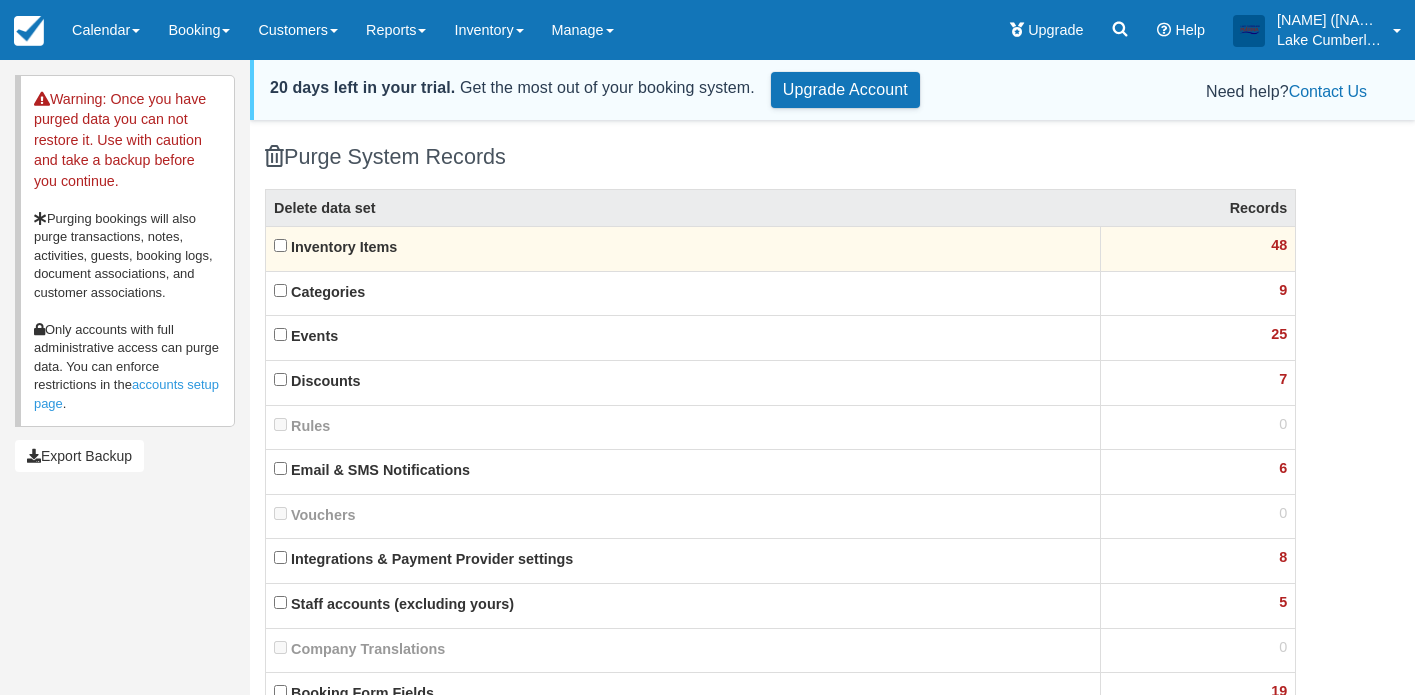 scroll, scrollTop: 0, scrollLeft: 0, axis: both 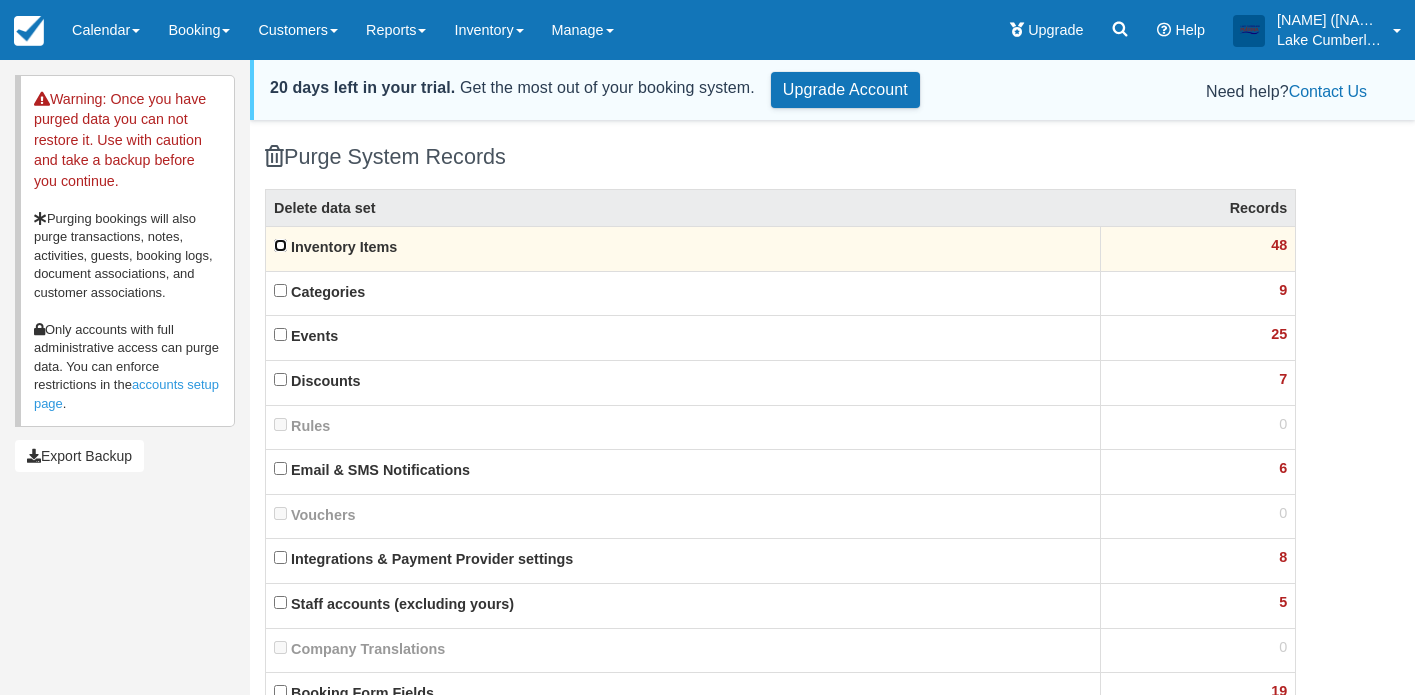 click on "Inventory Items" at bounding box center (280, 245) 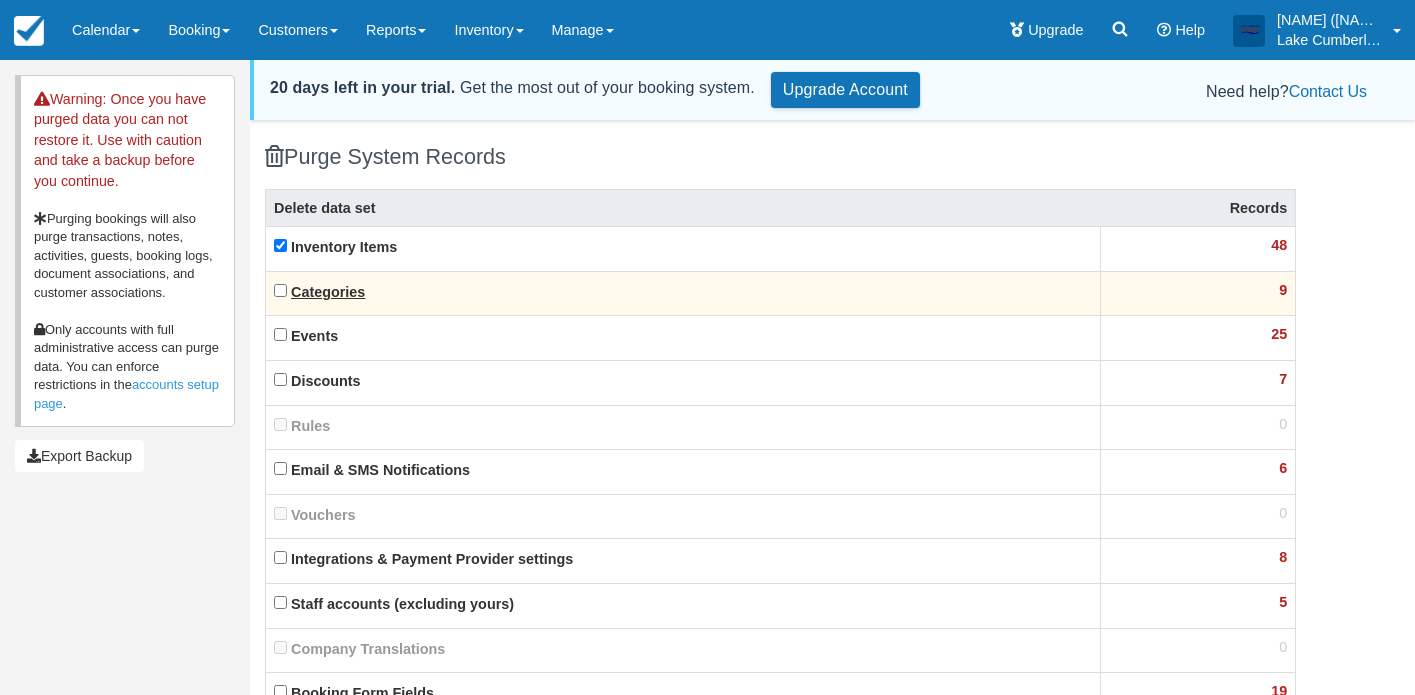 scroll, scrollTop: 1, scrollLeft: 0, axis: vertical 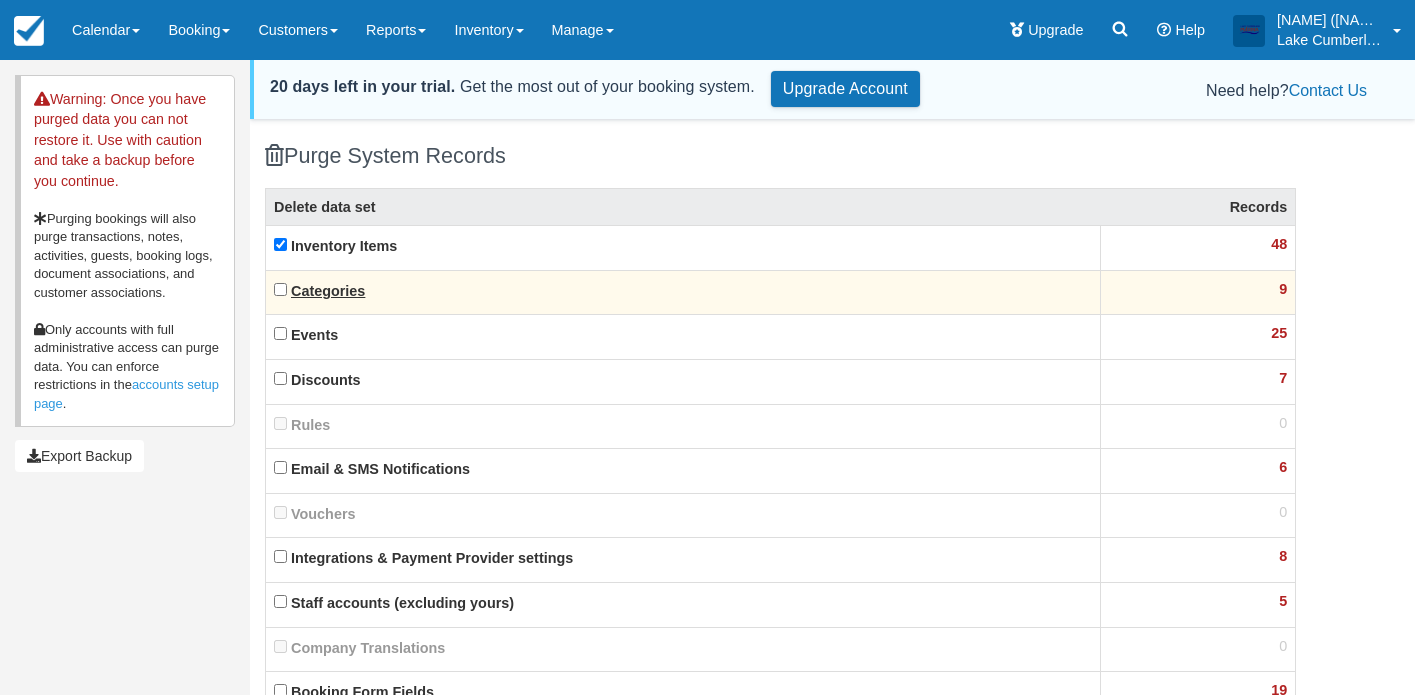 click on "Categories" at bounding box center (328, 291) 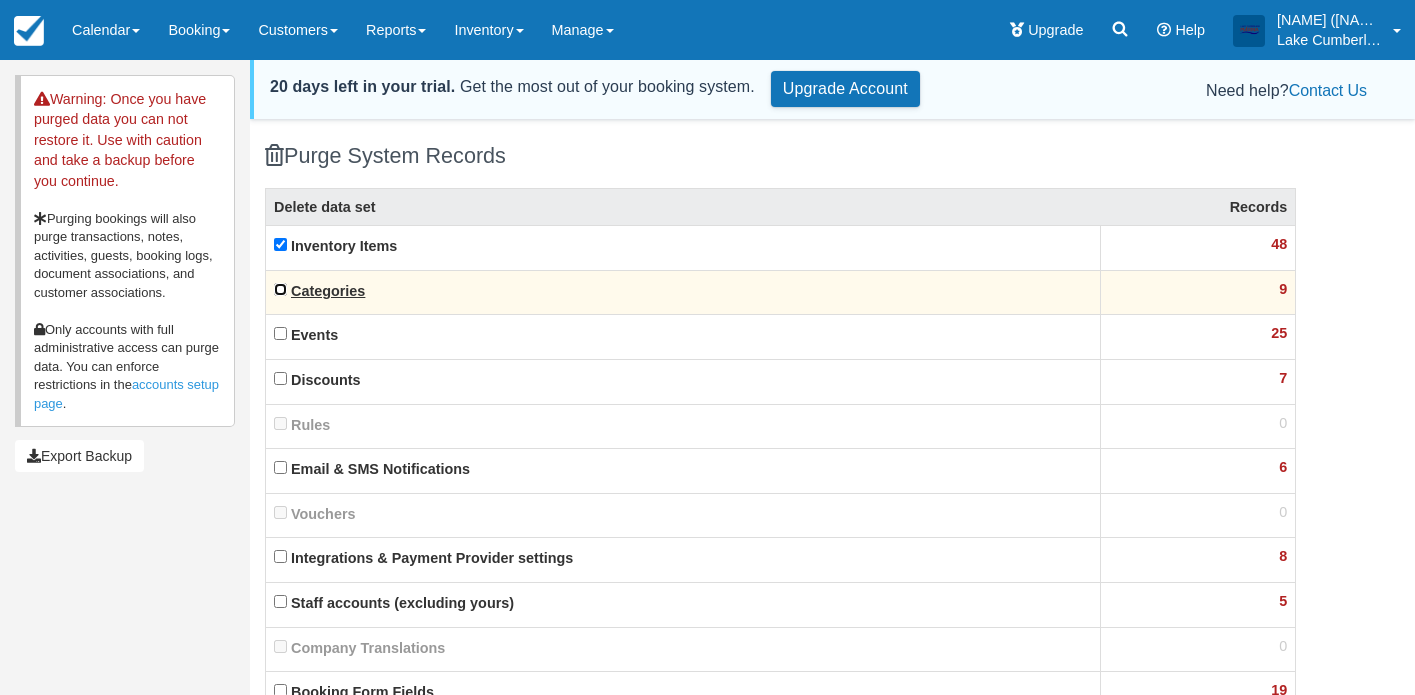 click on "Categories" at bounding box center (280, 289) 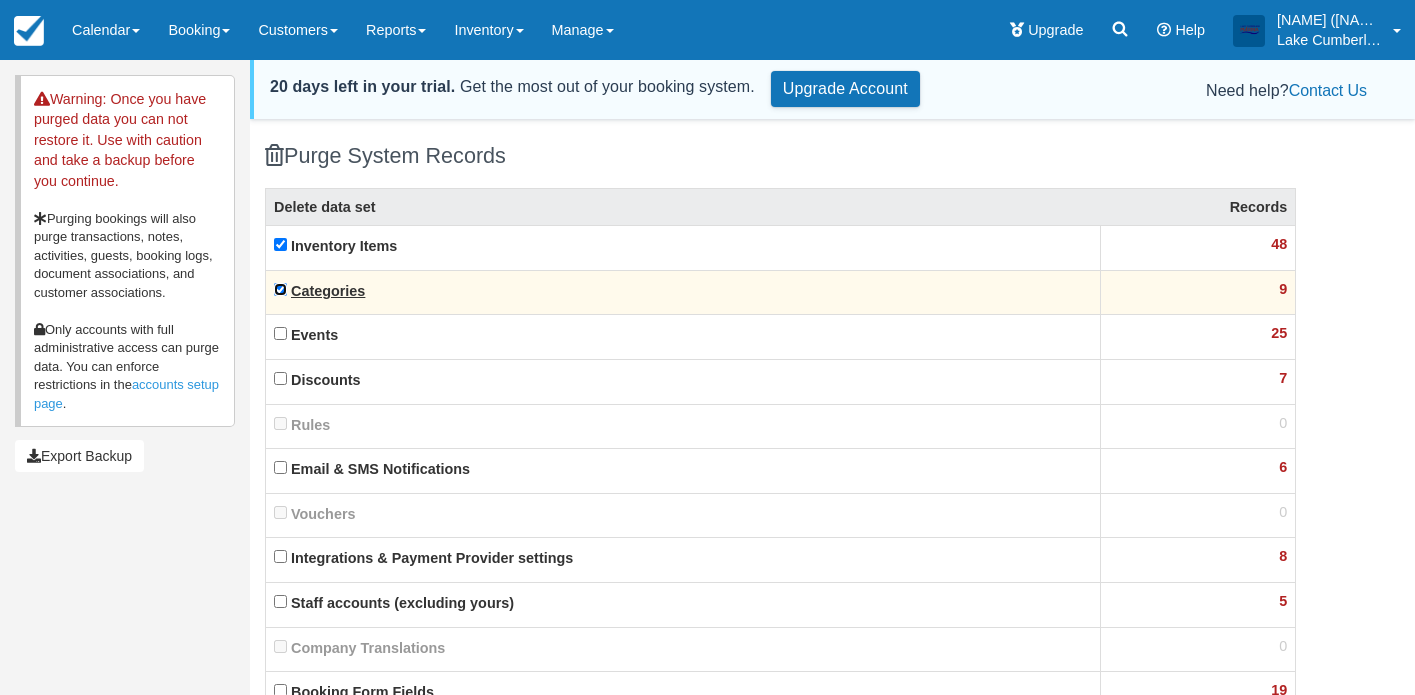 scroll, scrollTop: 0, scrollLeft: 0, axis: both 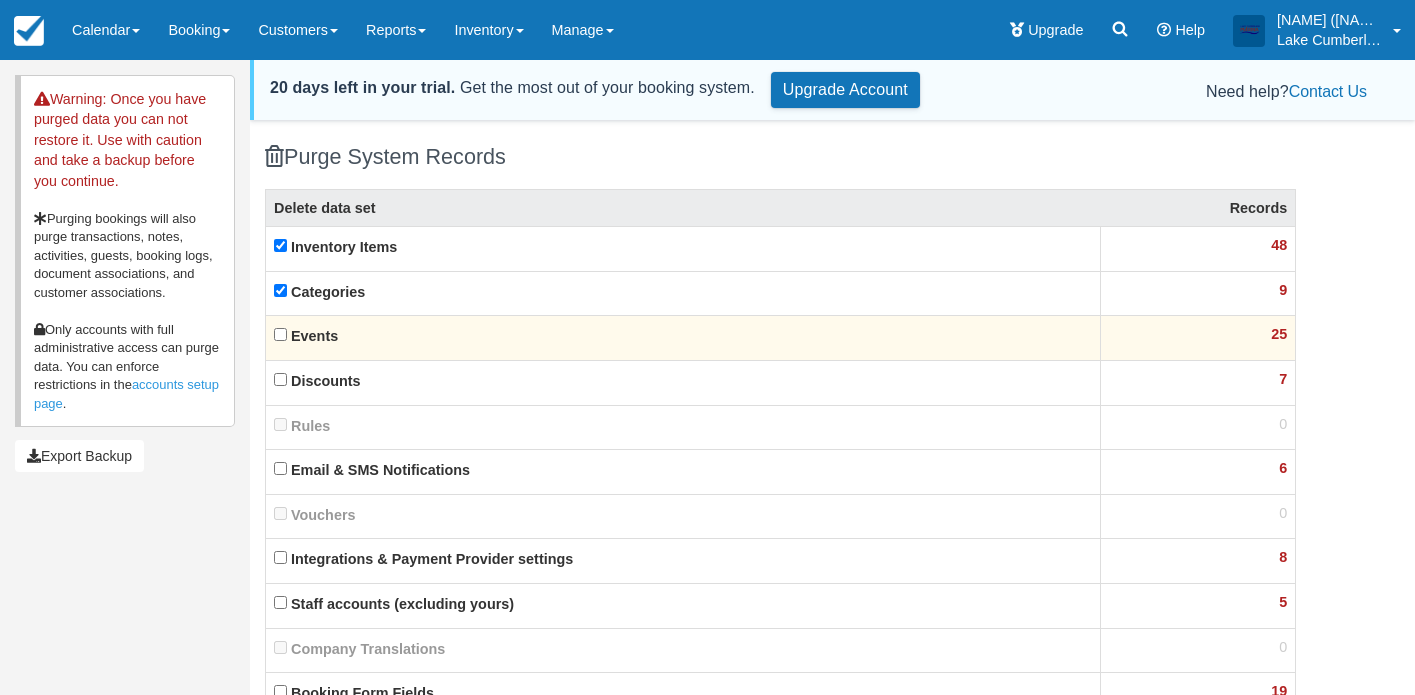 click on "Events" at bounding box center [683, 338] 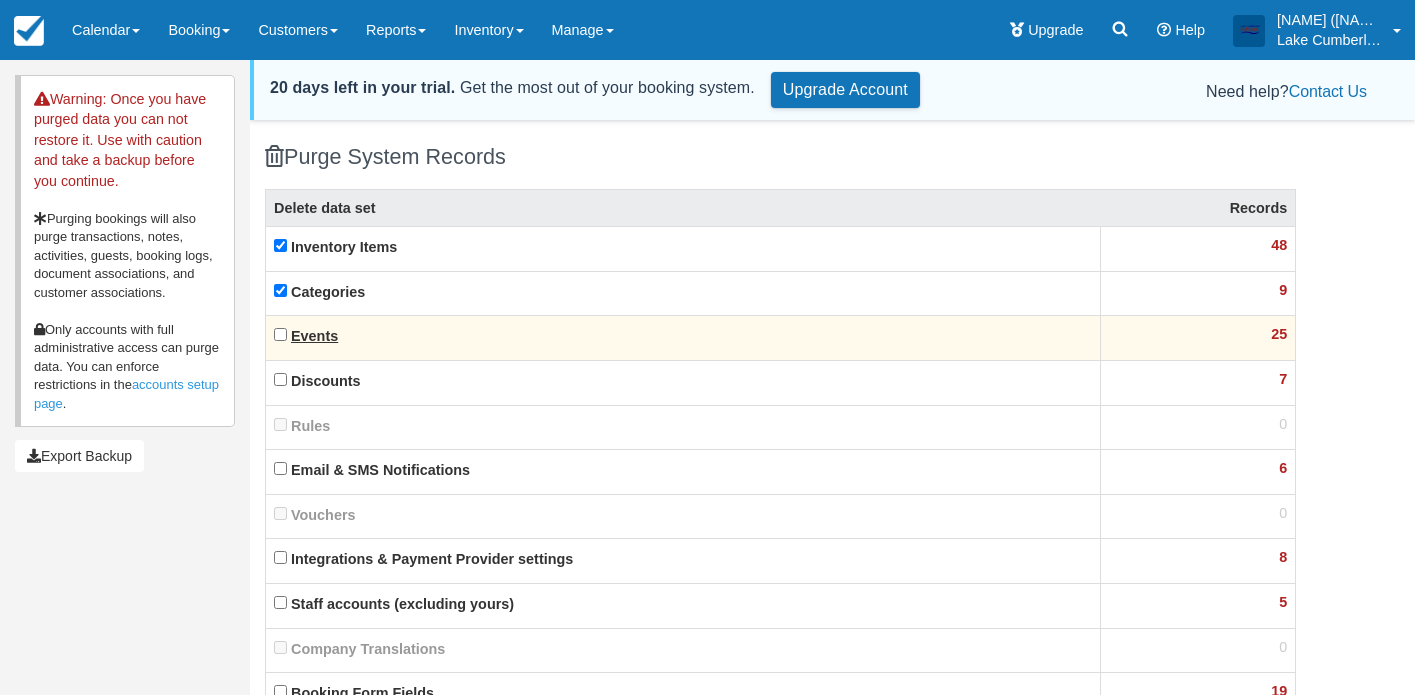 click on "Events" at bounding box center [314, 336] 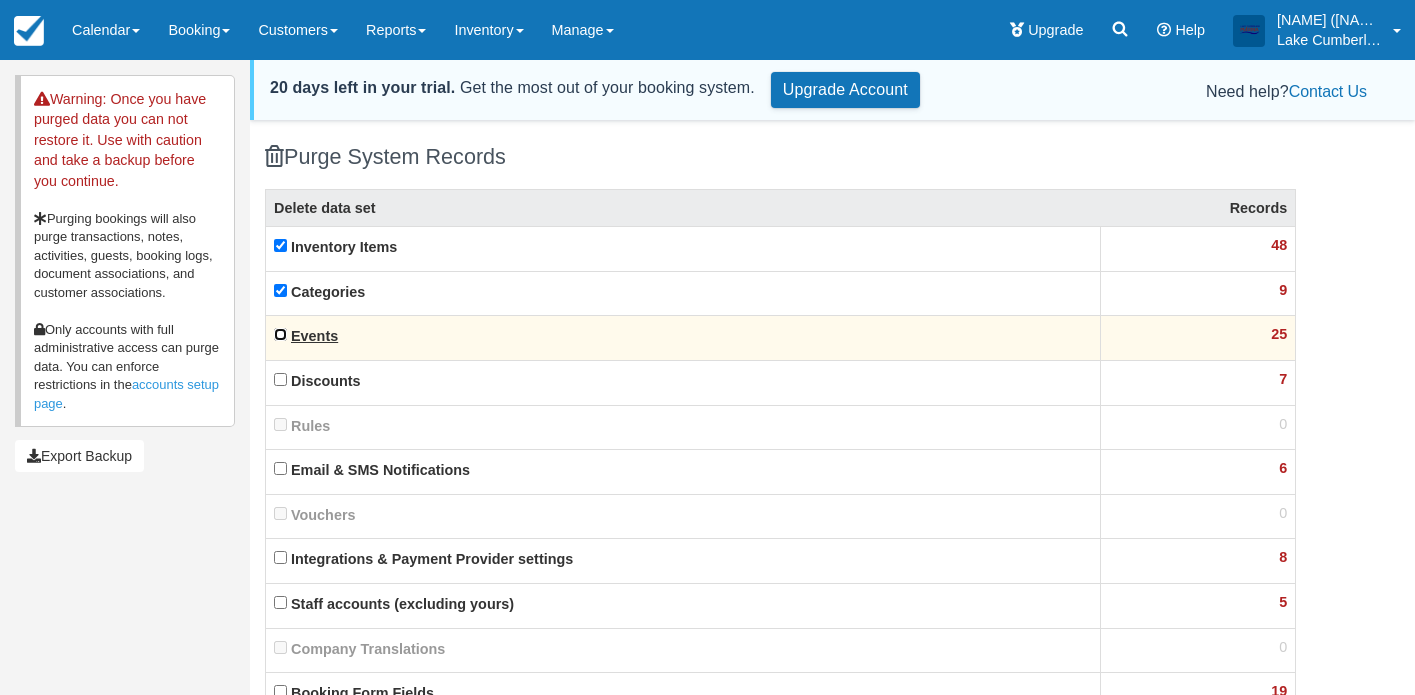 click on "Events" at bounding box center [280, 334] 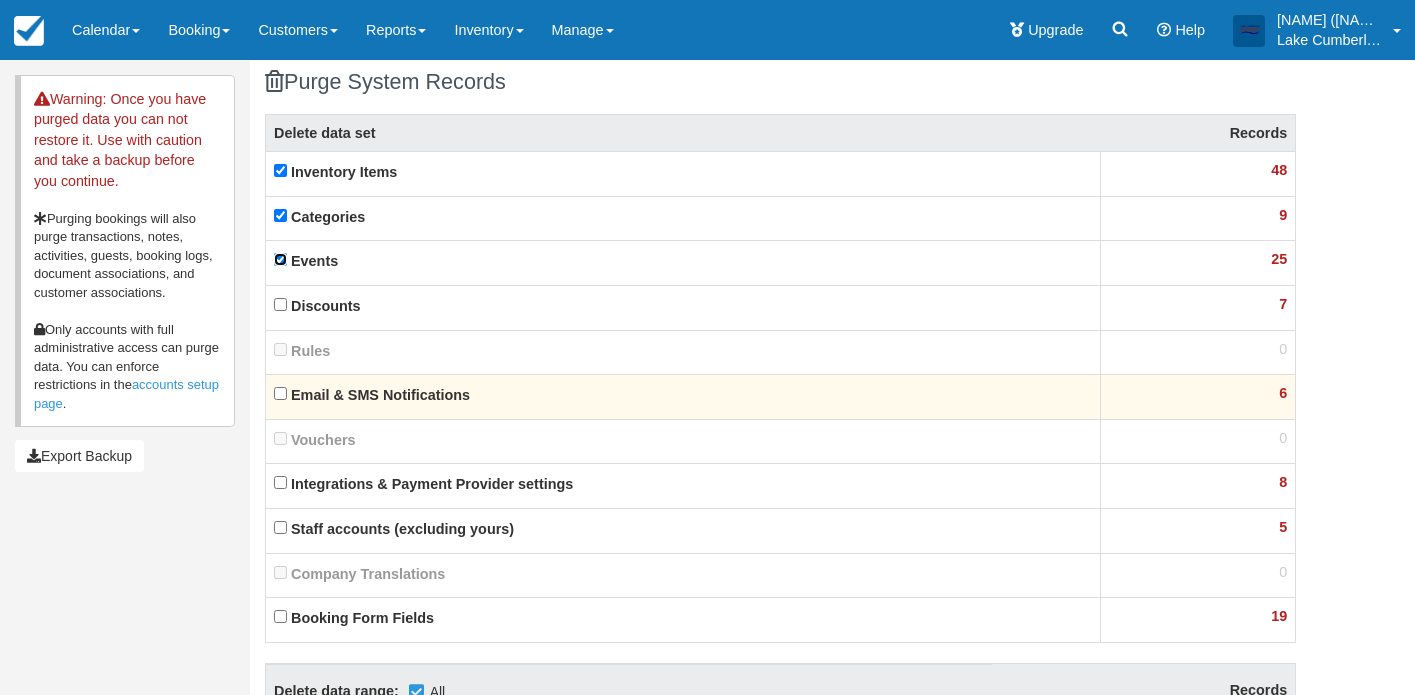 scroll, scrollTop: 85, scrollLeft: 0, axis: vertical 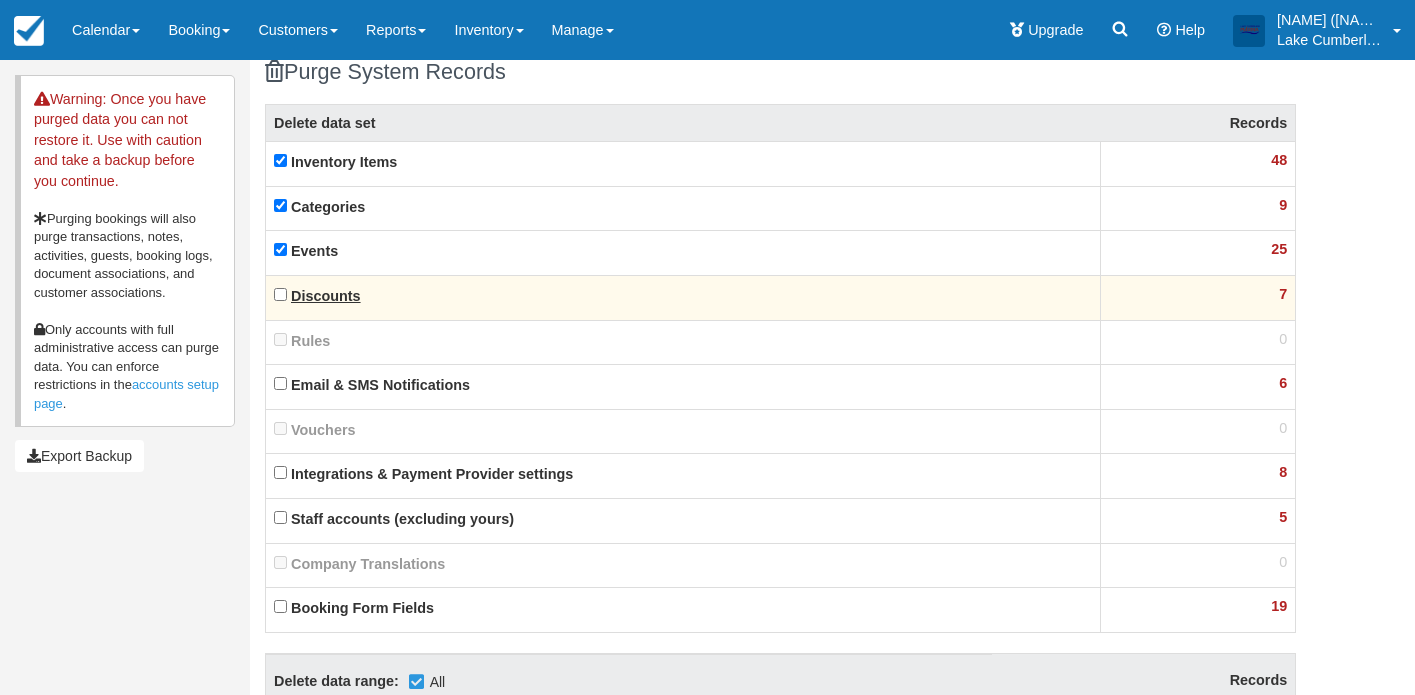 click on "Discounts" at bounding box center [326, 296] 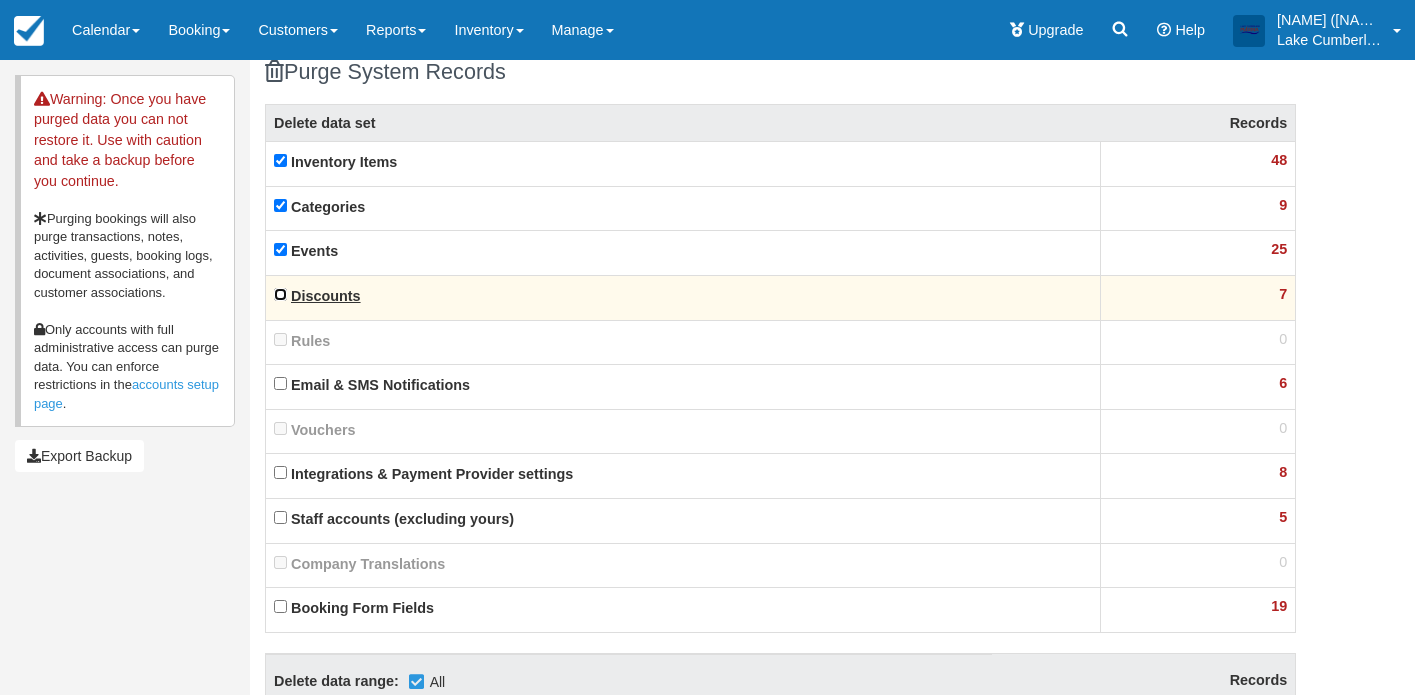 click on "Discounts" at bounding box center (280, 294) 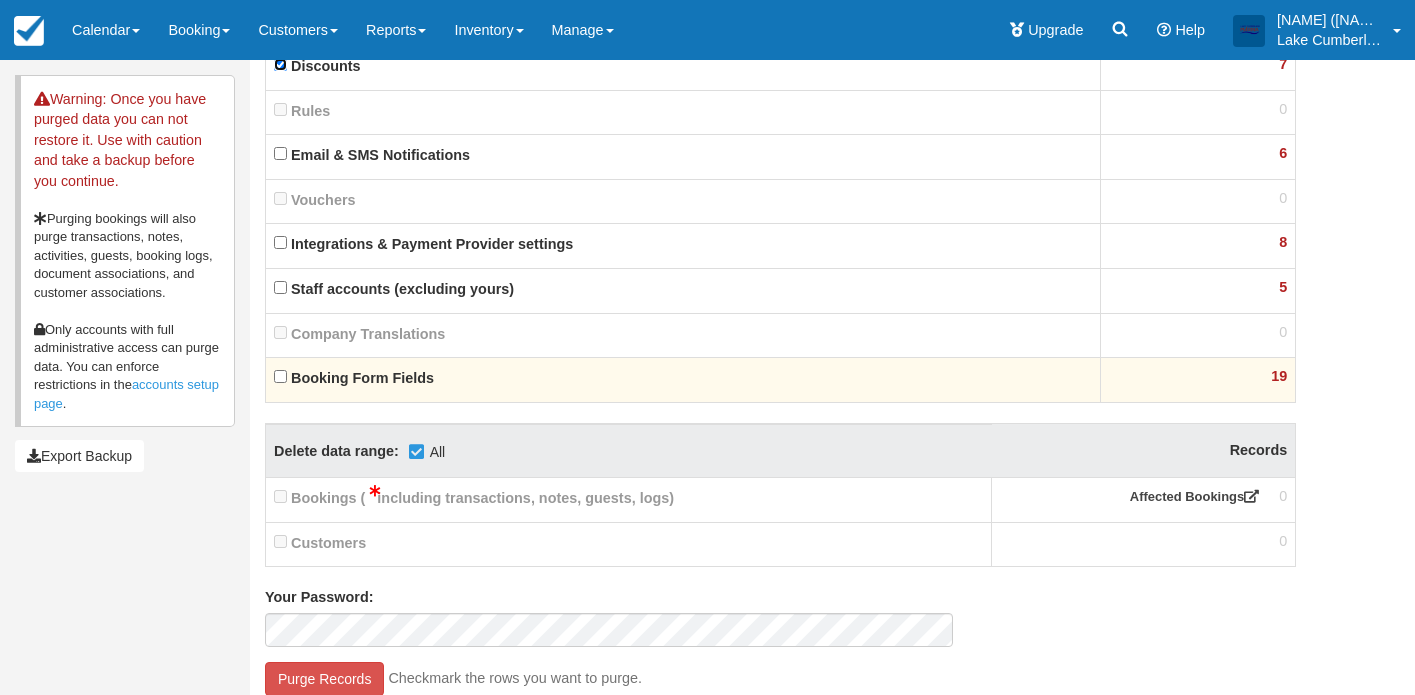 scroll, scrollTop: 331, scrollLeft: 0, axis: vertical 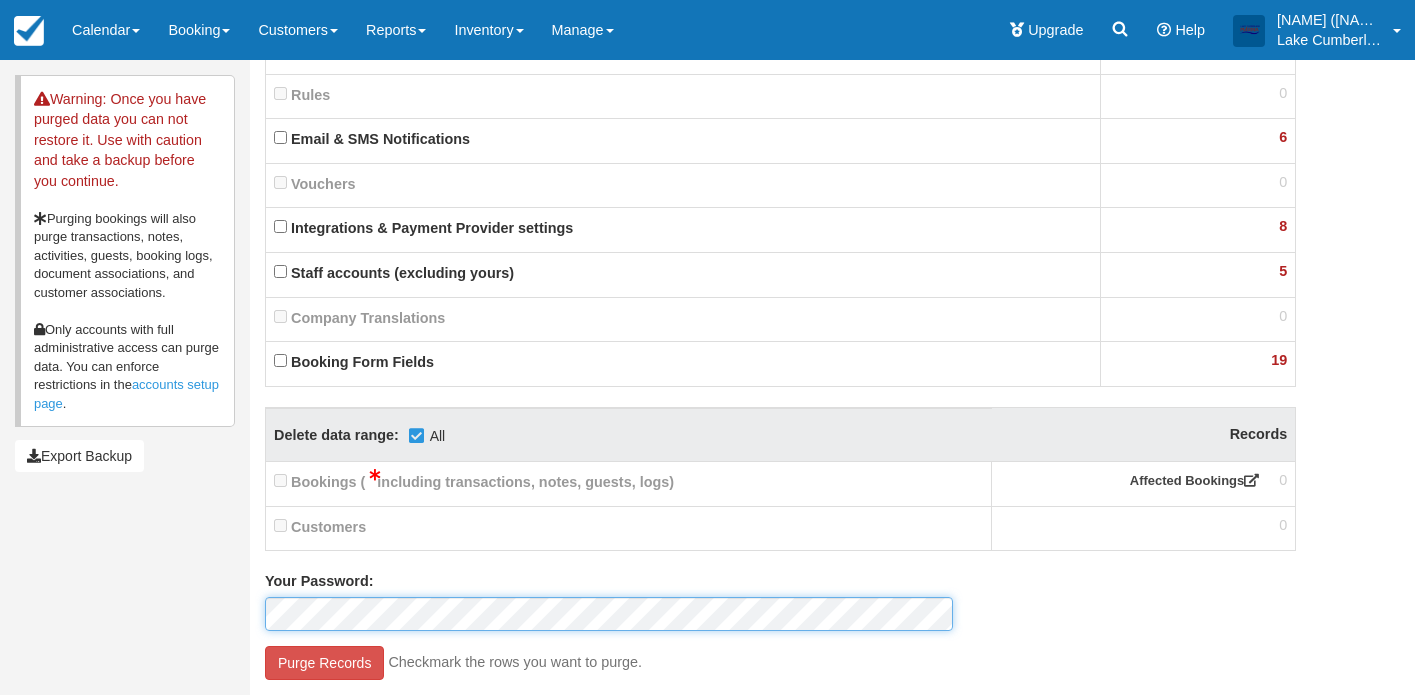 click on "Purge Records" at bounding box center [324, 663] 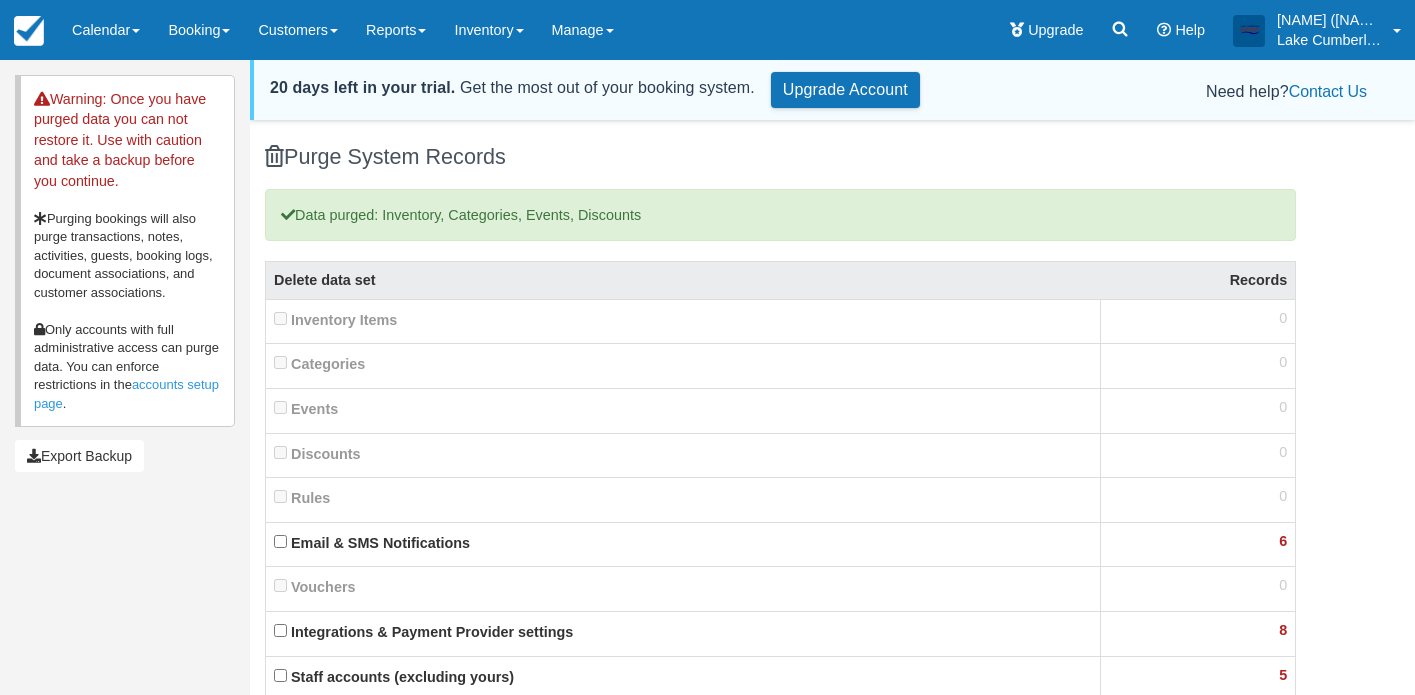 scroll, scrollTop: 0, scrollLeft: 0, axis: both 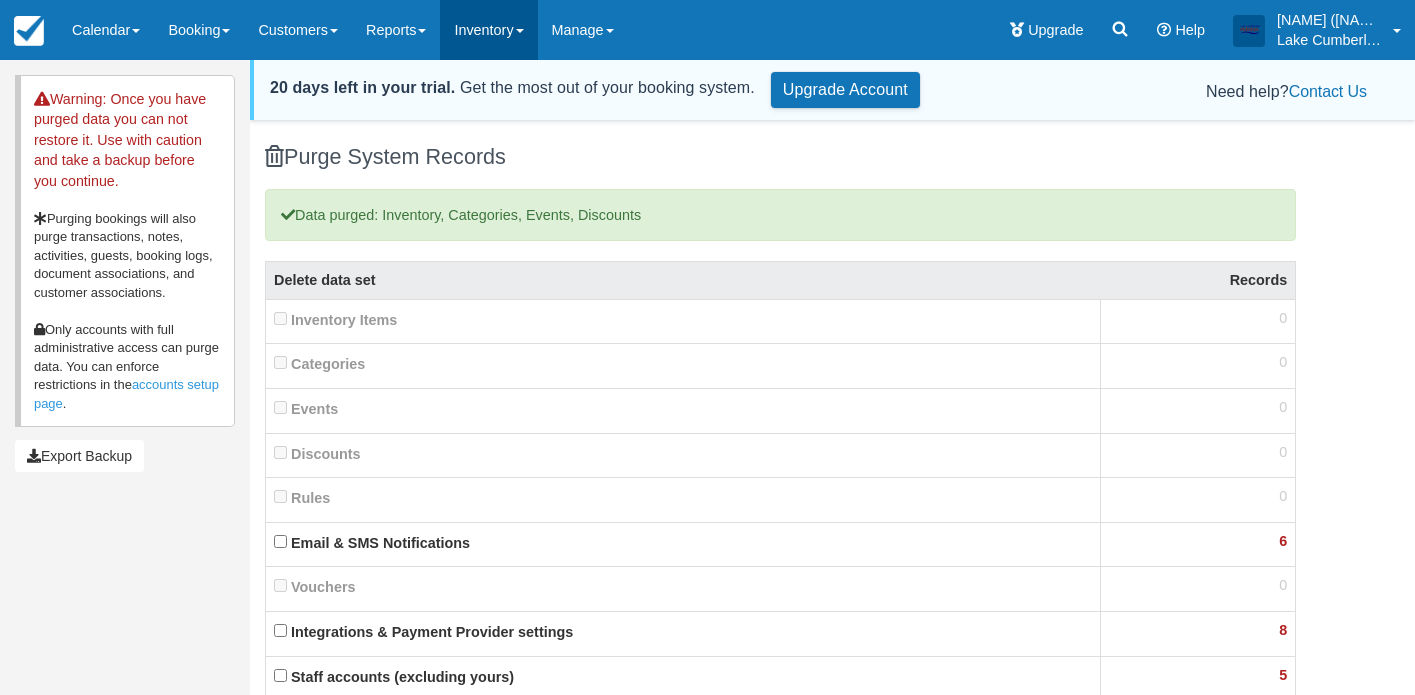 click on "Inventory" at bounding box center [488, 30] 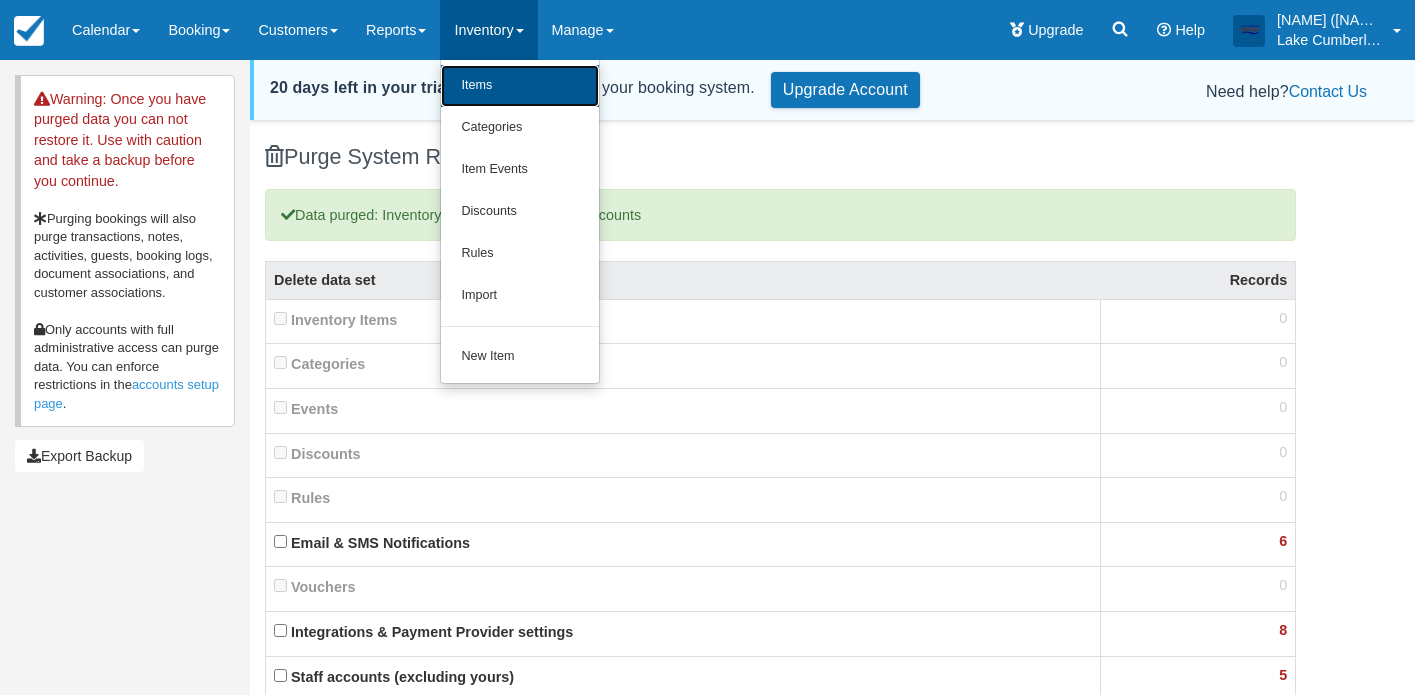 click on "Items" at bounding box center (520, 86) 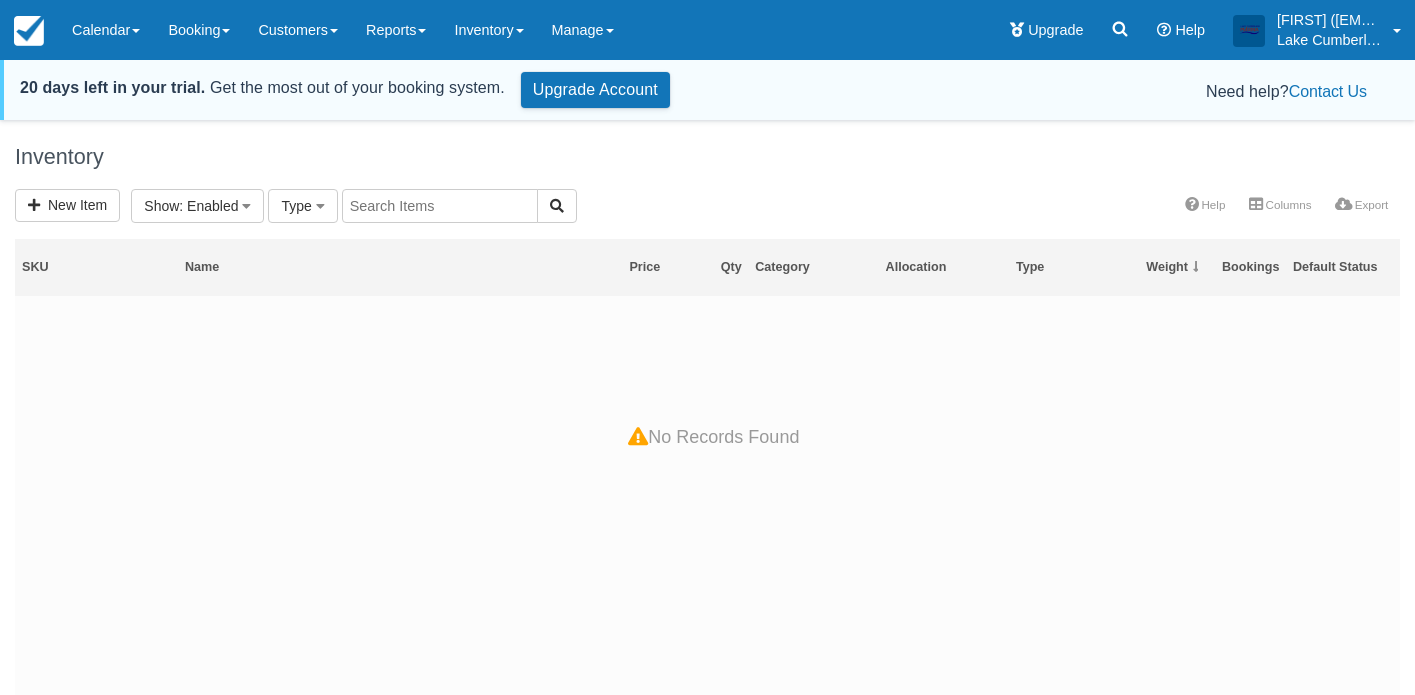 scroll, scrollTop: 0, scrollLeft: 0, axis: both 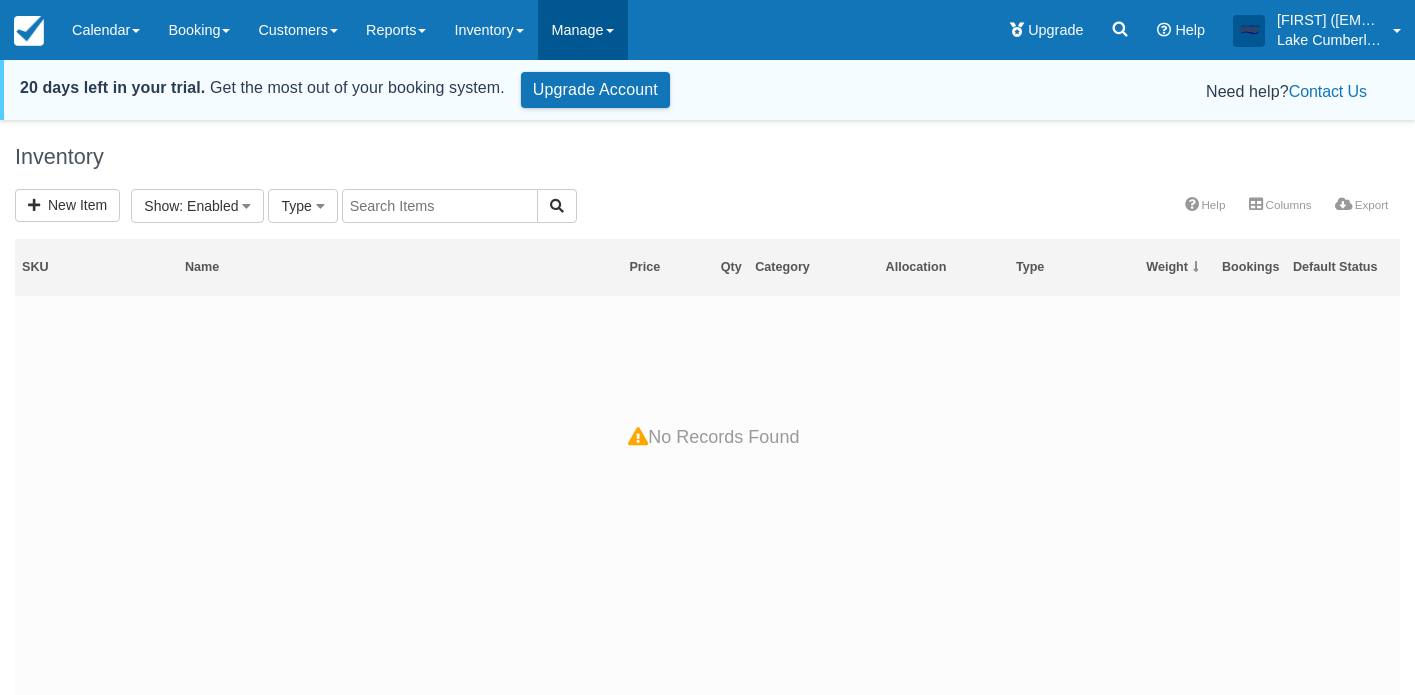 click on "Manage" at bounding box center (583, 30) 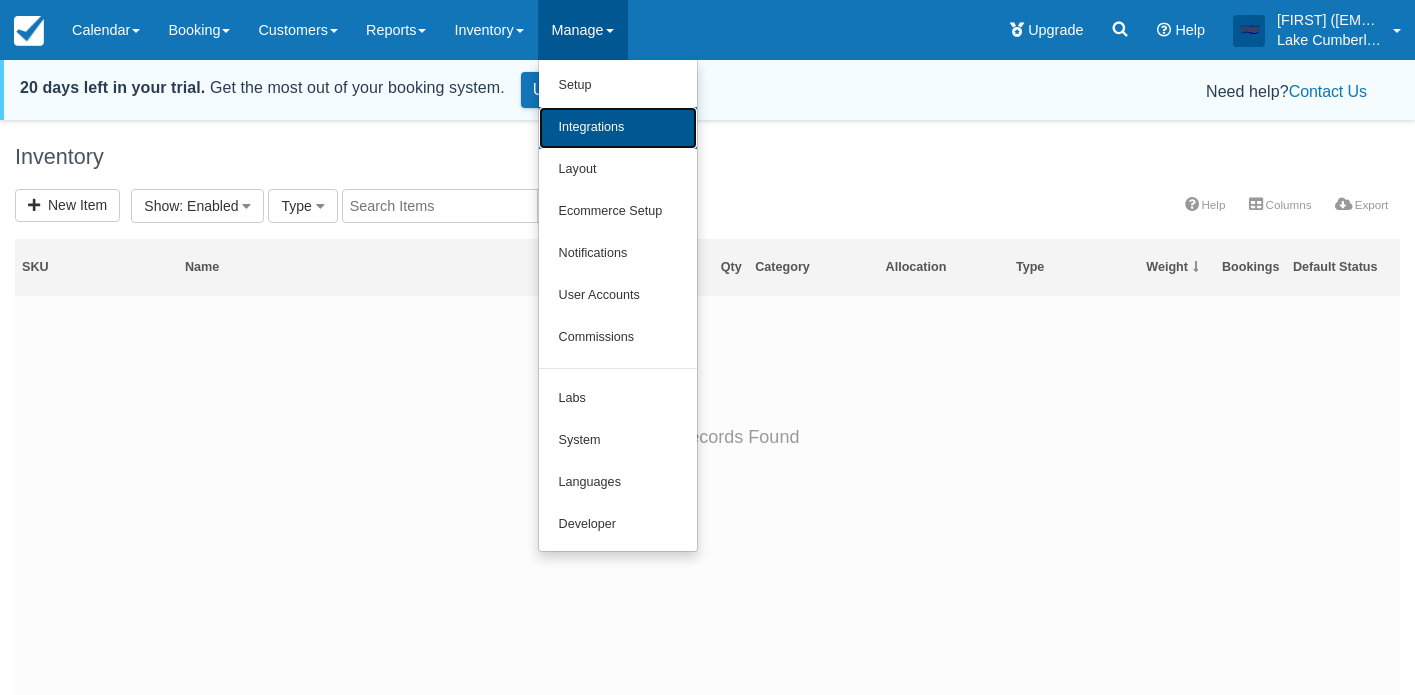 click on "Integrations" at bounding box center (618, 128) 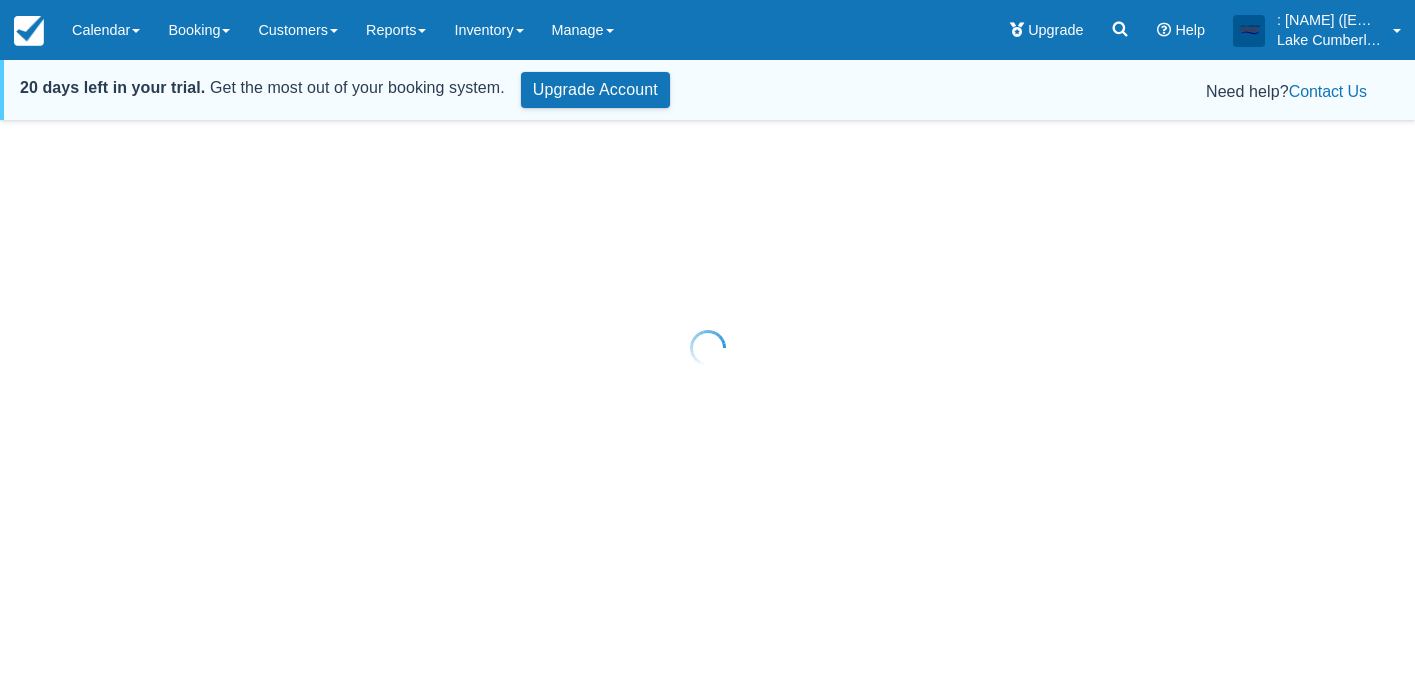scroll, scrollTop: 0, scrollLeft: 0, axis: both 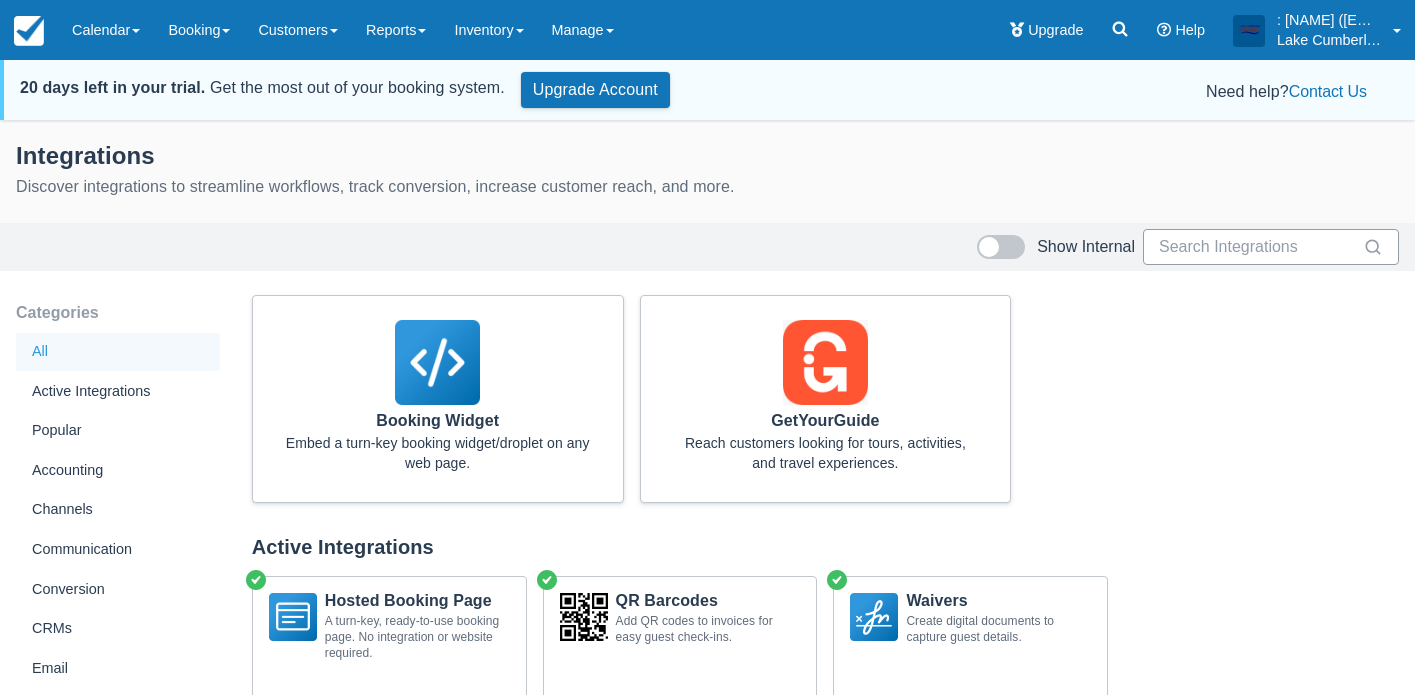 drag, startPoint x: 1022, startPoint y: 240, endPoint x: 1178, endPoint y: 264, distance: 157.83536 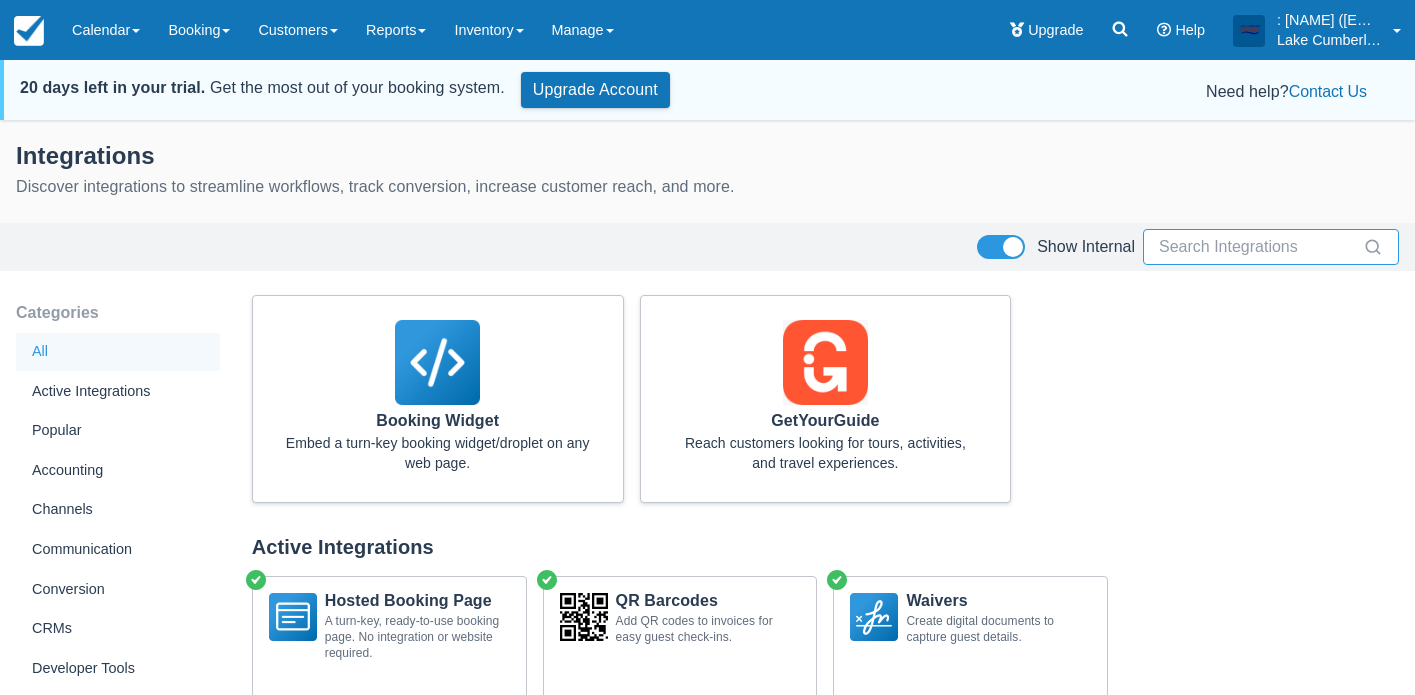 click at bounding box center [1259, 247] 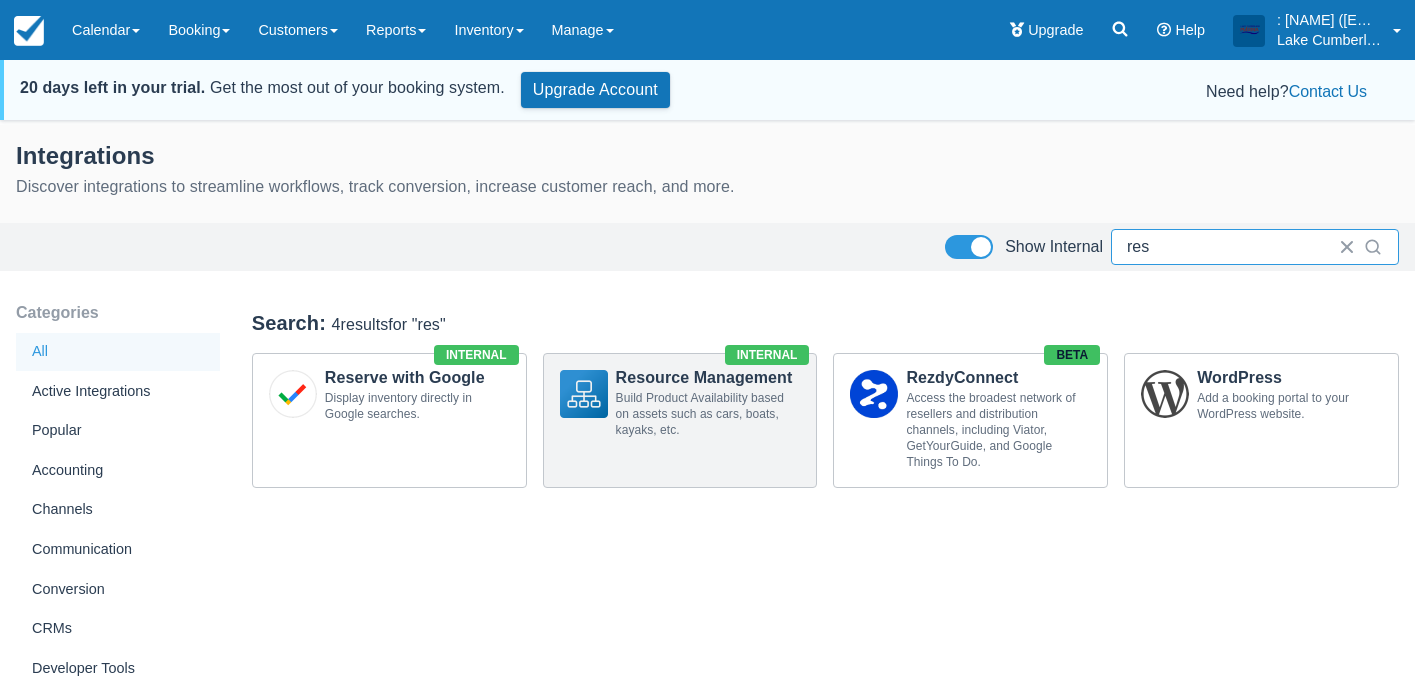 type on "res" 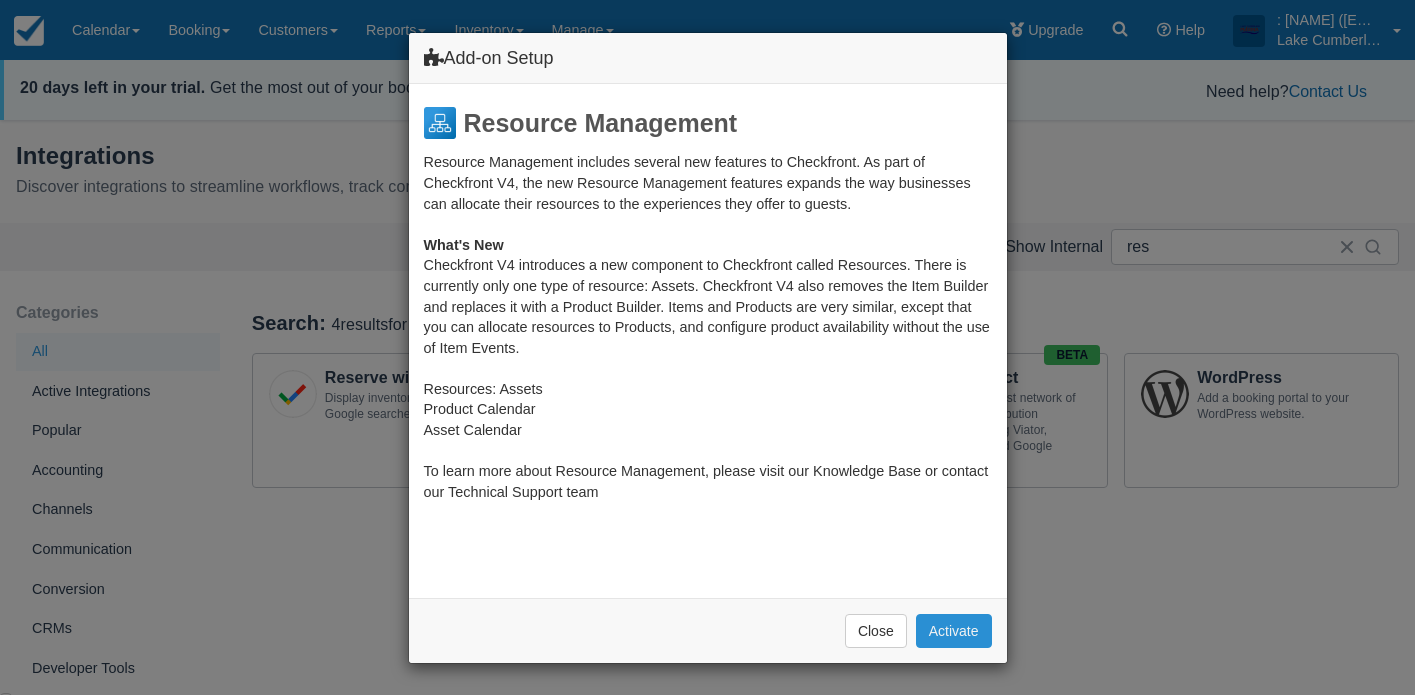 click on "Activate" at bounding box center (954, 631) 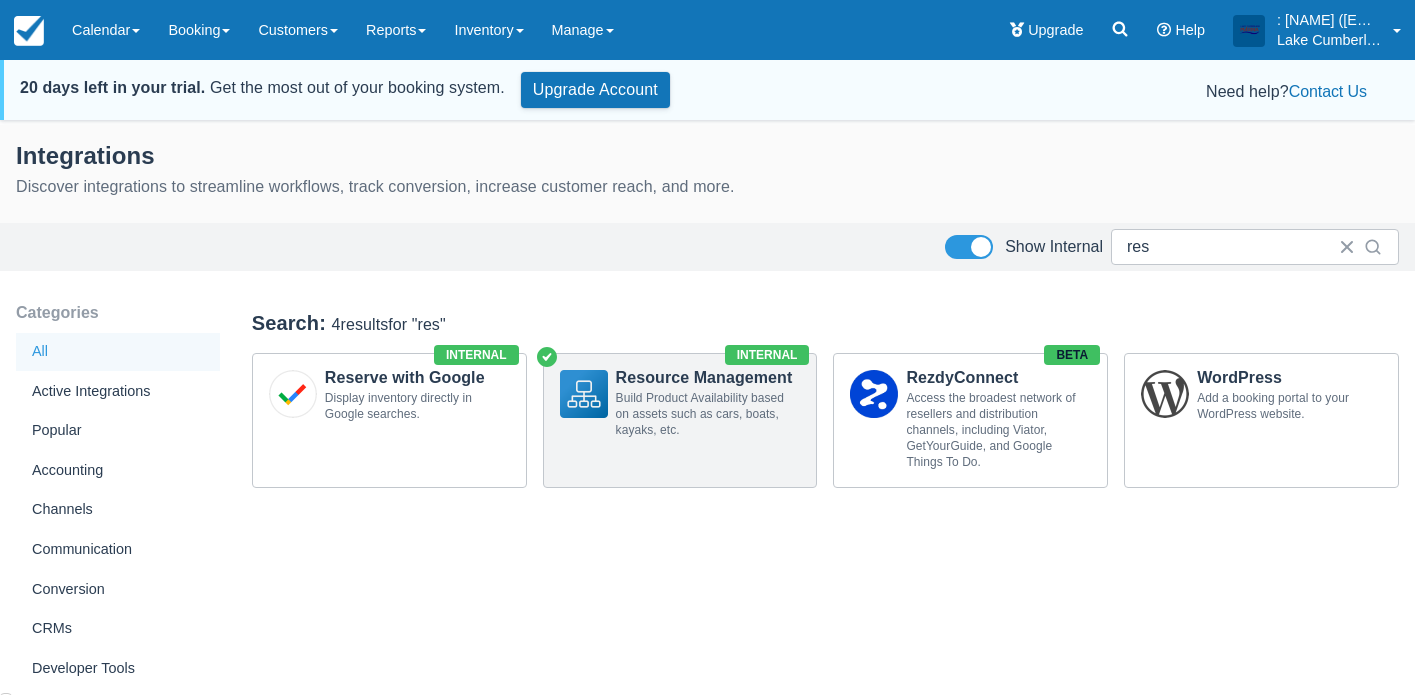 drag, startPoint x: 670, startPoint y: 414, endPoint x: 685, endPoint y: 416, distance: 15.132746 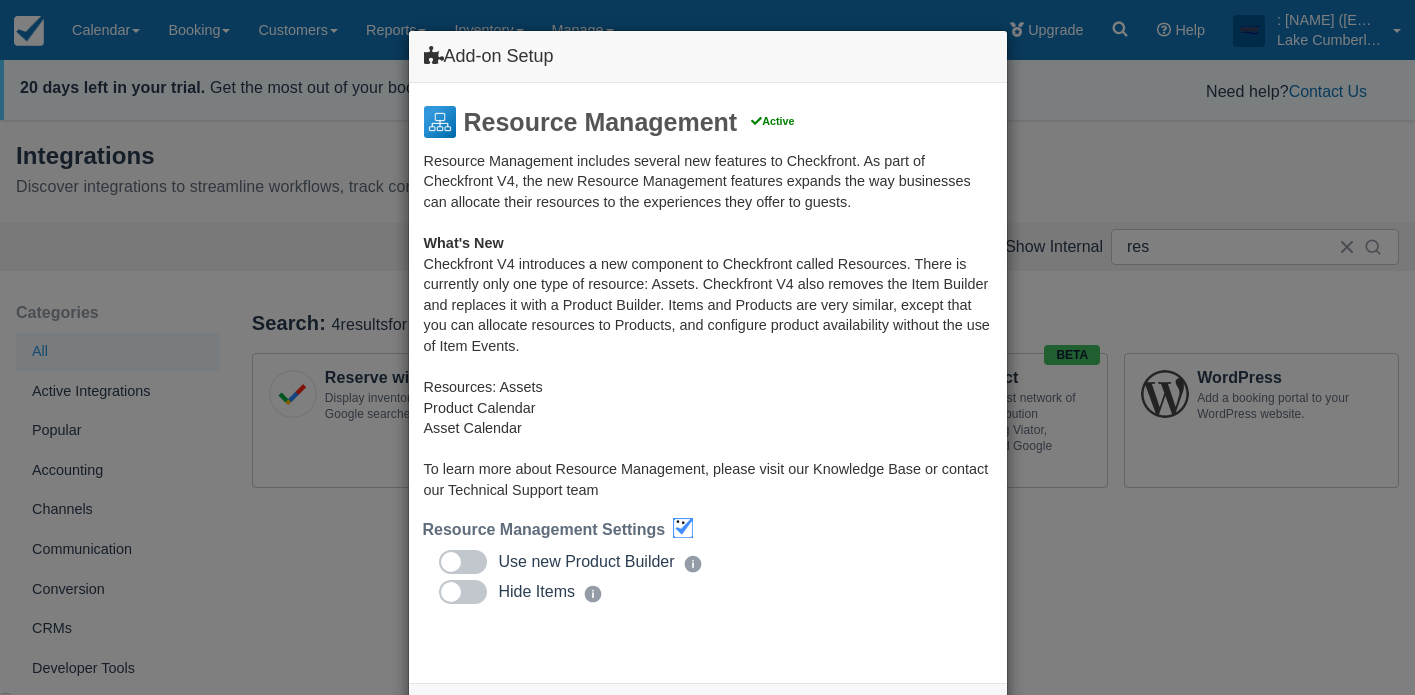 click at bounding box center (463, 592) 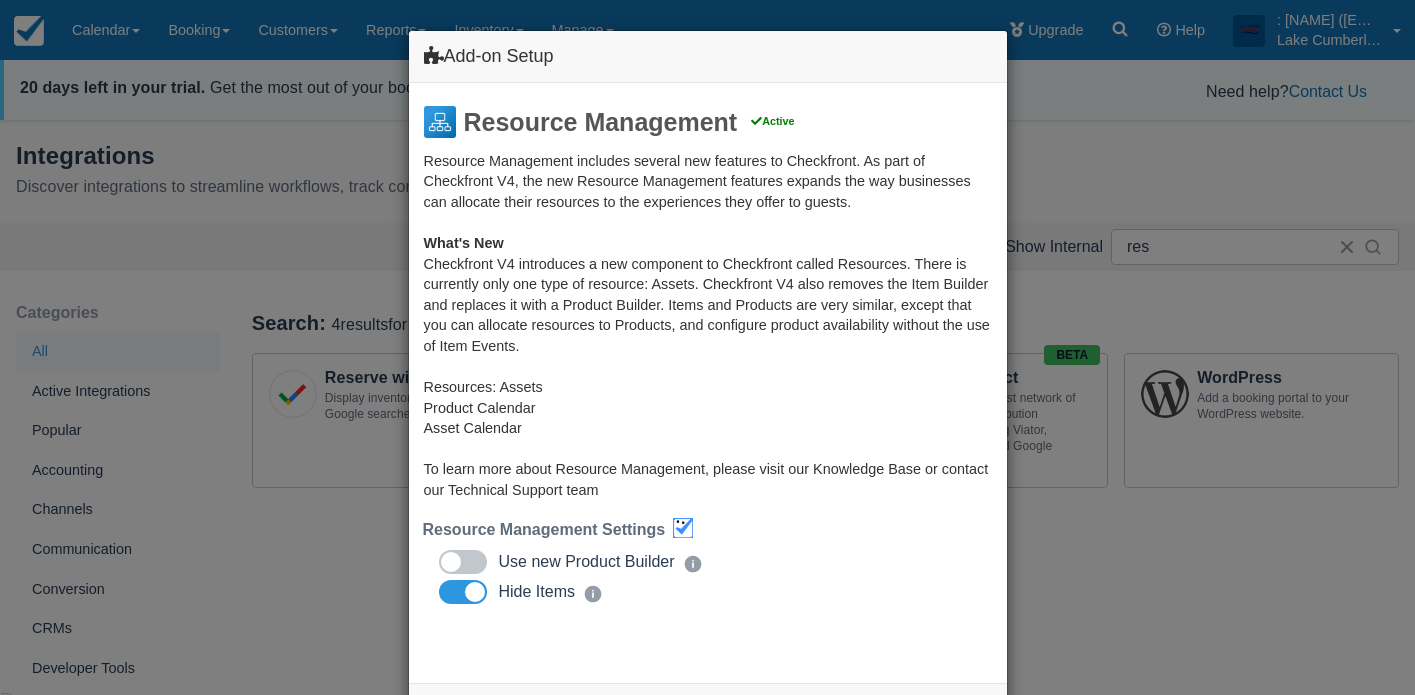 click at bounding box center (463, 562) 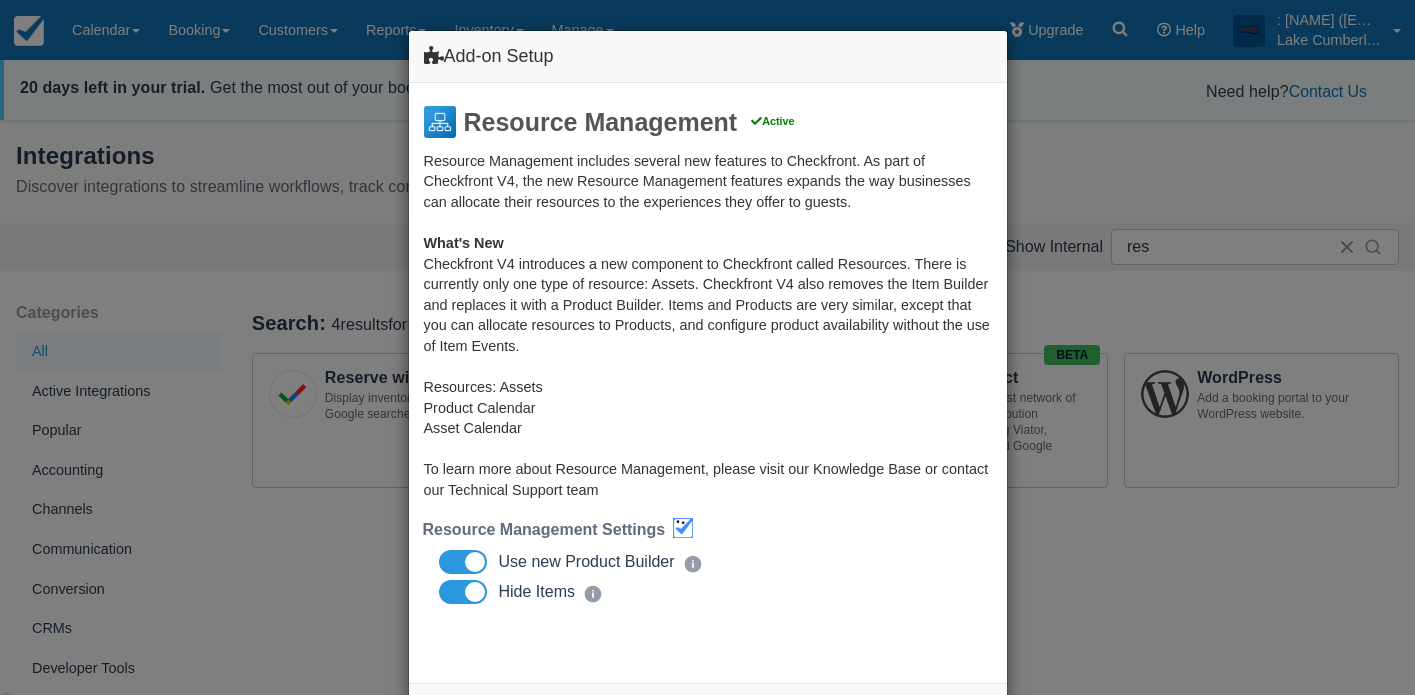 scroll, scrollTop: 28, scrollLeft: 0, axis: vertical 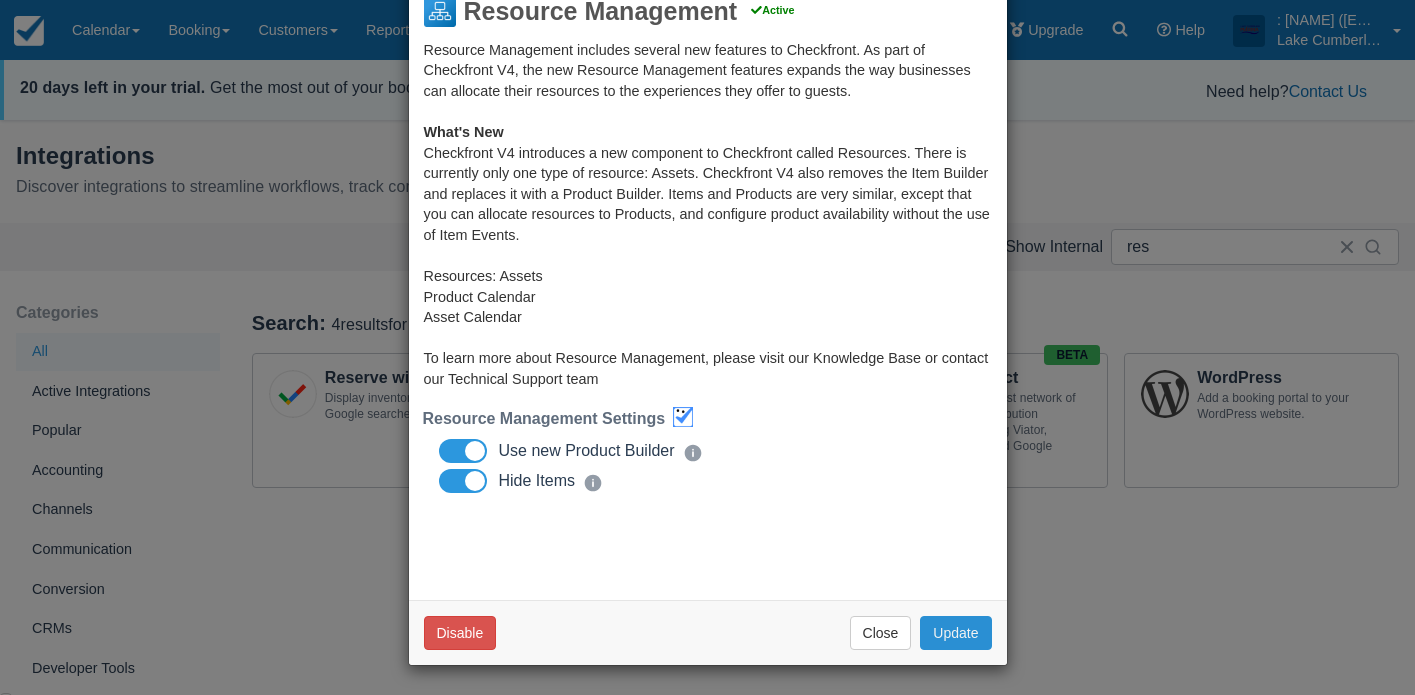 drag, startPoint x: 970, startPoint y: 638, endPoint x: 1004, endPoint y: 637, distance: 34.0147 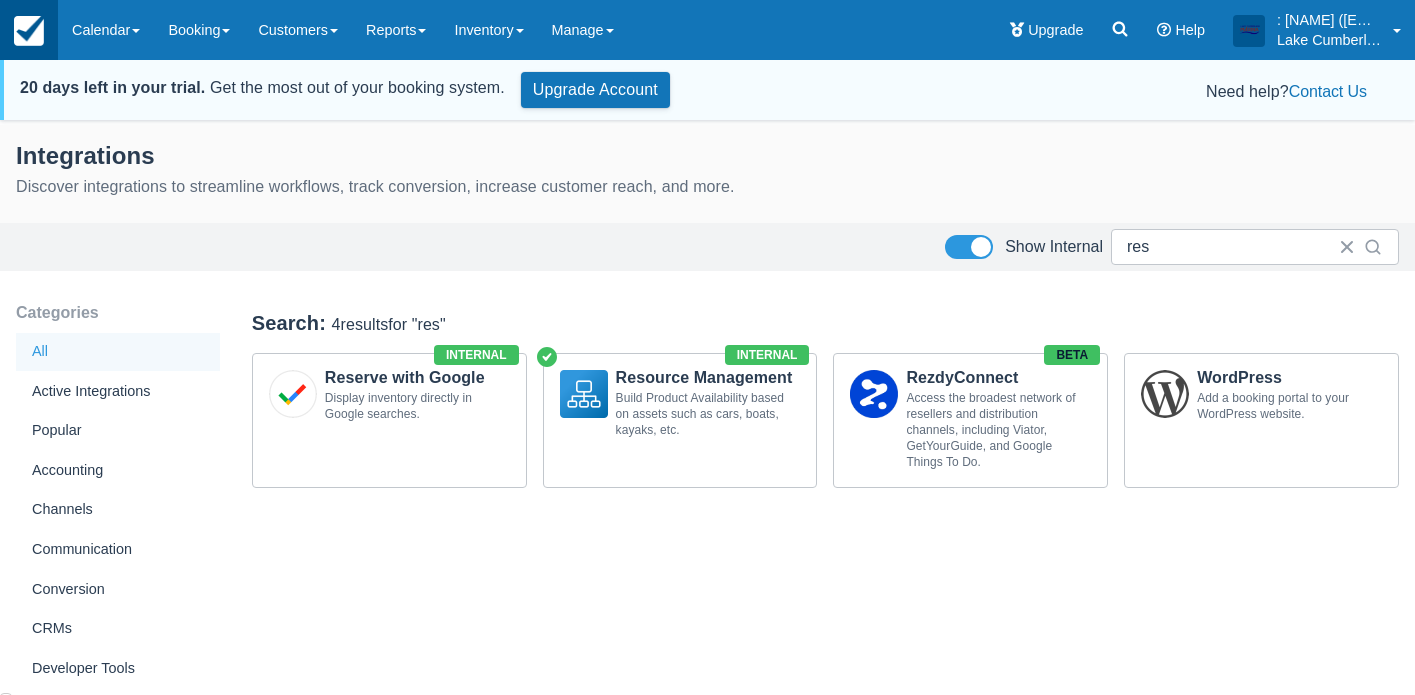 click at bounding box center (29, 30) 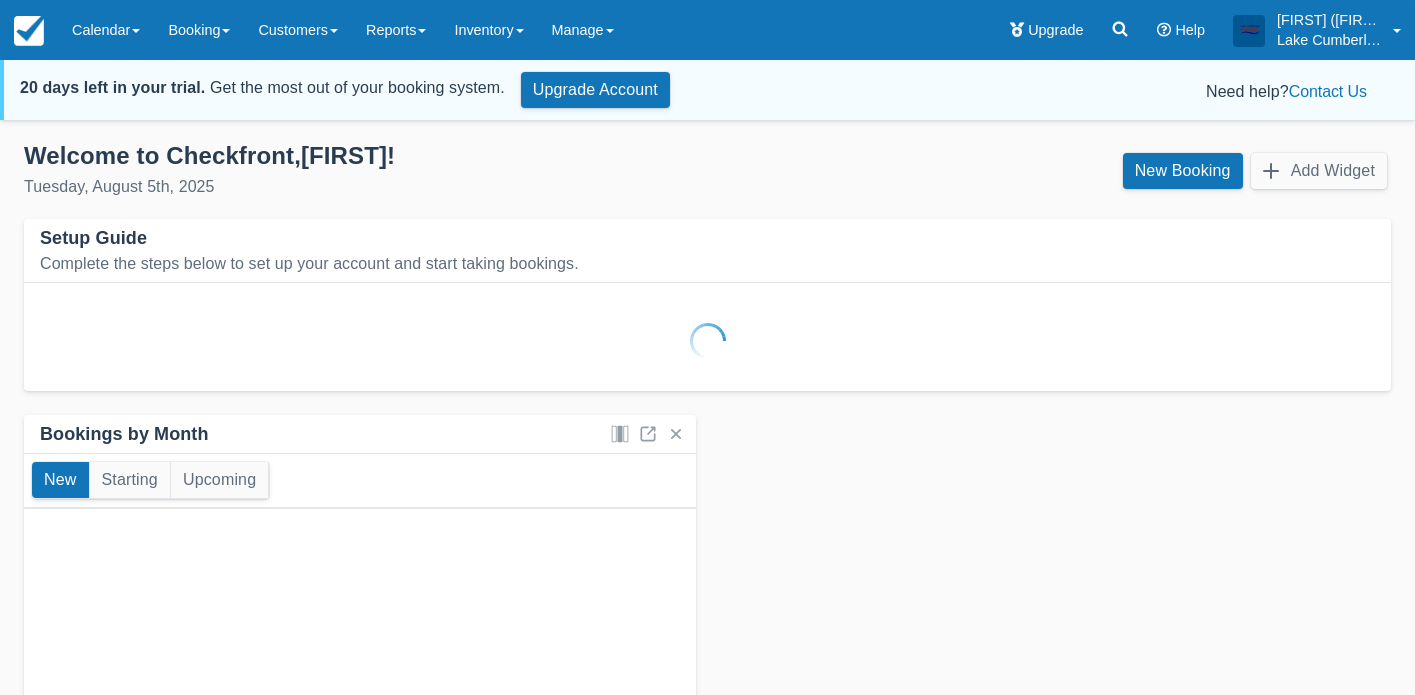 scroll, scrollTop: 0, scrollLeft: 0, axis: both 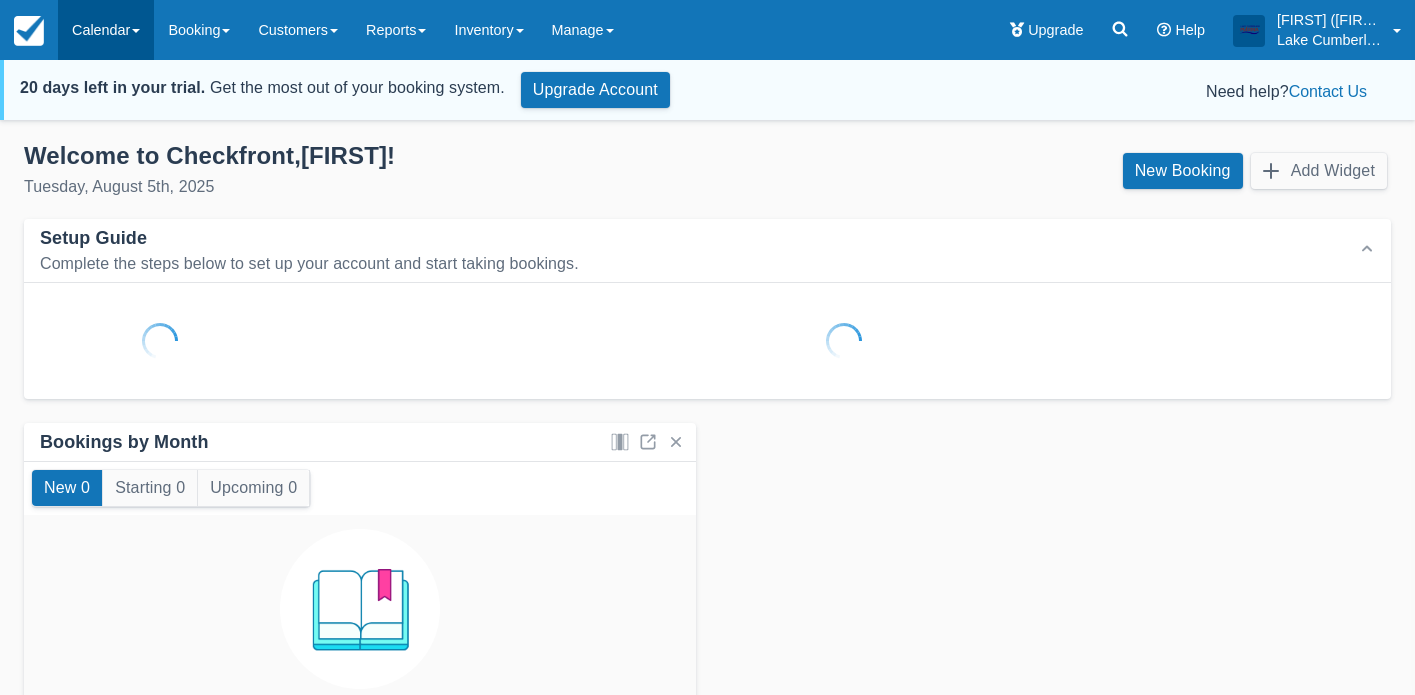 click on "Calendar" at bounding box center [106, 30] 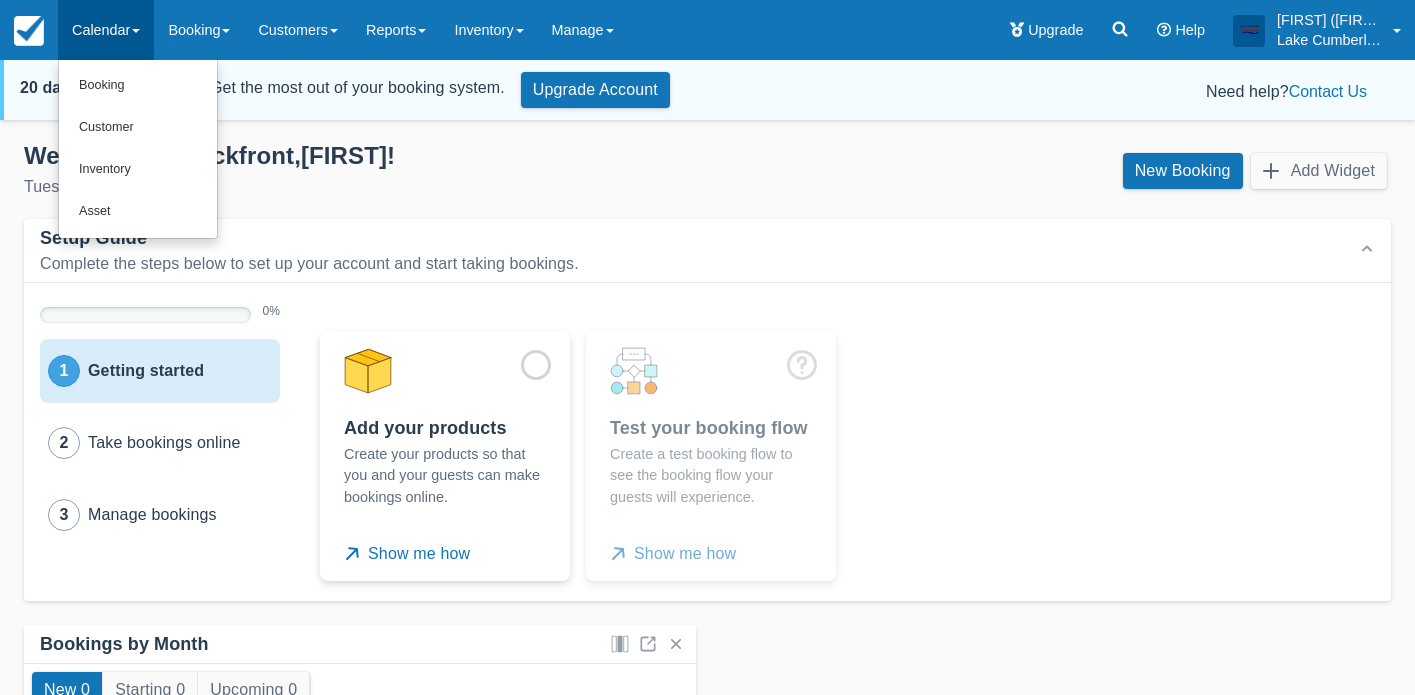 drag, startPoint x: 516, startPoint y: 23, endPoint x: 540, endPoint y: 94, distance: 74.94665 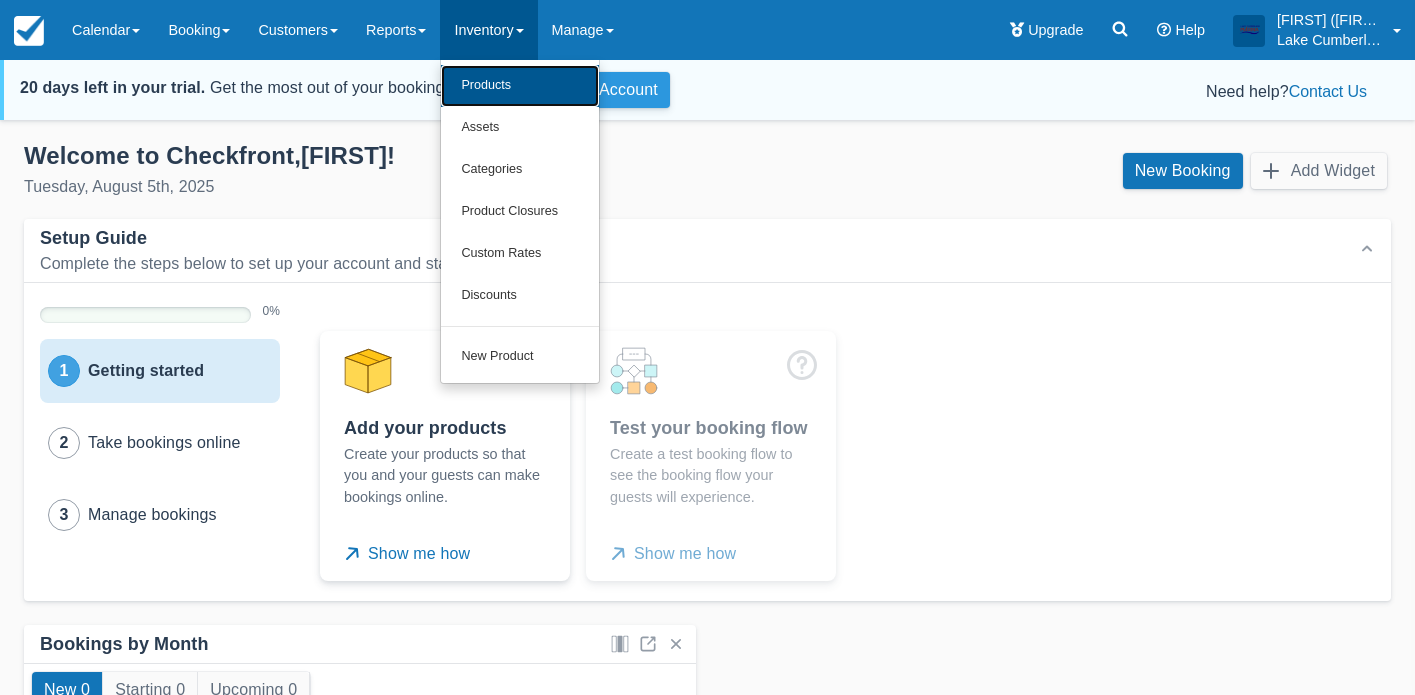 click on "Products" at bounding box center [520, 86] 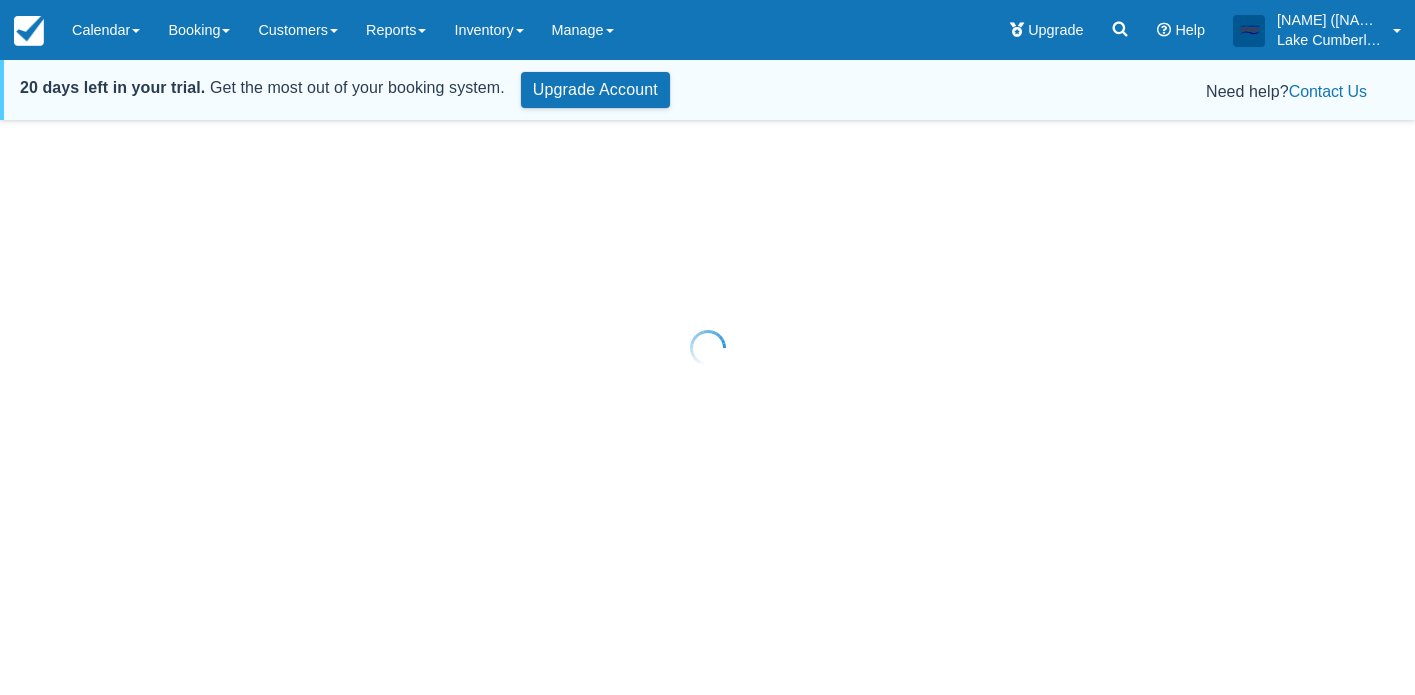 scroll, scrollTop: 0, scrollLeft: 0, axis: both 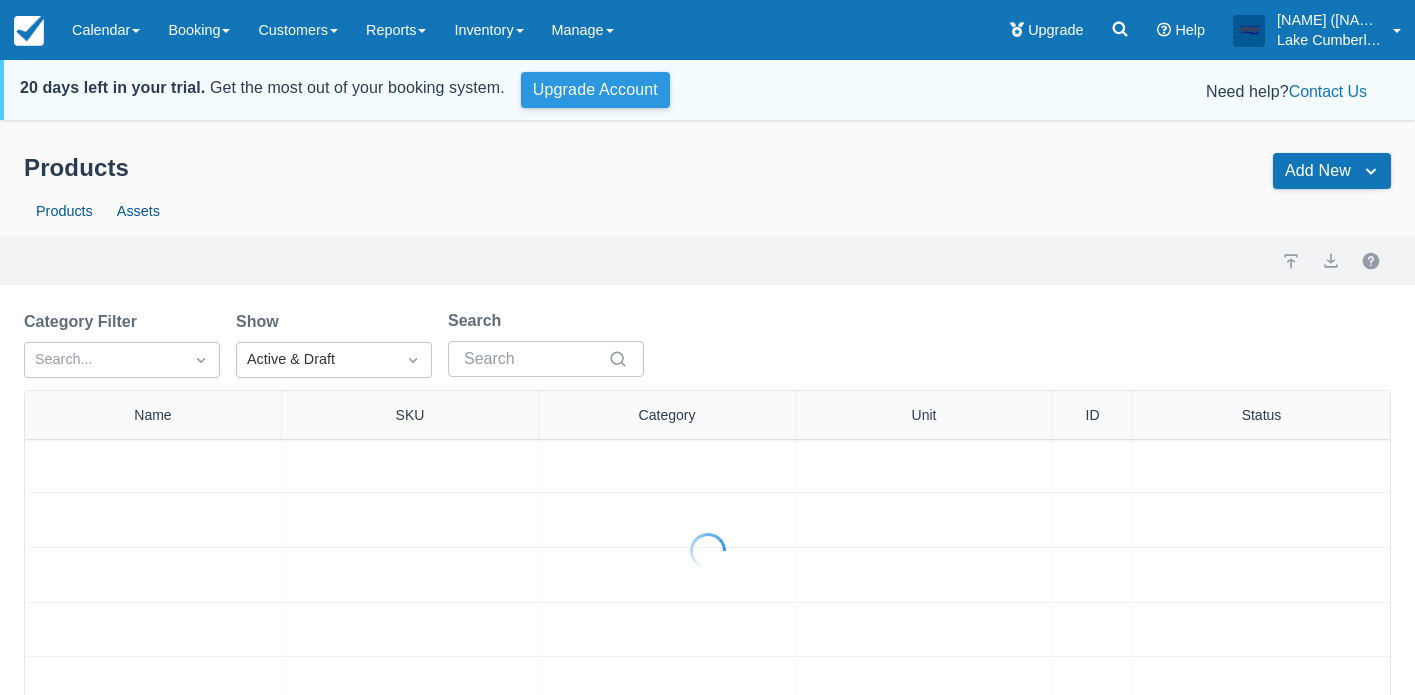 select on "50" 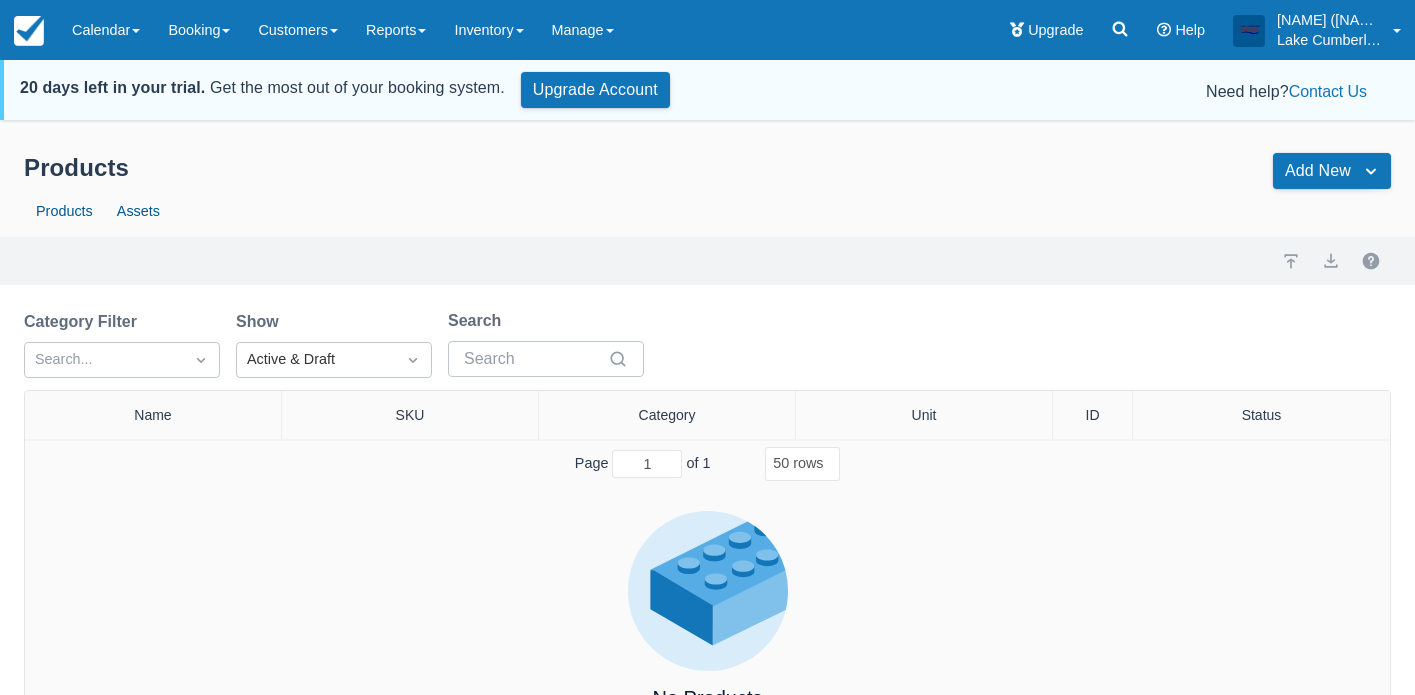 scroll, scrollTop: 159, scrollLeft: 0, axis: vertical 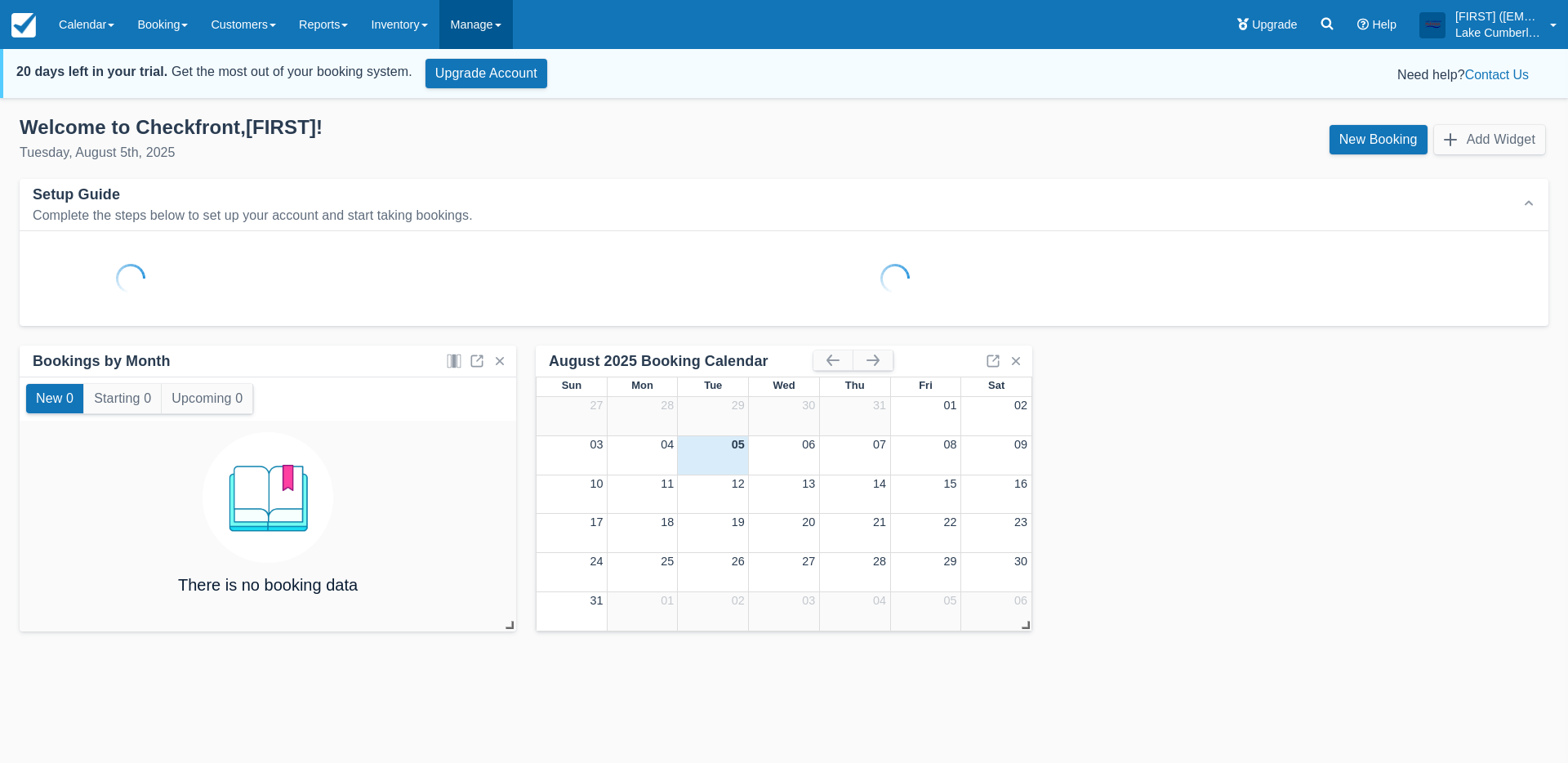 click on "Manage" at bounding box center [476, 25] 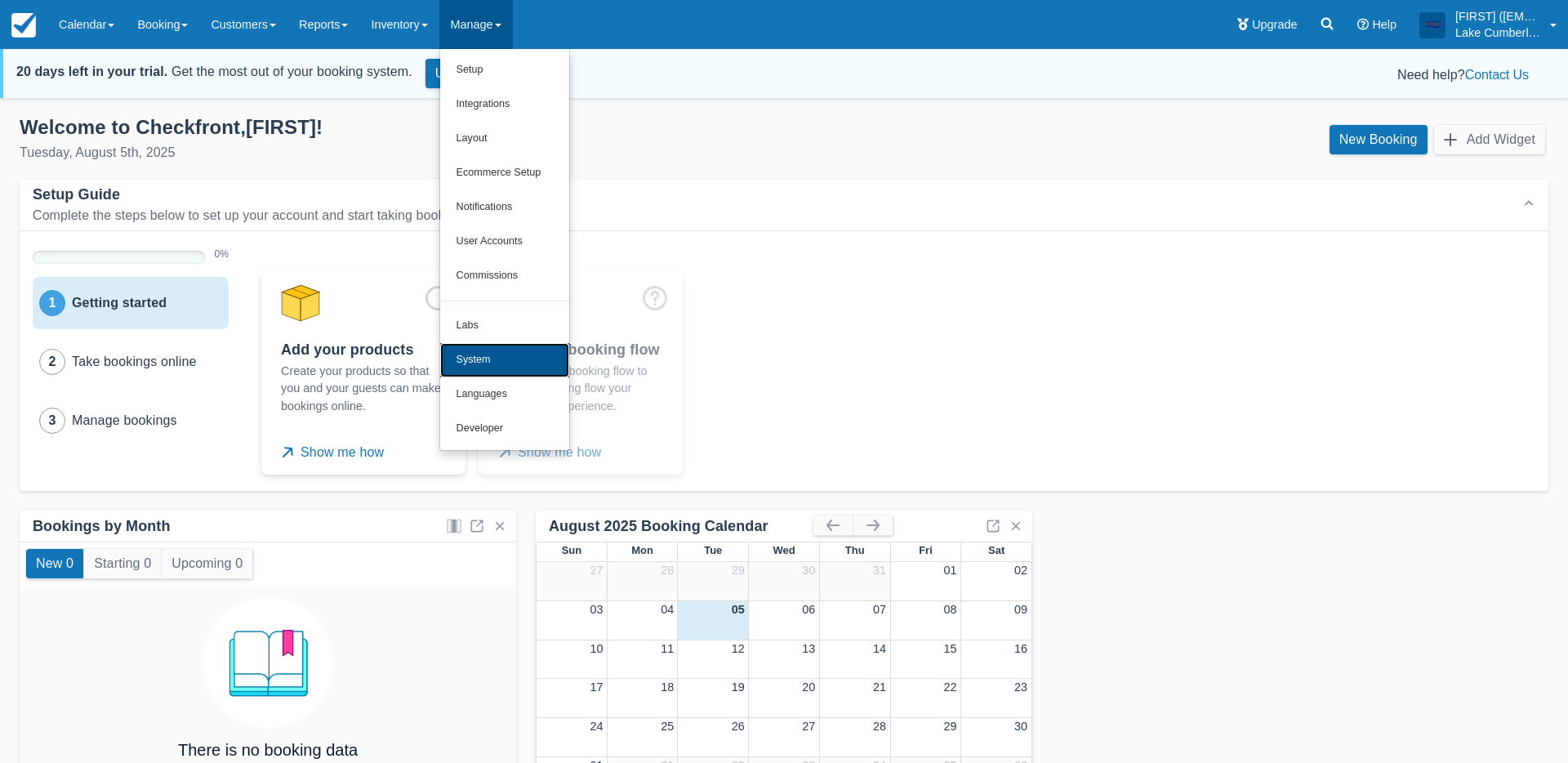 click on "System" at bounding box center (505, 360) 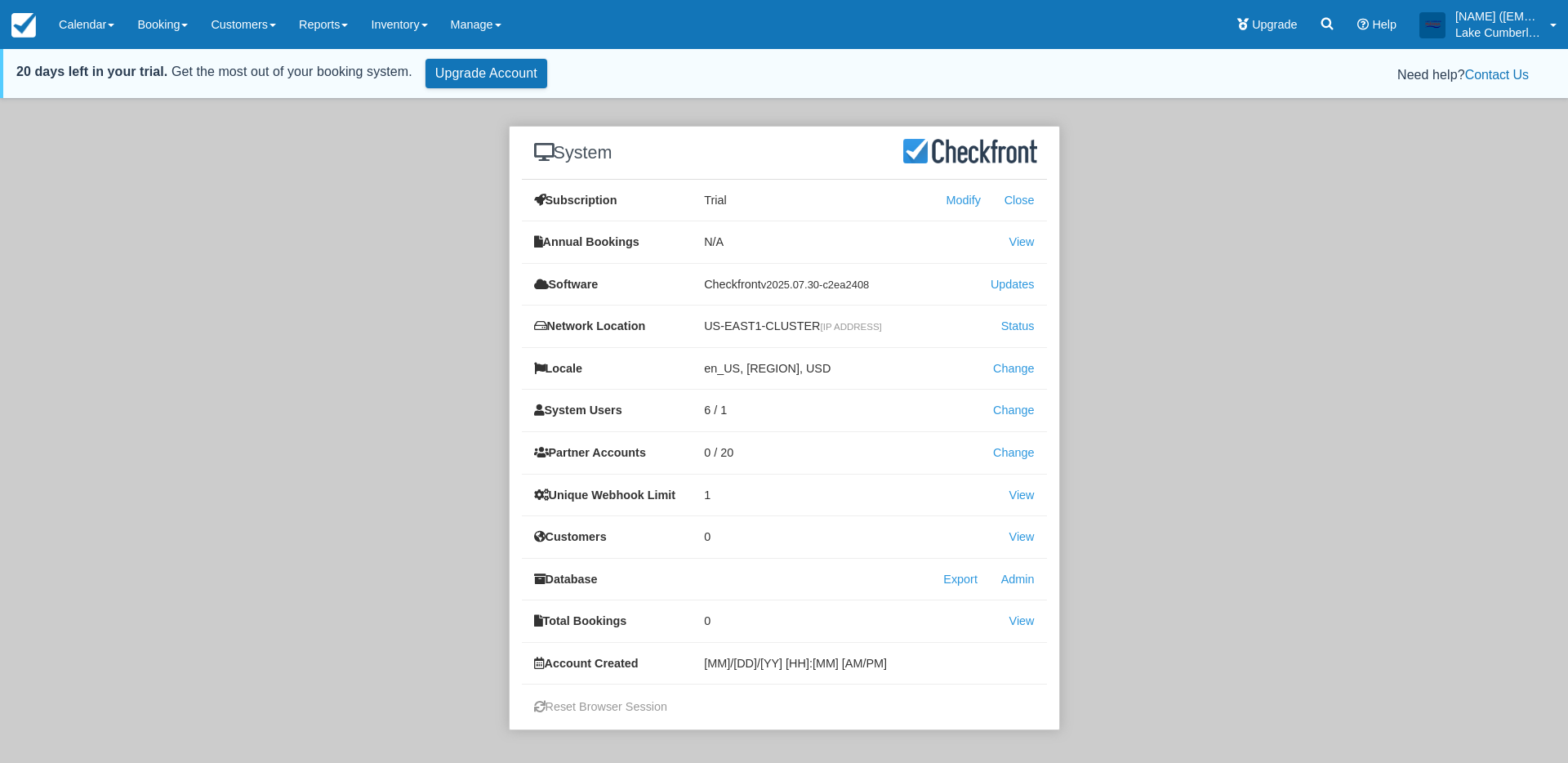 scroll, scrollTop: 0, scrollLeft: 0, axis: both 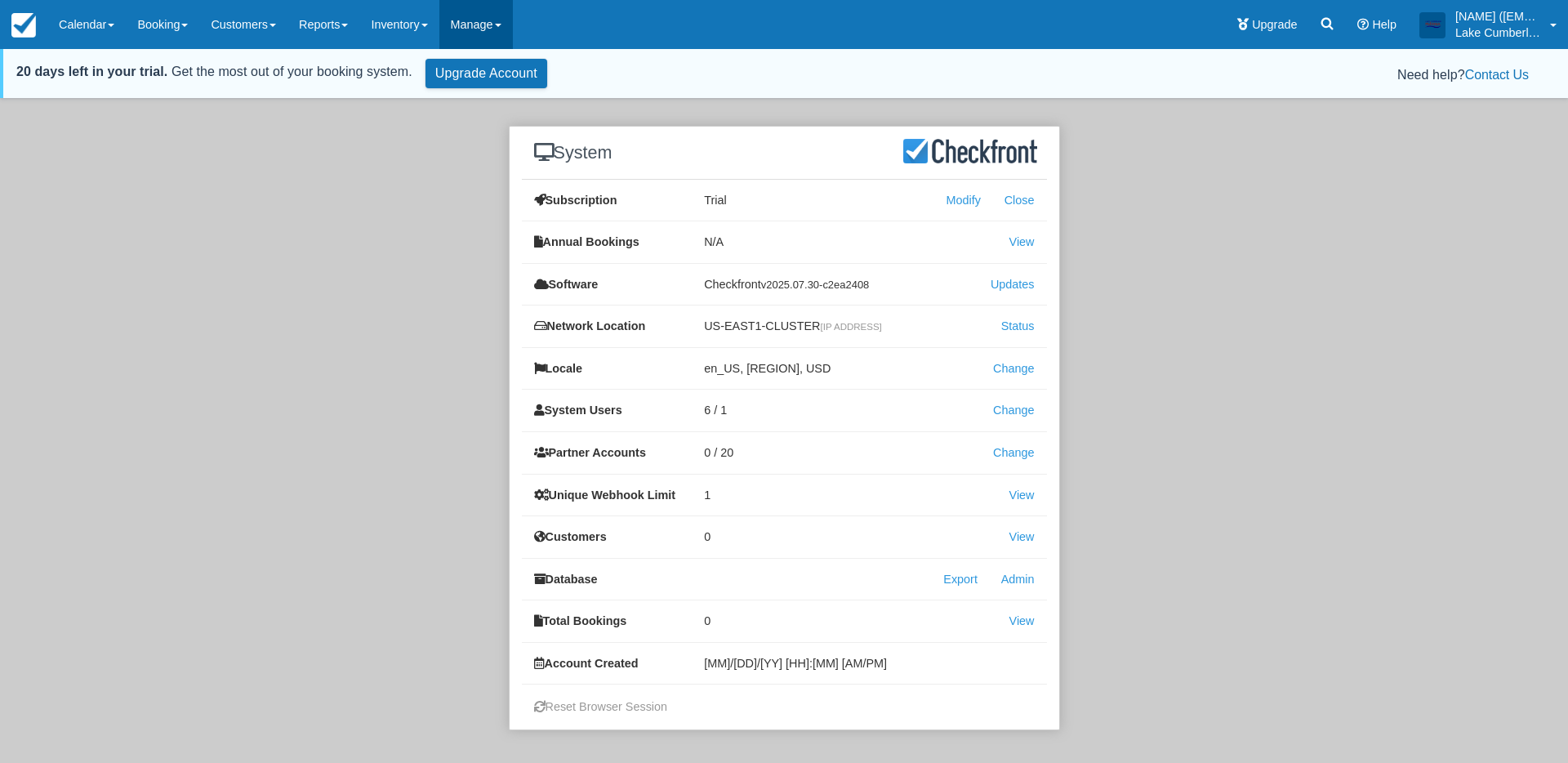 click on "Manage" at bounding box center [476, 25] 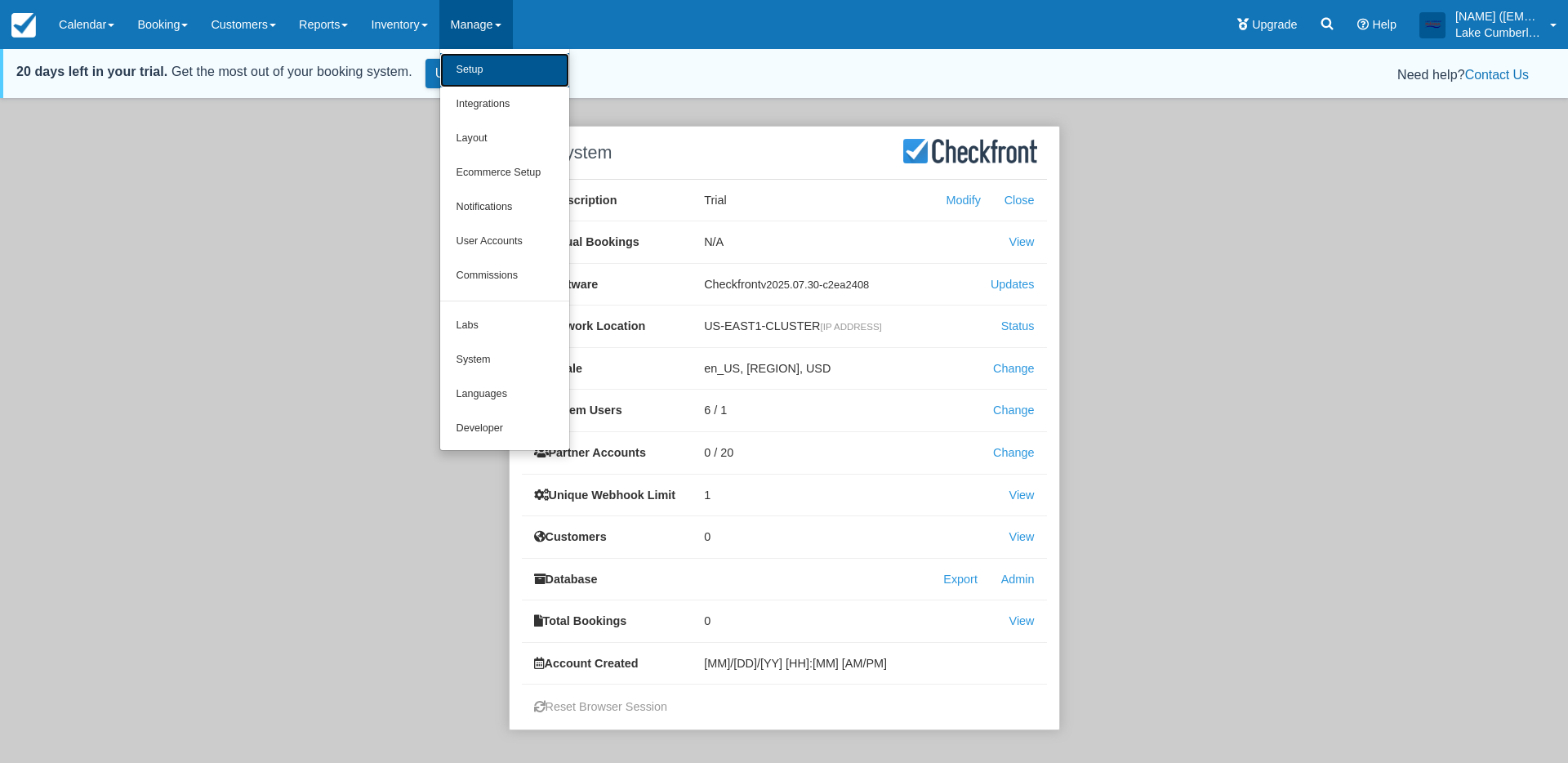click on "Setup" at bounding box center [505, 70] 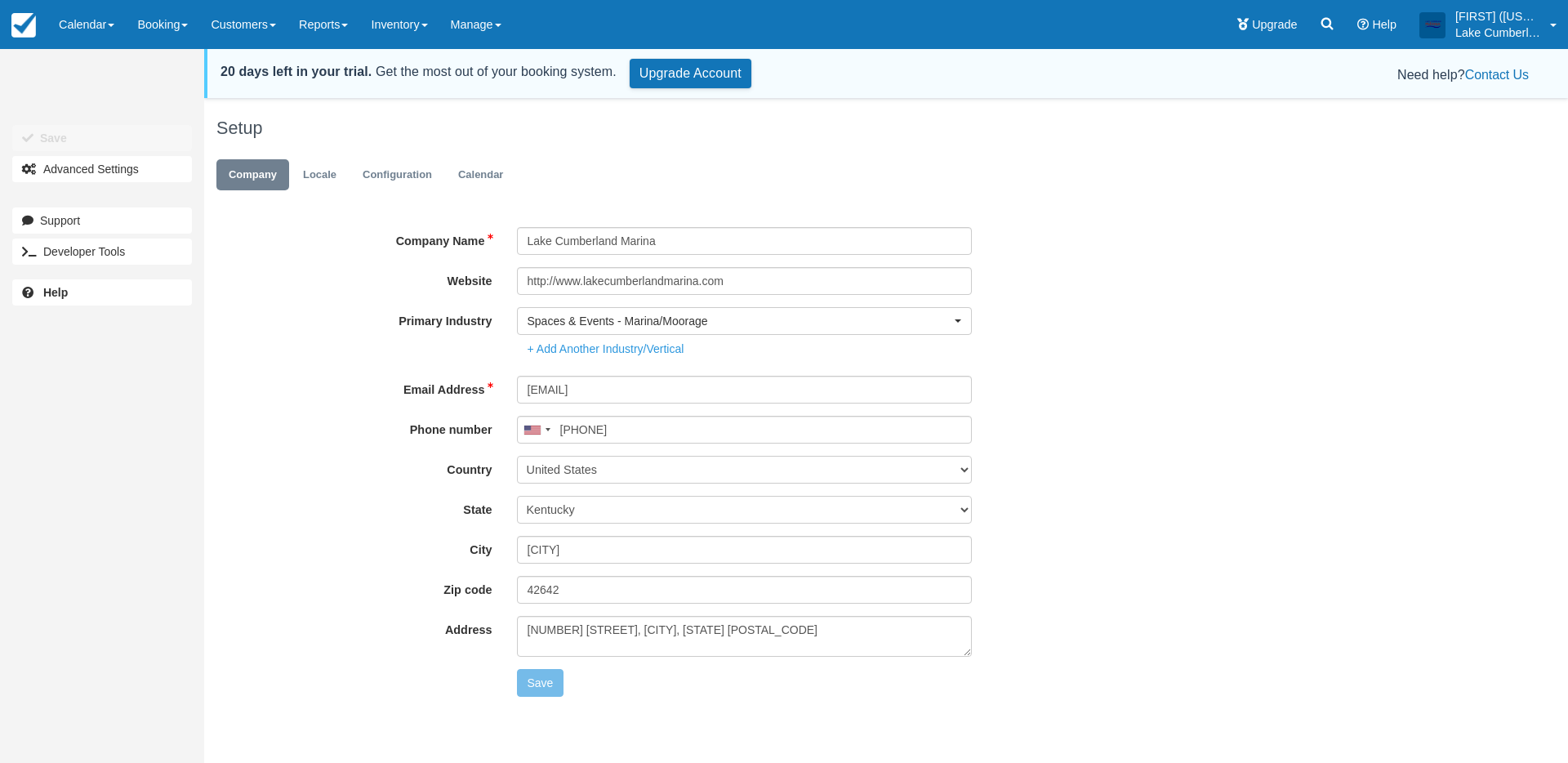 scroll, scrollTop: 0, scrollLeft: 0, axis: both 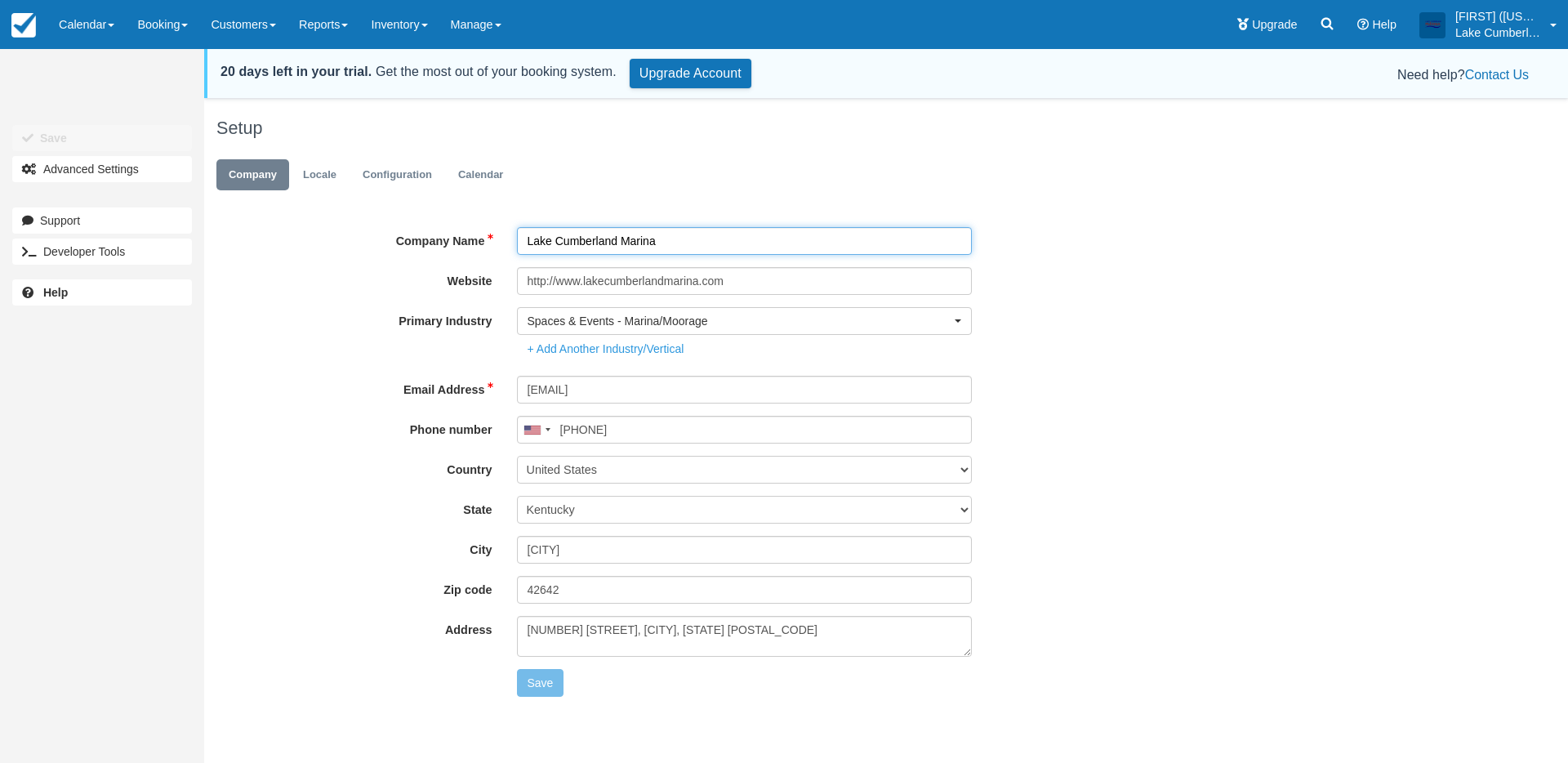 click on "Lake Cumberland Marina" at bounding box center (745, 241) 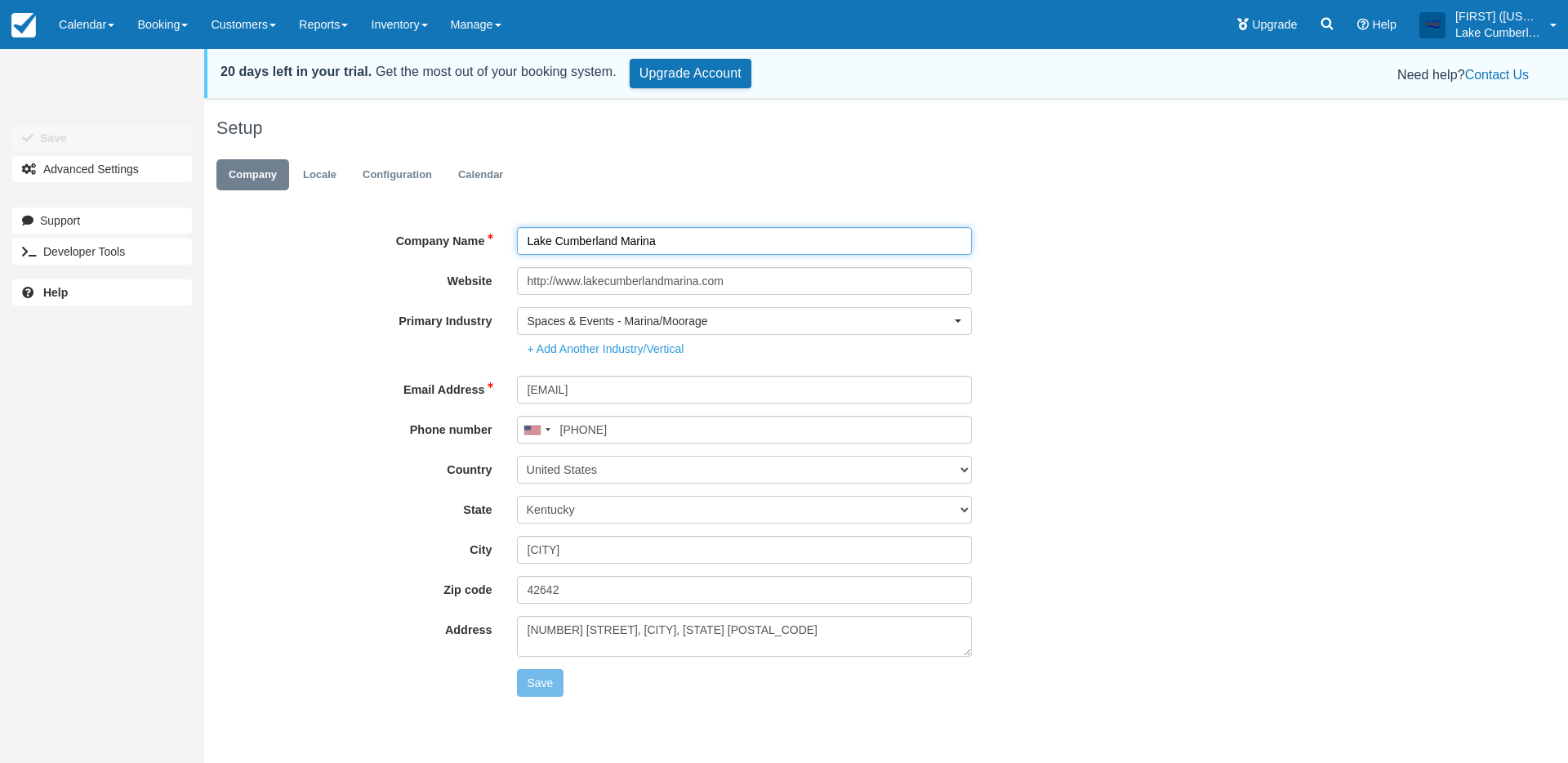 drag, startPoint x: 616, startPoint y: 241, endPoint x: 533, endPoint y: 241, distance: 83 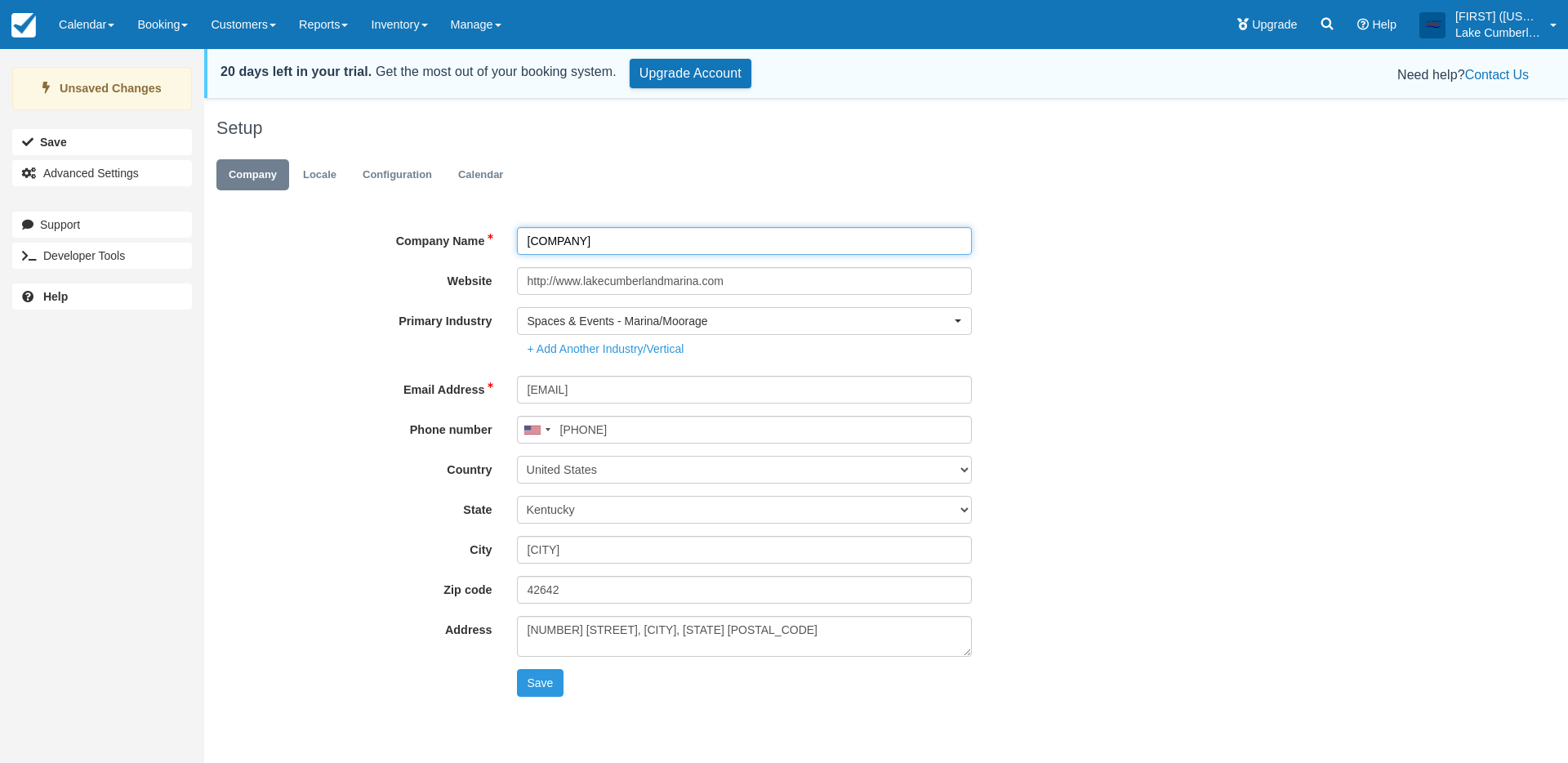 type on "[COMPANY]" 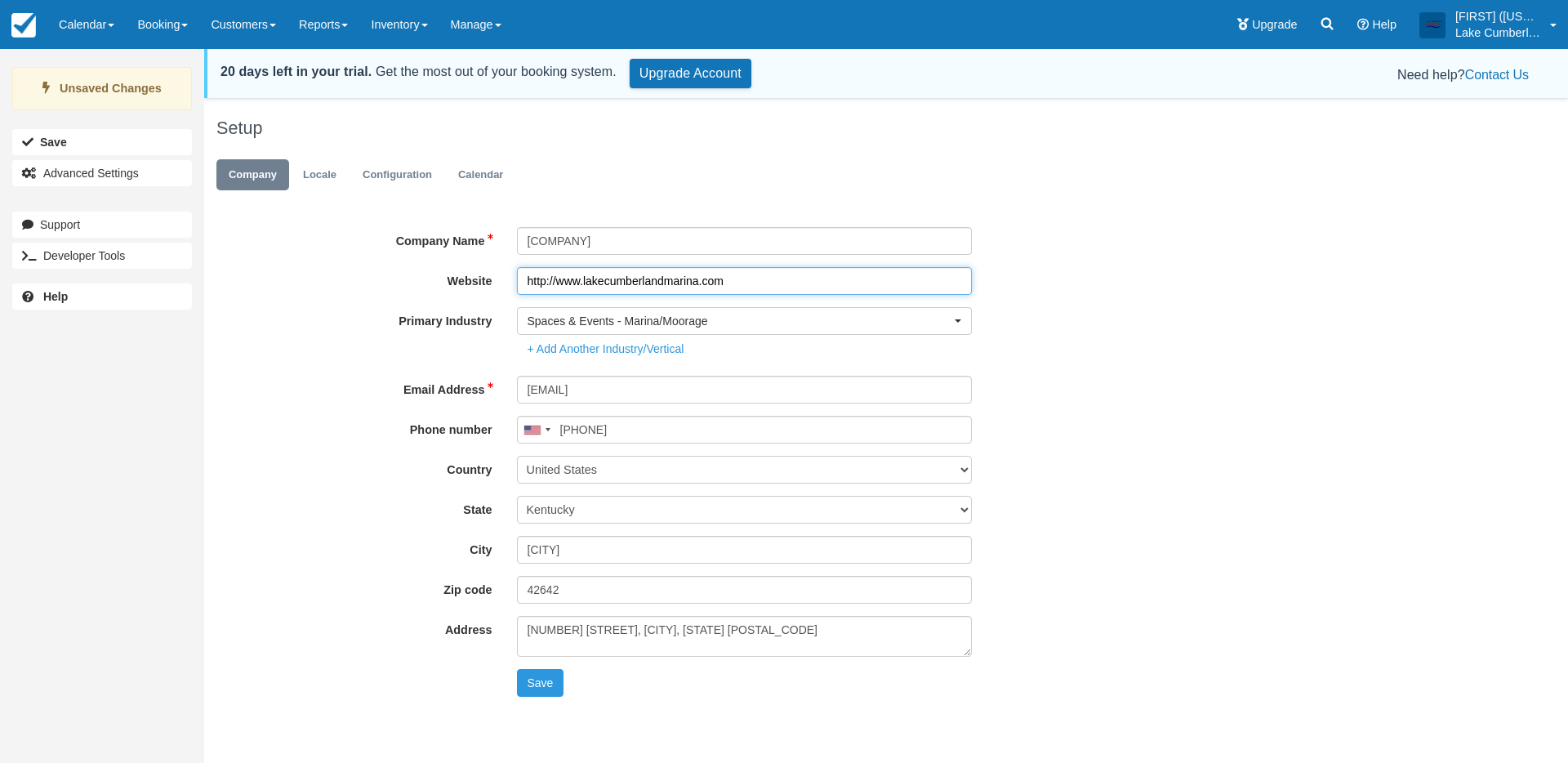 click on "http://www.lakecumberlandmarina.com" at bounding box center (745, 281) 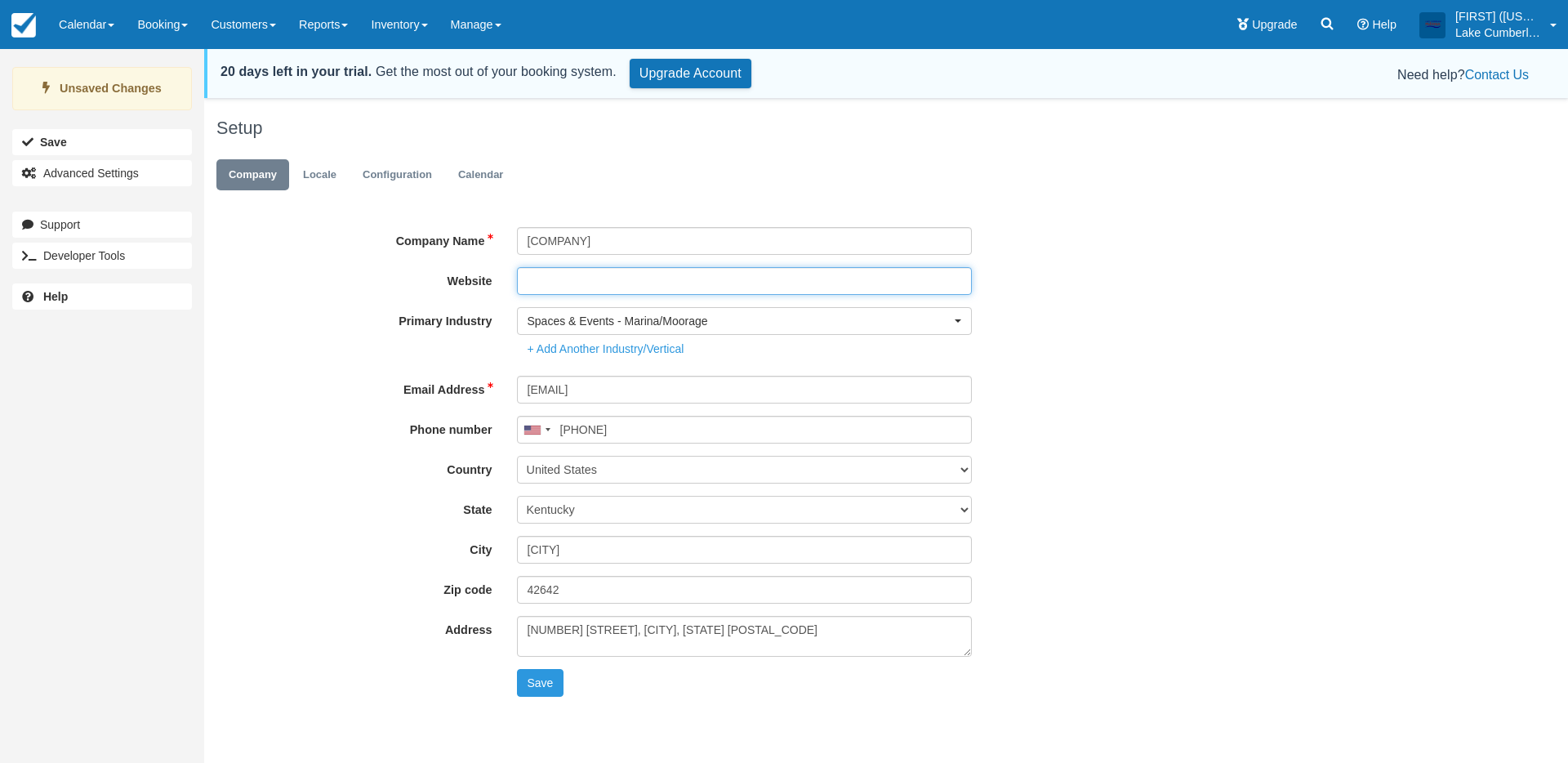 type 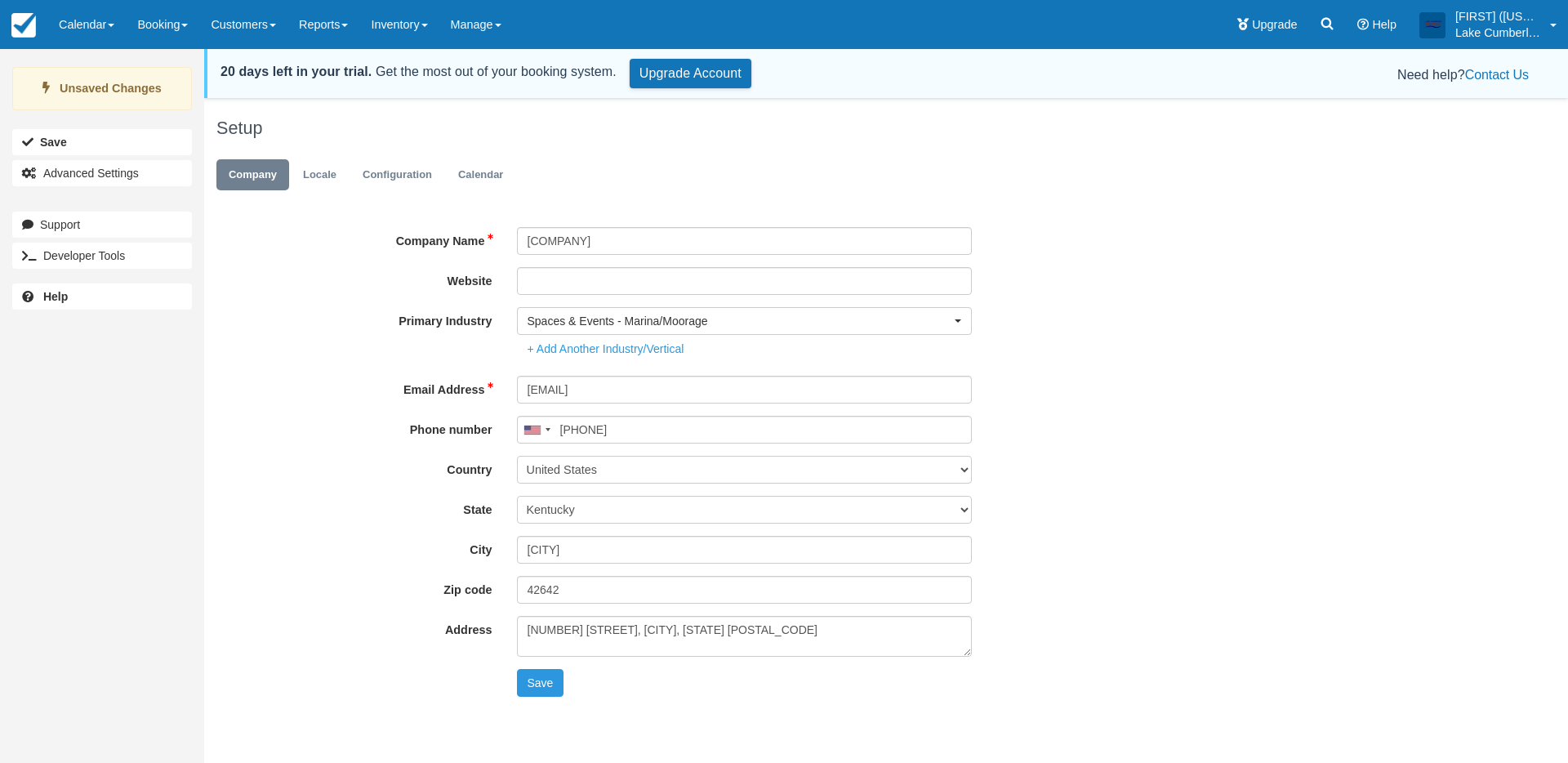 click on "Company Name
Lee Ford Marina" at bounding box center [792, 234] 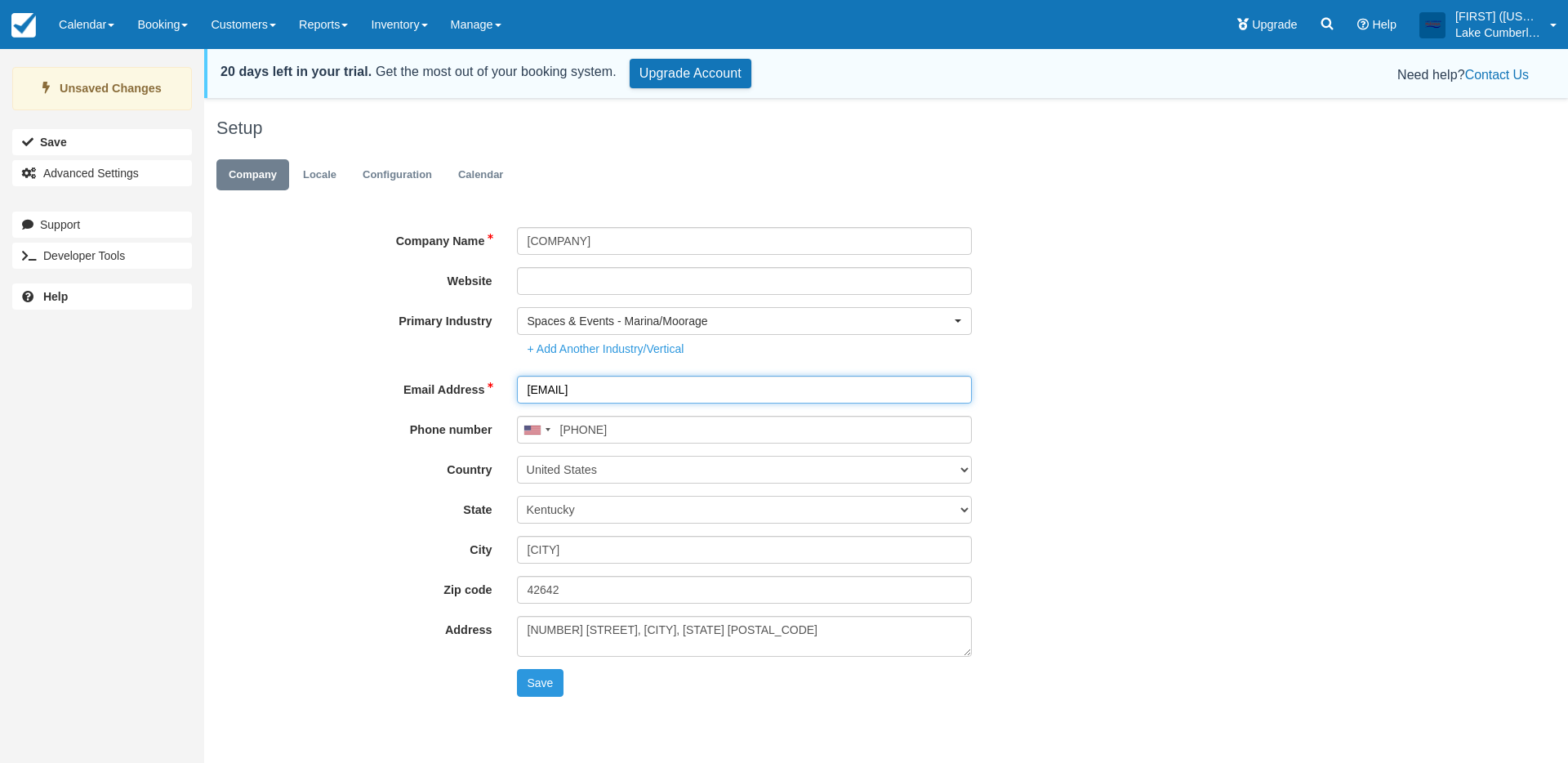 click on "lakecumberlandmarina@gmail.com" at bounding box center [745, 390] 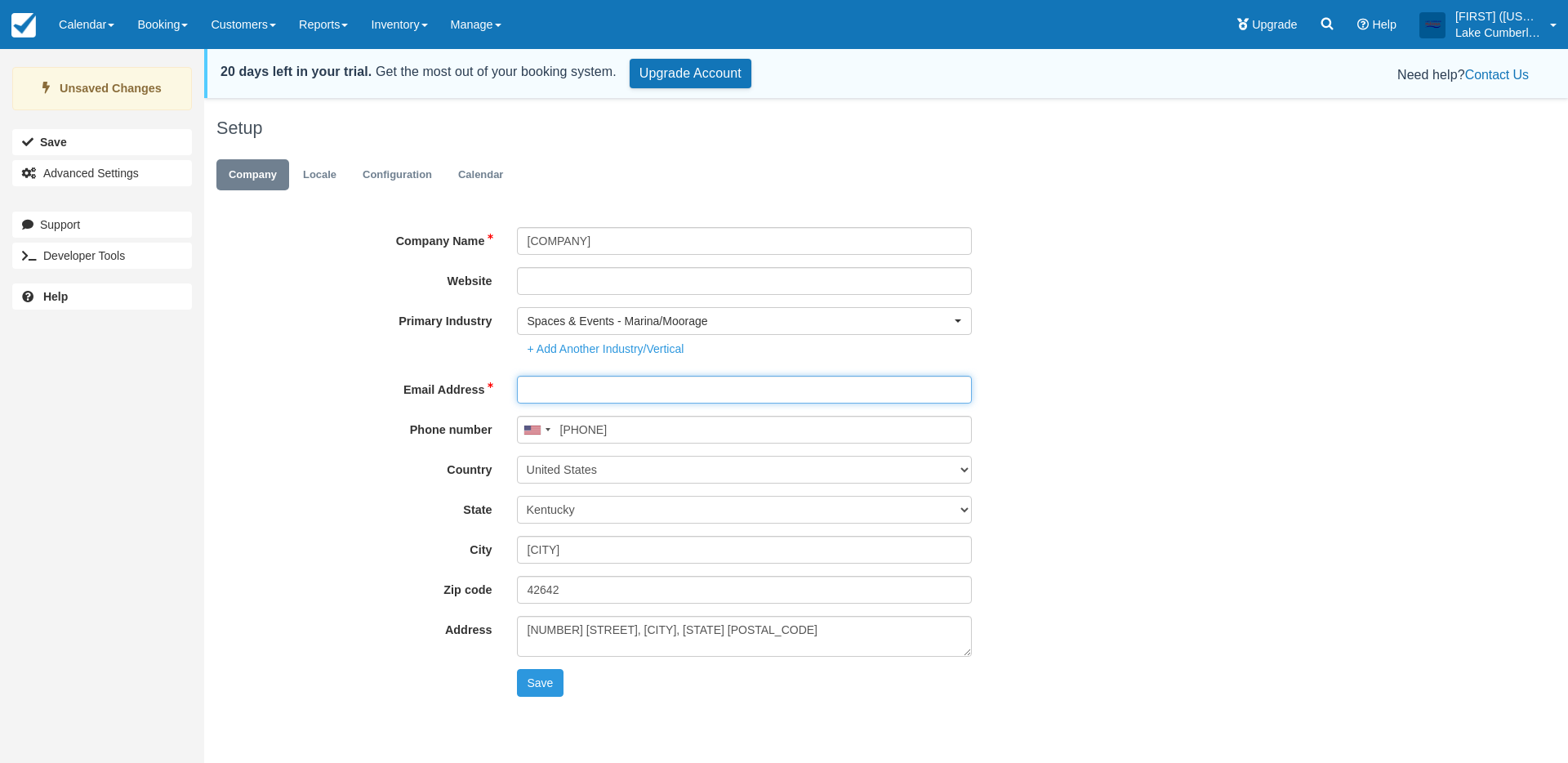 type 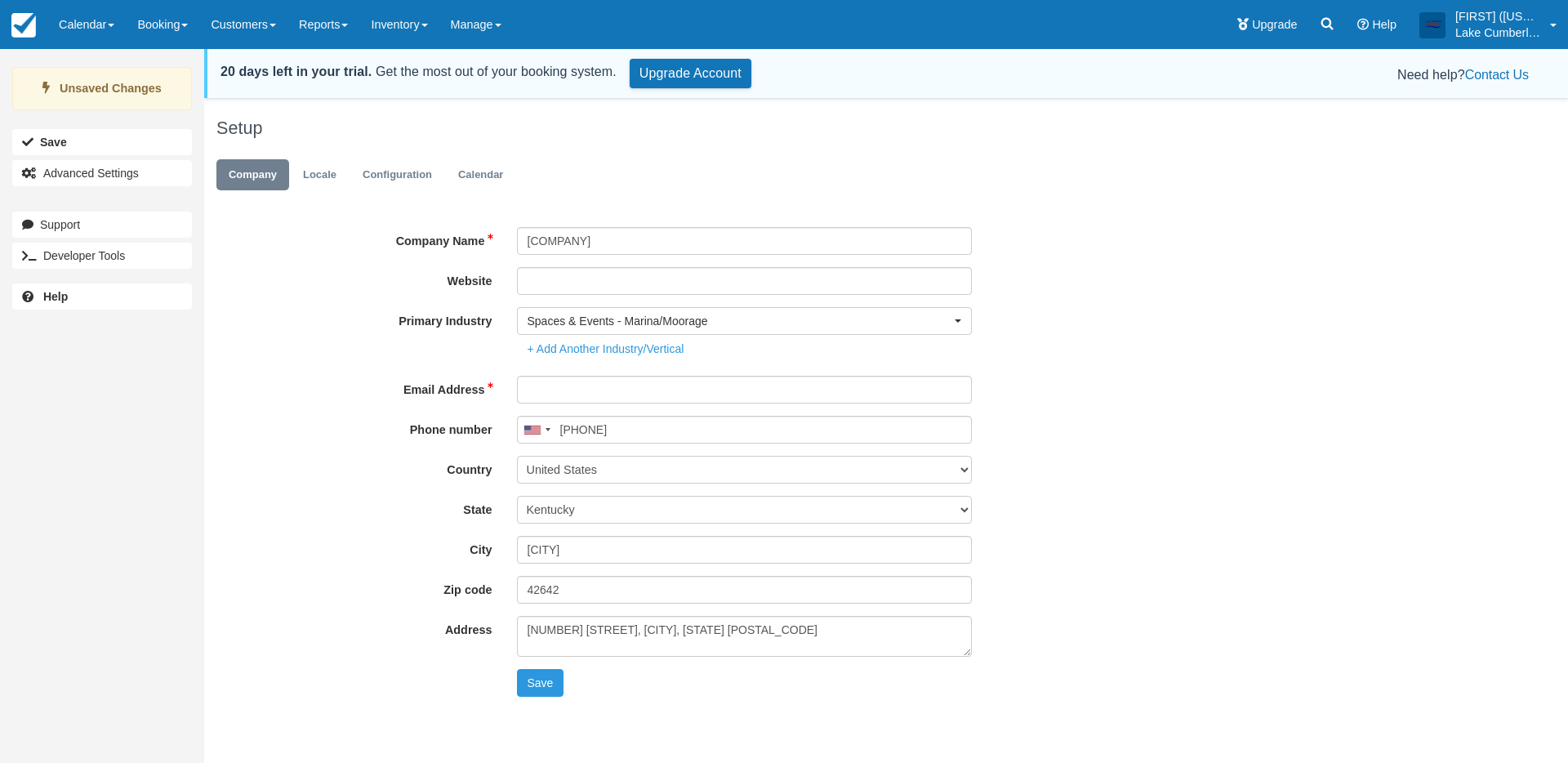 click on "Email Address" at bounding box center [792, 390] 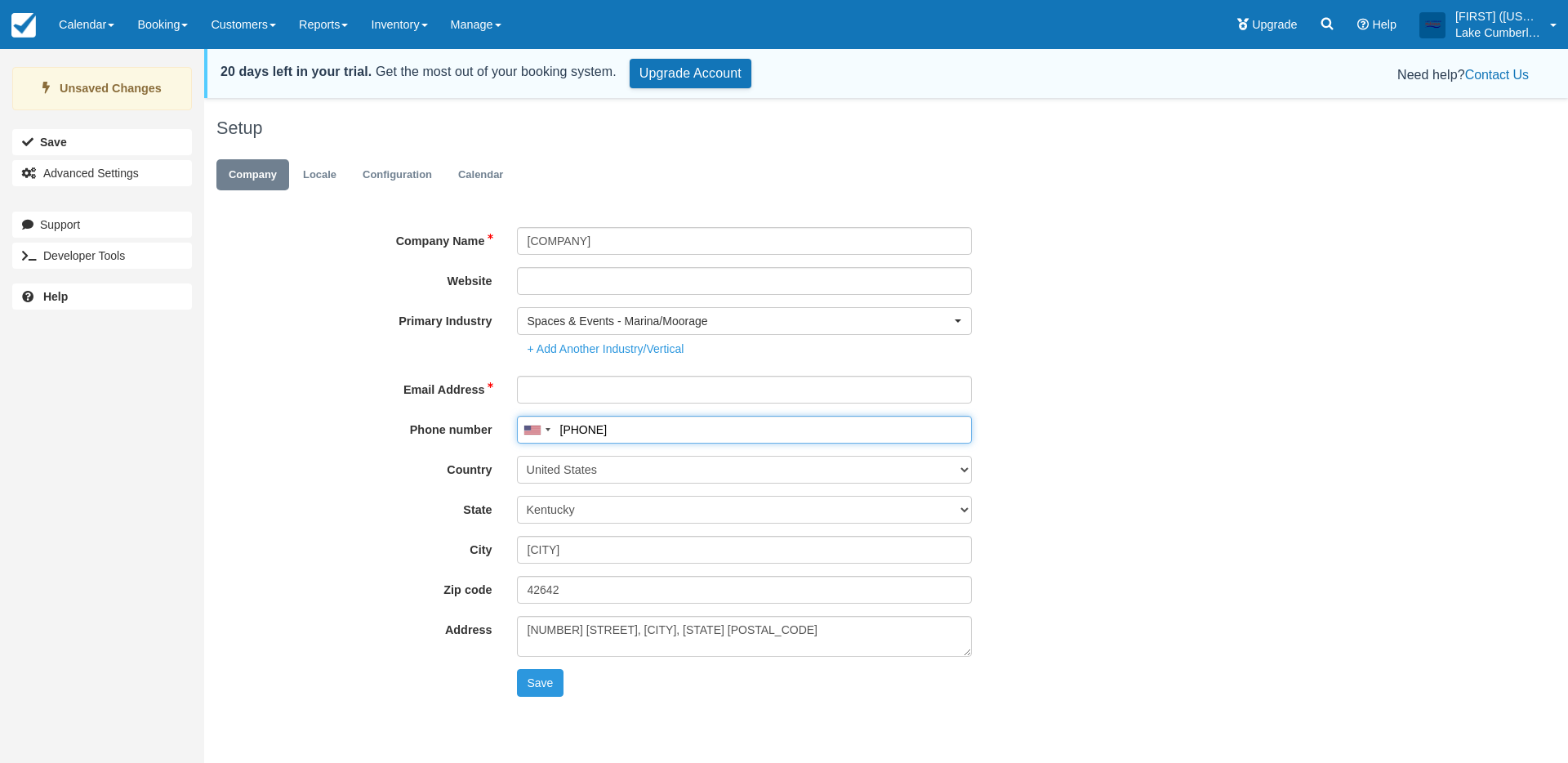 click on "(859) 494-9003" at bounding box center (745, 430) 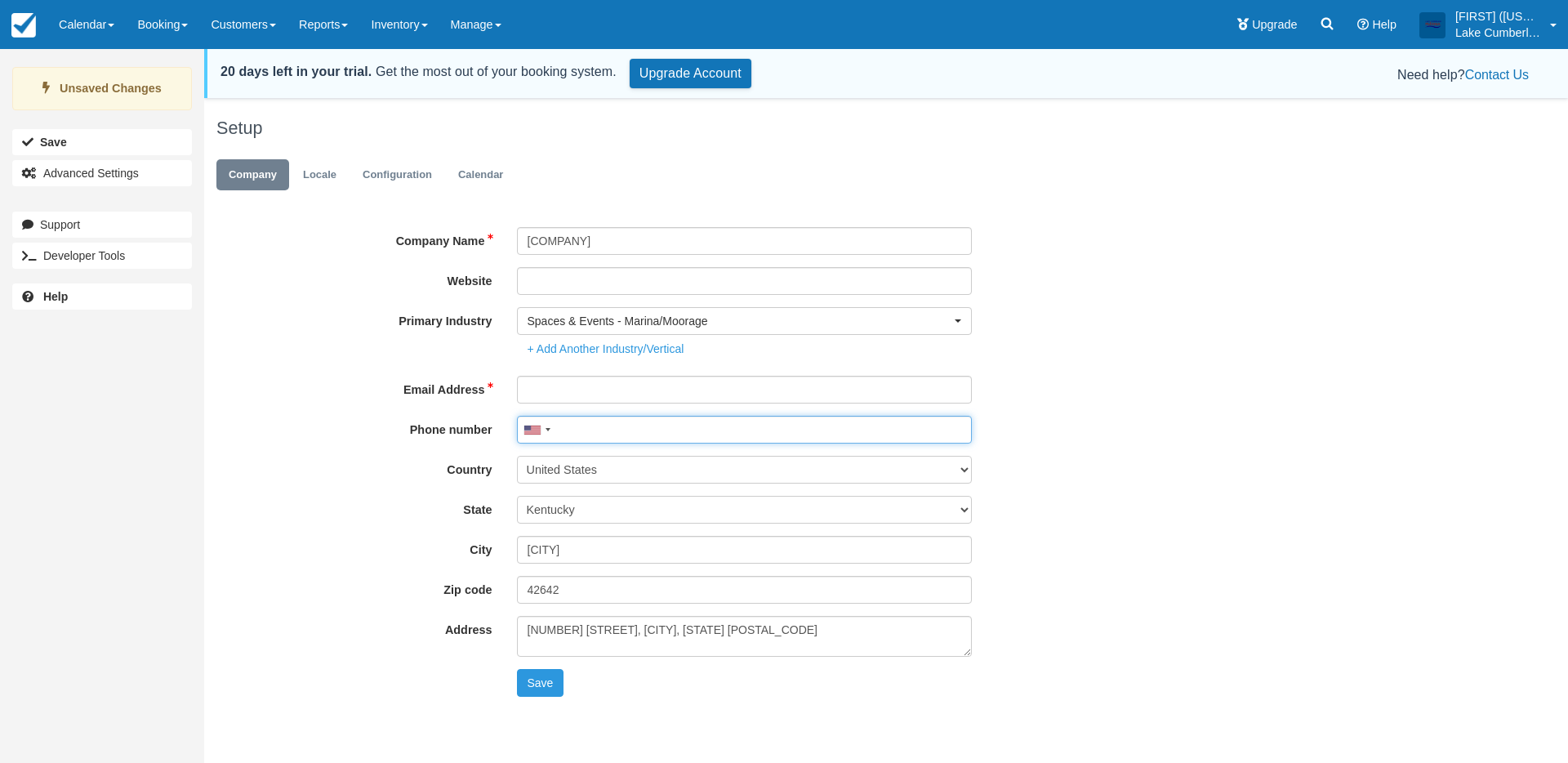 type 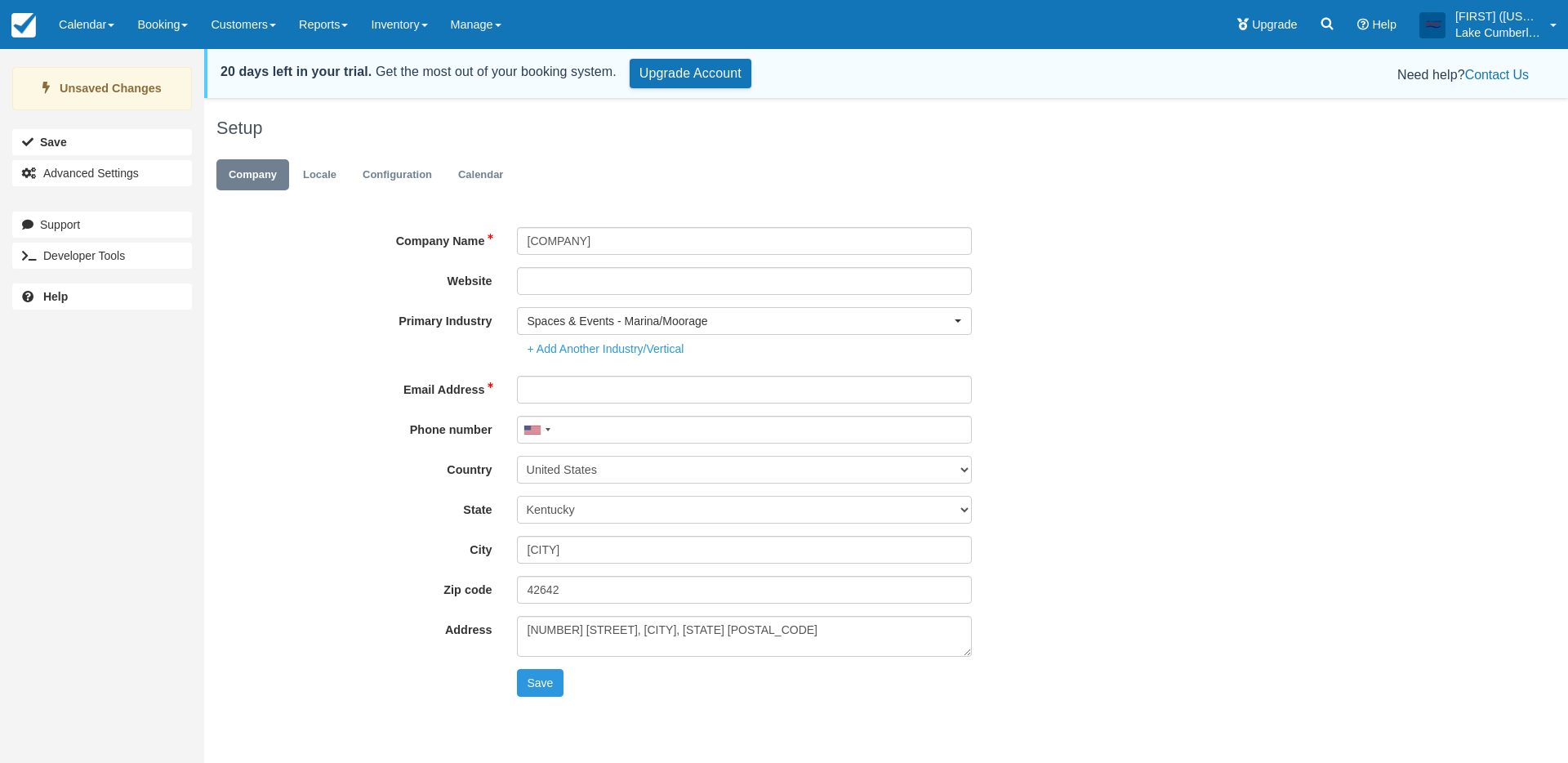 click on "Email Address" at bounding box center [792, 395] 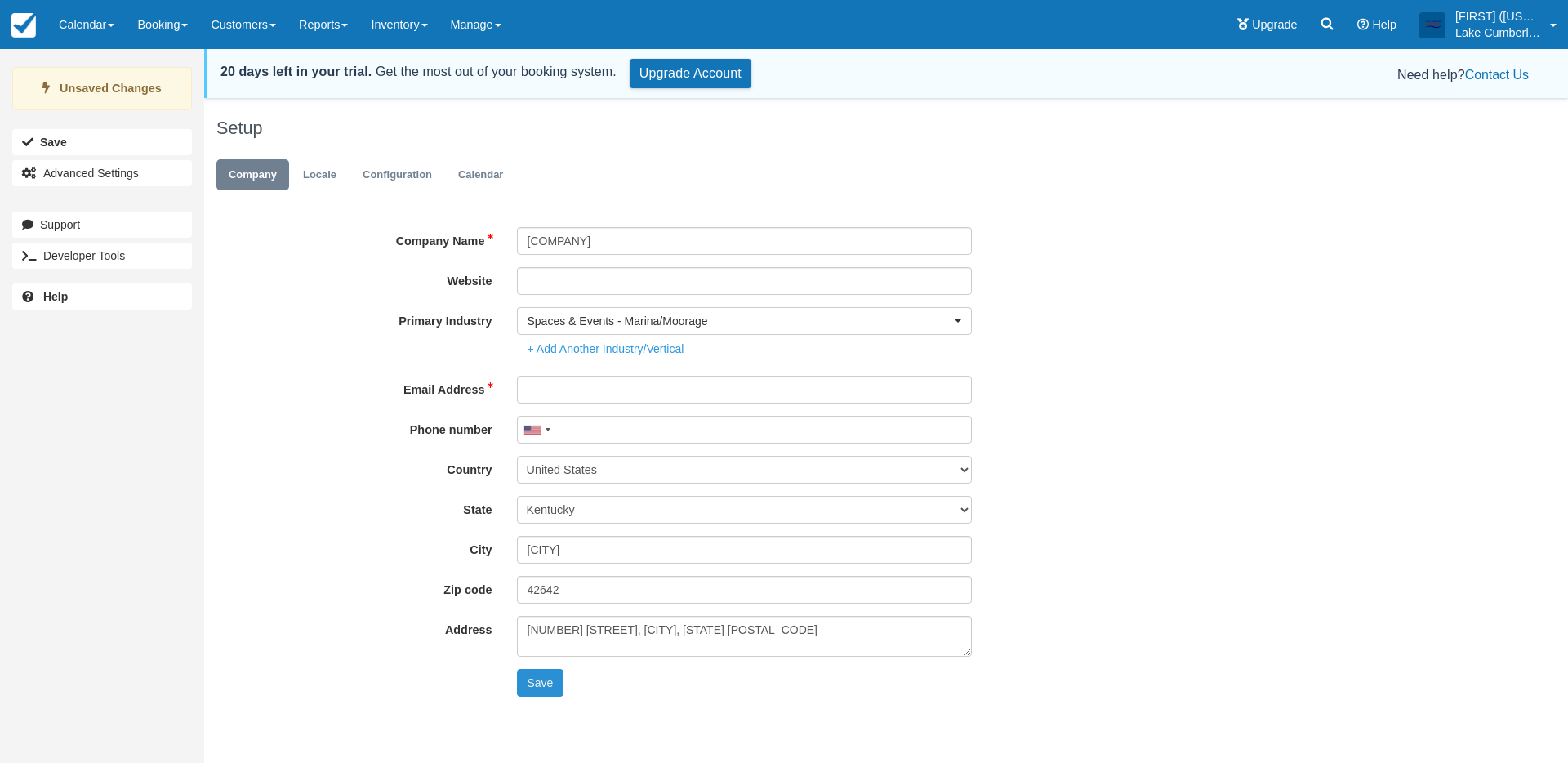 click on "Save" at bounding box center (541, 683) 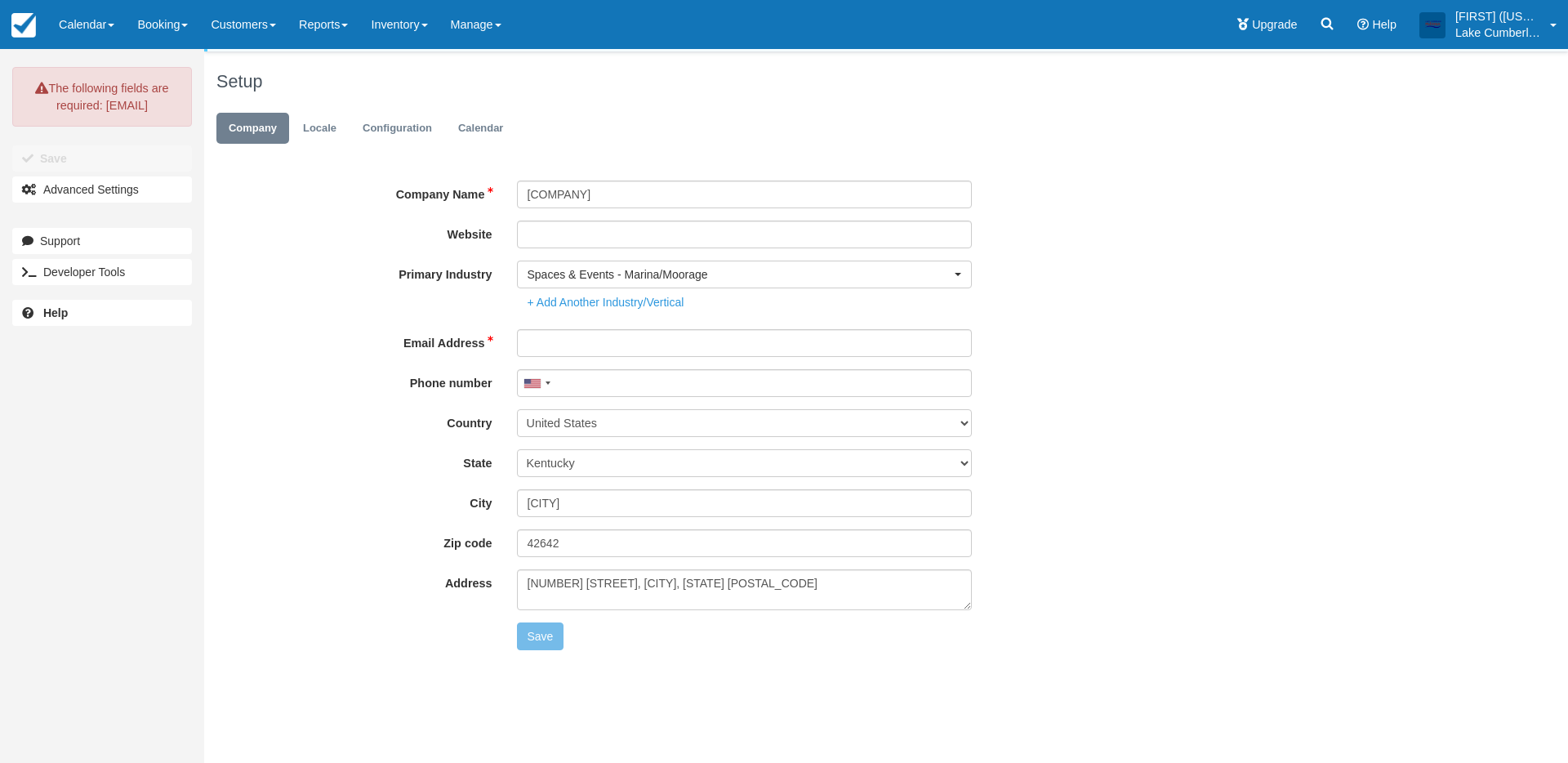 scroll, scrollTop: 53, scrollLeft: 0, axis: vertical 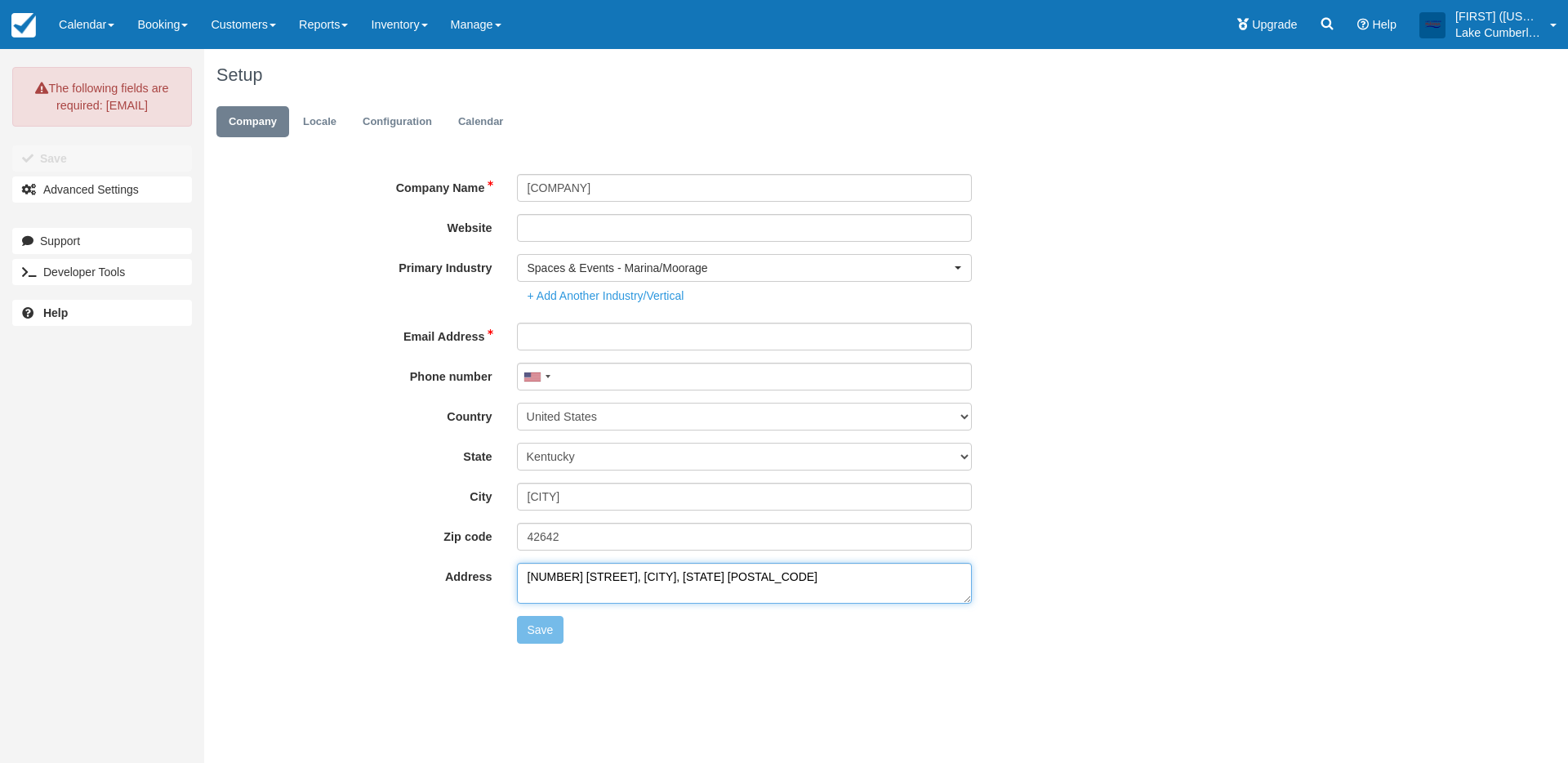 click on "2108 Highway 1383, Russell Springs, KY 42642" at bounding box center (745, 583) 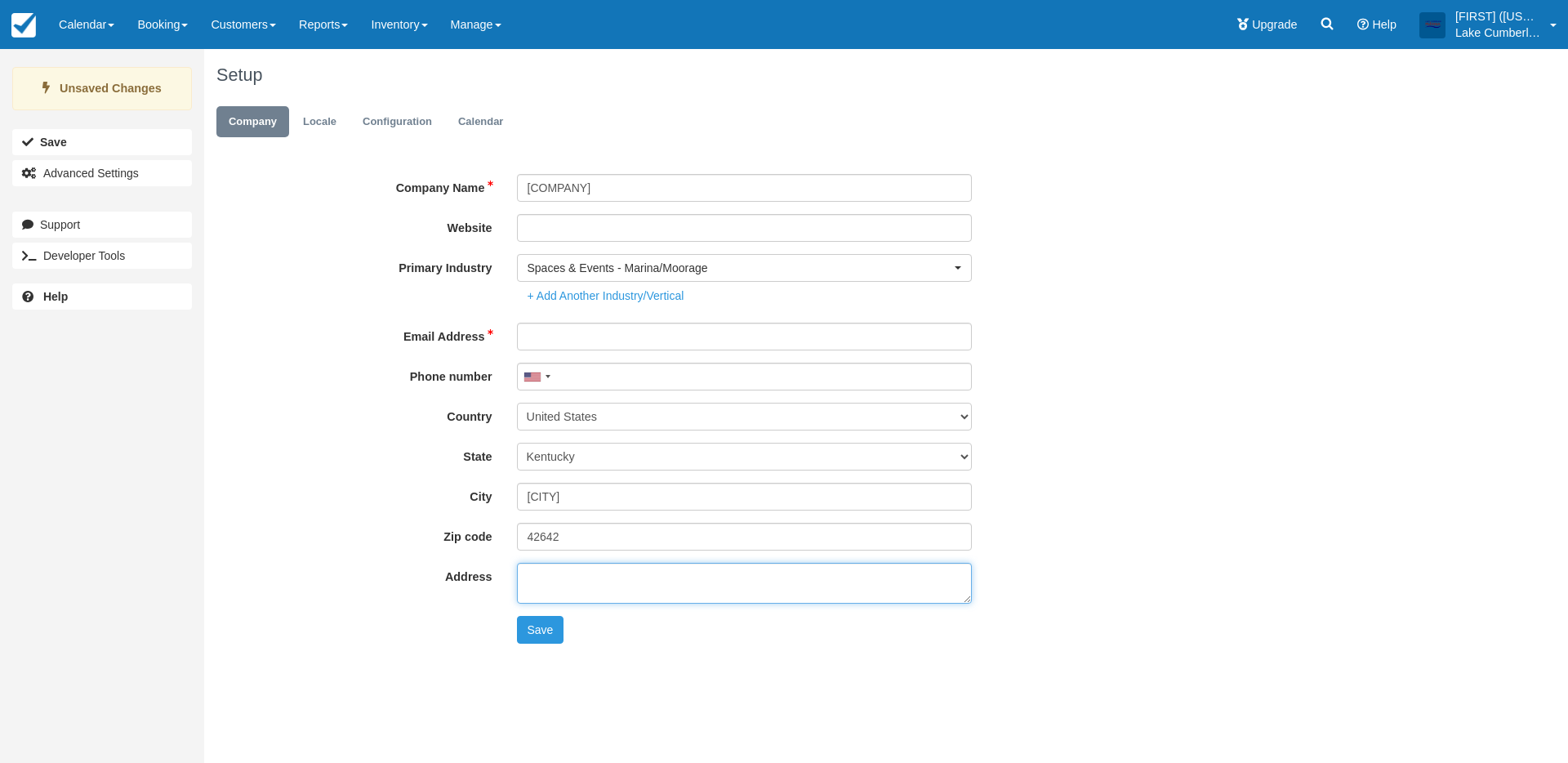 type 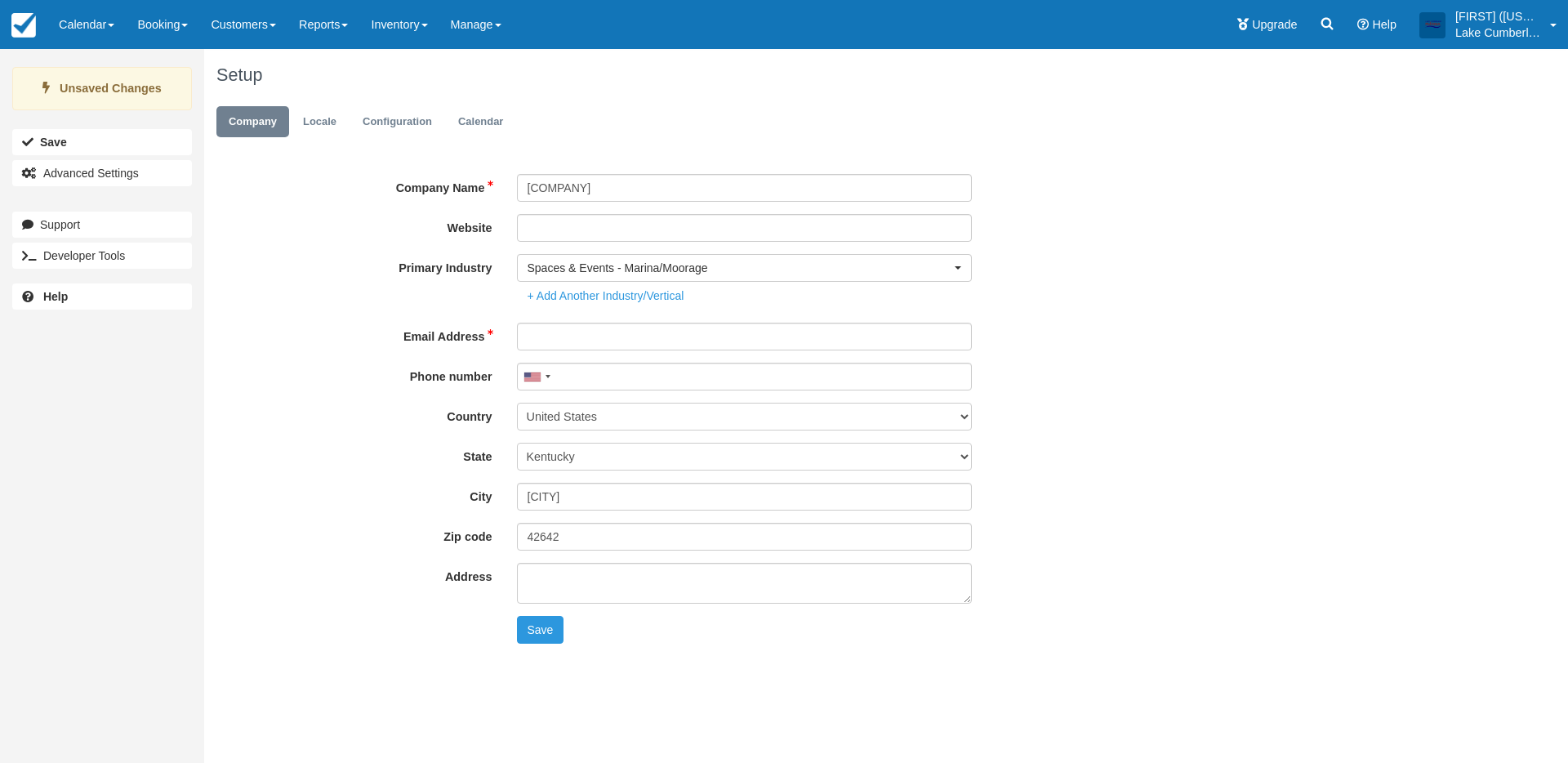 click on "Country
Albania American Samoa Andorra Angola Anguilla Antigua And Barbuda Argentina Armenia Aruba Australia Austria Azerbaijan Bahamas Bahrain Bangladesh Barbados Belgium Belize Benin Bermuda Bhutan Bolivia Botswana Brazil Brunei Darussalam Bulgaria Cambodia Cameroon Canada Cape Verde Cayman Islands Central African Republic Chile China Collectivity of Saint Martin Colombia Comoros Congo (DC) Congo (R) Cook Islands Costa Rica Croatia Curaçao Cyprus Czech Republic Denmark Dominica Dominican Republic East Timor Ecuador Egypt El Salvador Estonia Ethiopia Falkland Islands Faroe Islands Fiji Finland France French Polynesia Gambia Georgia Germany Ghana Gibraltar Greece Greenland Grenada Guadeloupe Guam Guatemala Guyana Haiti Holy See Honduras Hong Kong Hungary Iceland India Indonesia Ireland Israel Italy Ivory coast Jamaica Japan Jordan Kazakhstan Kenya Kiribati Kuwait Kyrgyzstan Laos Latvia Lebanon Lesotho Liechtenstein Lithuania Luxembourg Lybia Macao Macedonia" at bounding box center (792, 417) 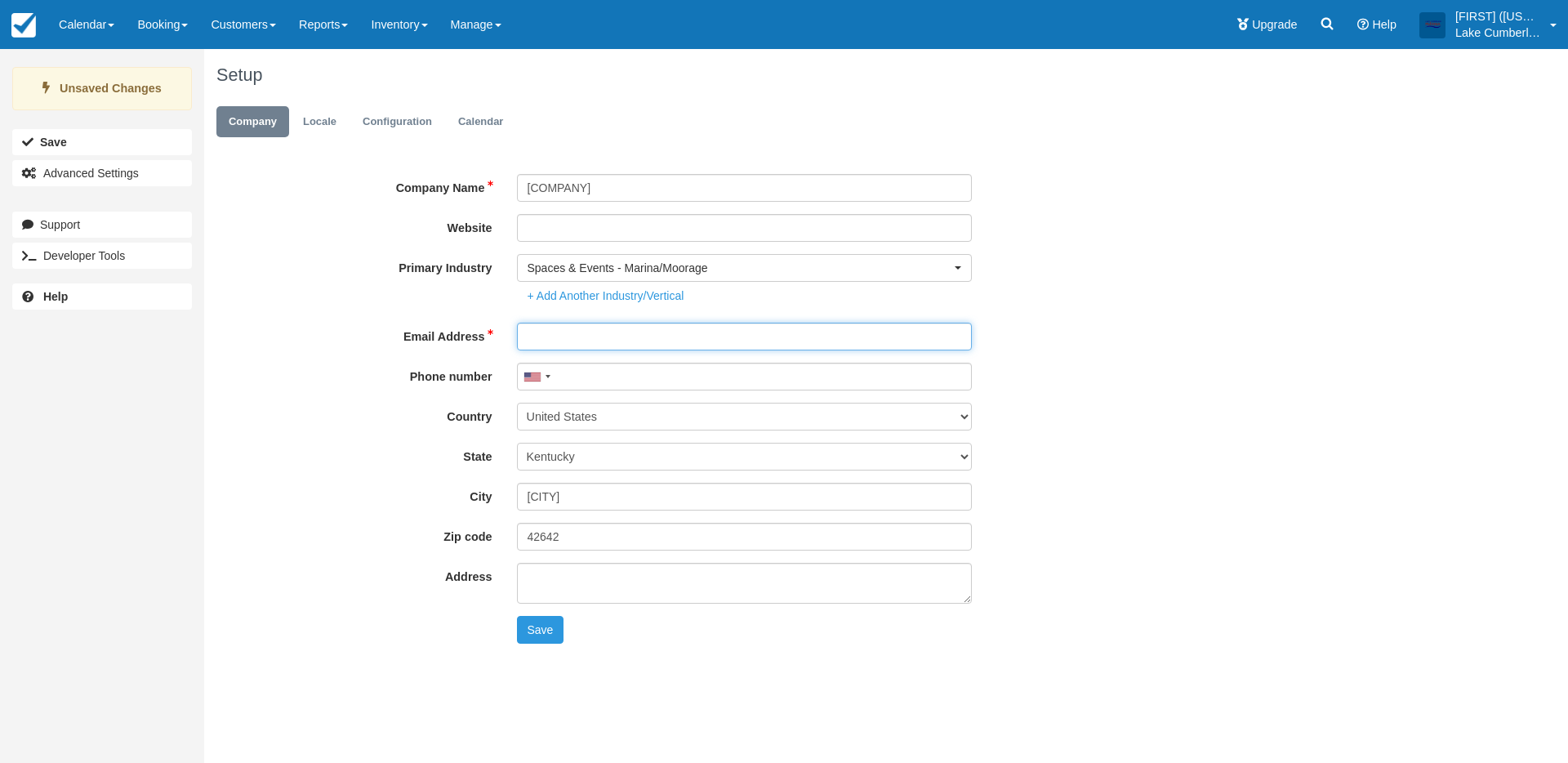 click on "Email Address" at bounding box center [745, 337] 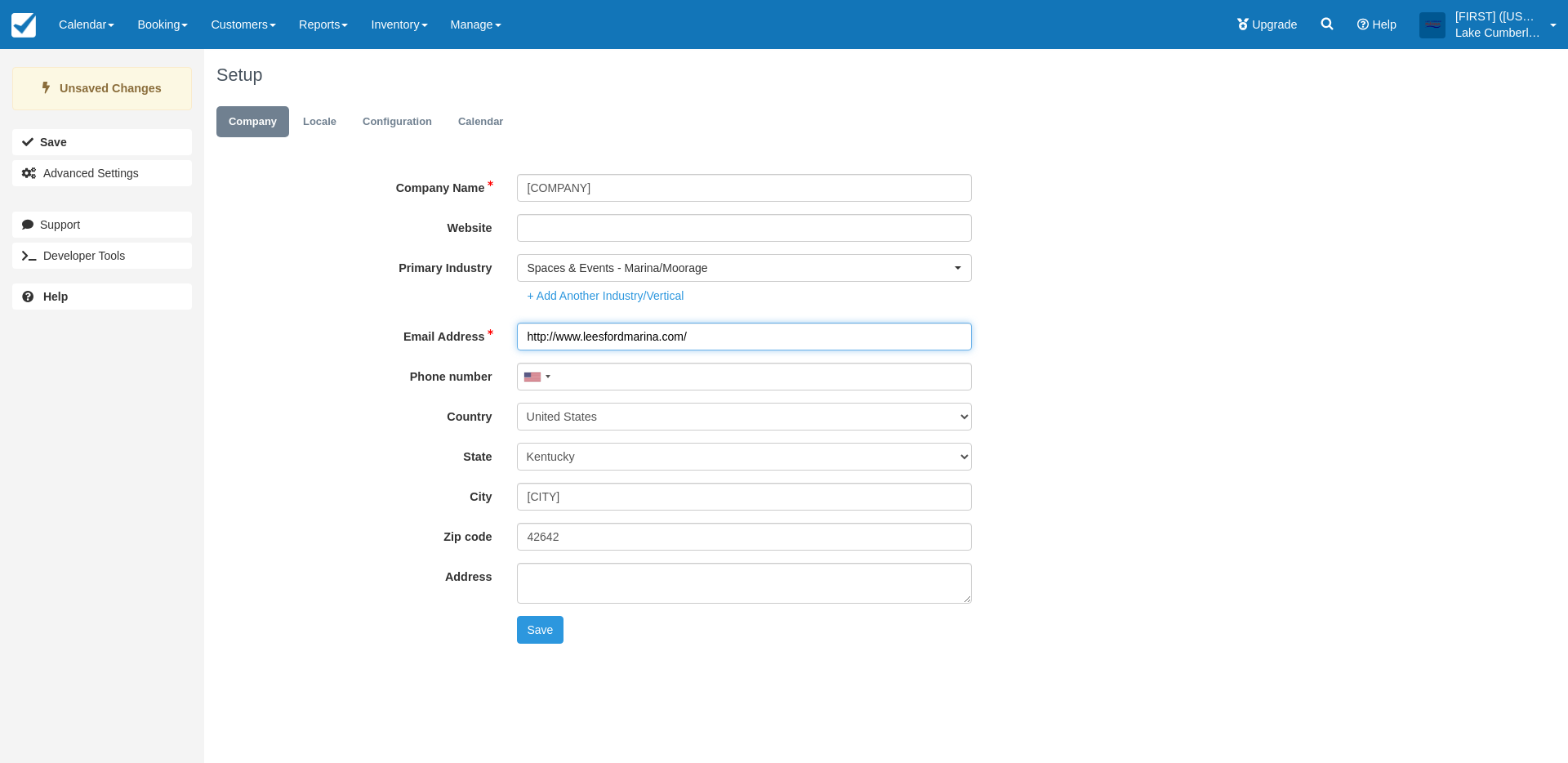 type 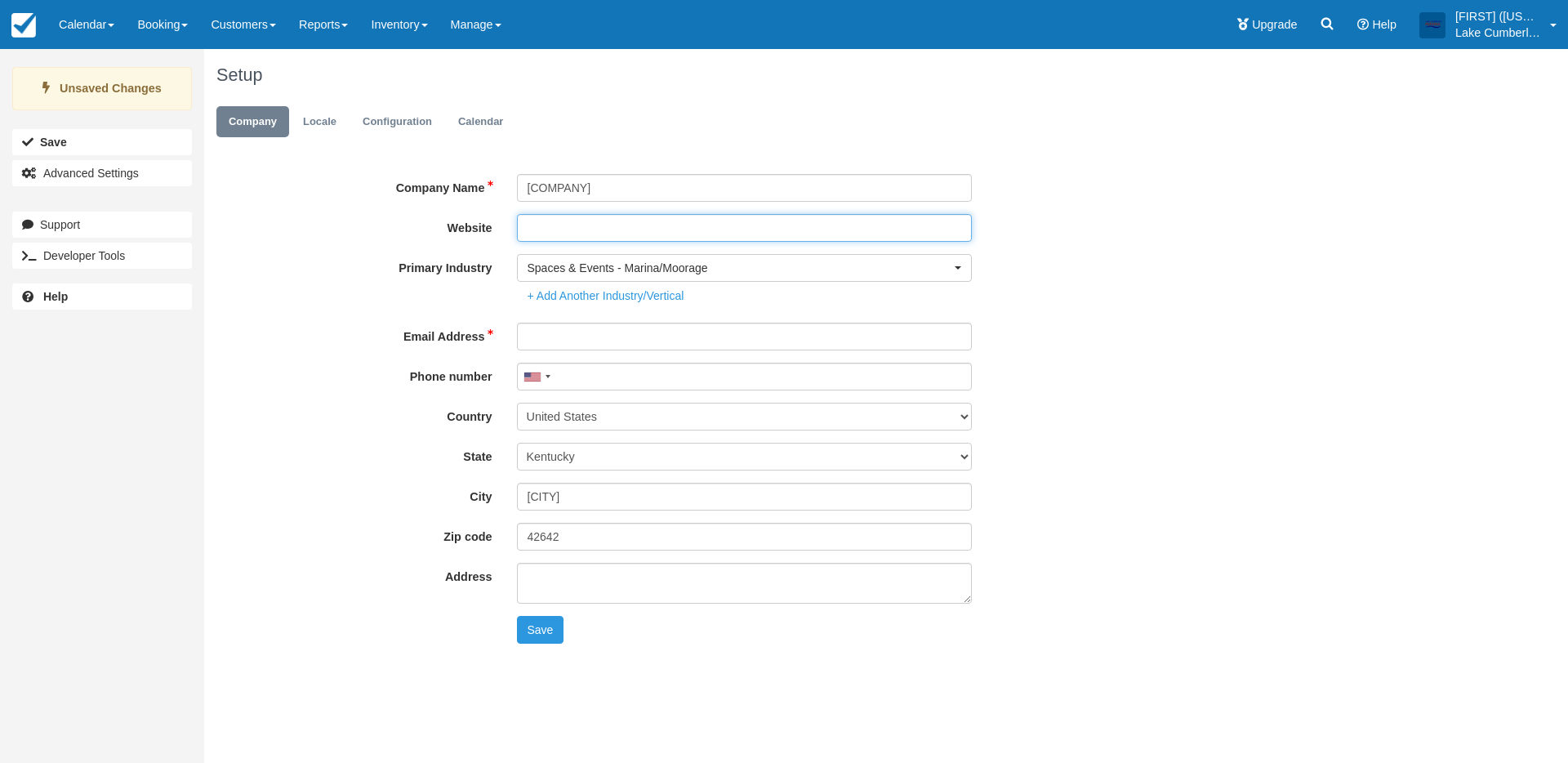 click on "Website" at bounding box center [745, 228] 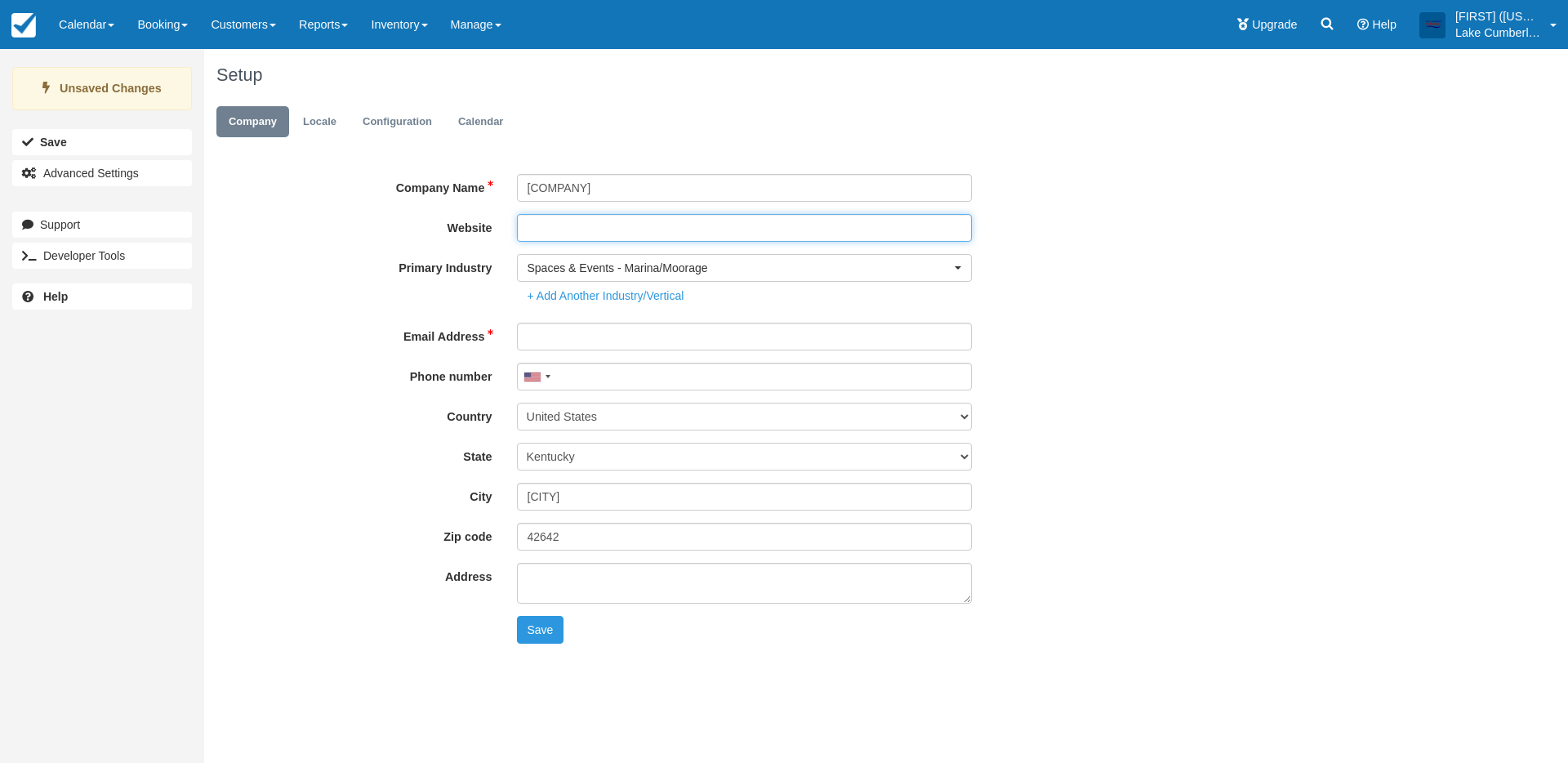 paste on "http://www.leesfordmarina.com/" 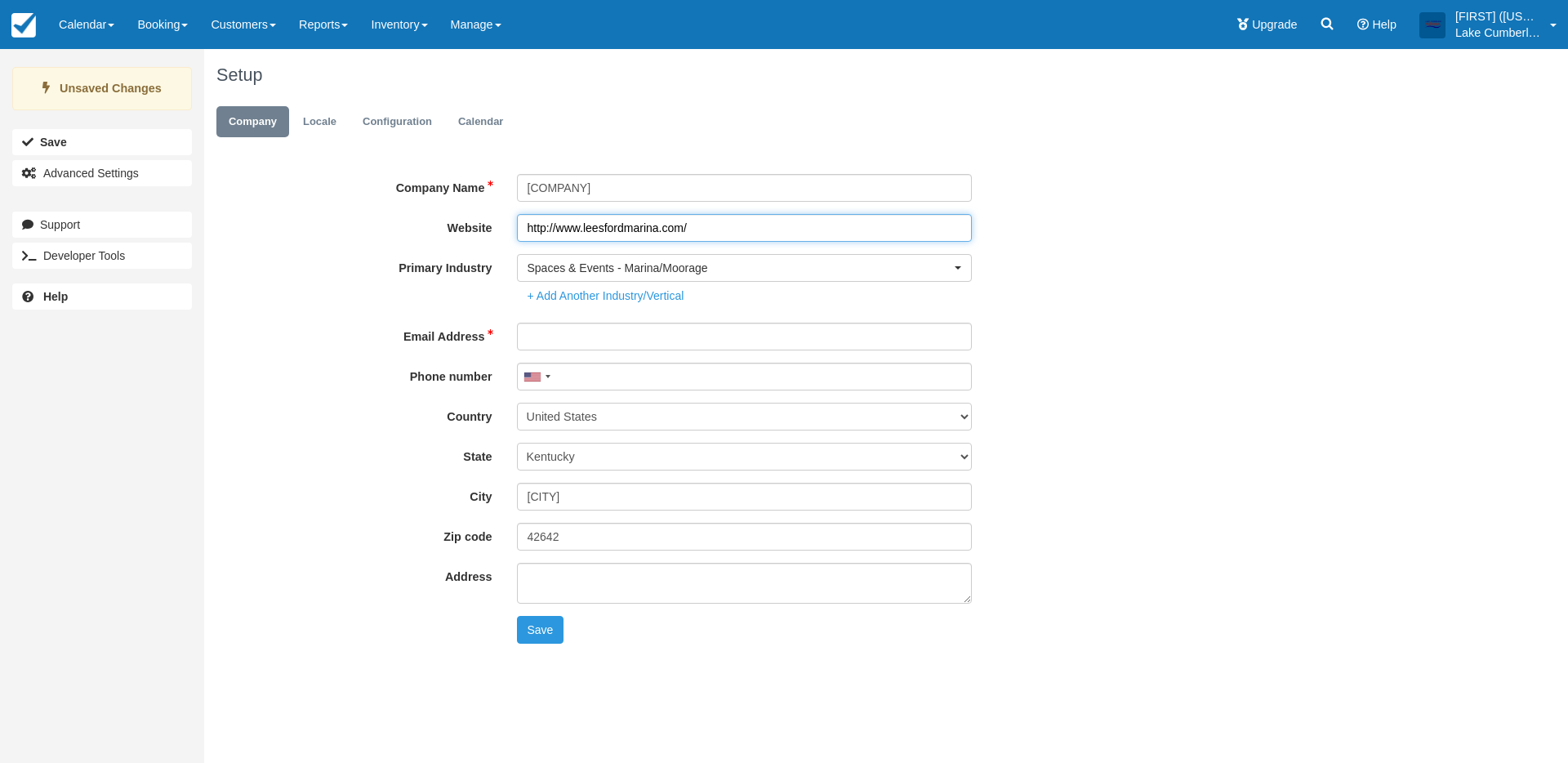 type on "http://www.leesfordmarina.com/" 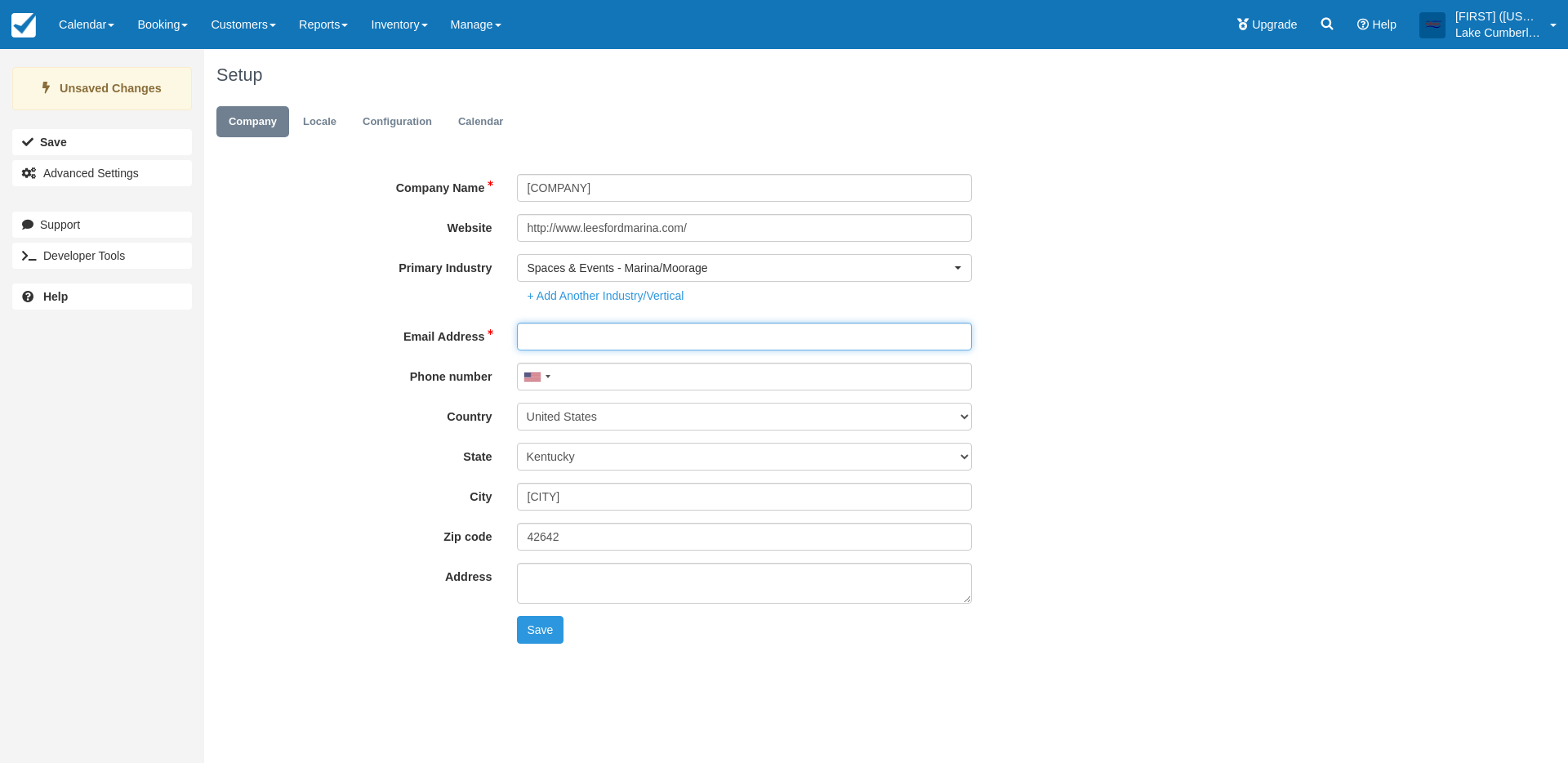 click on "Email Address" at bounding box center [745, 337] 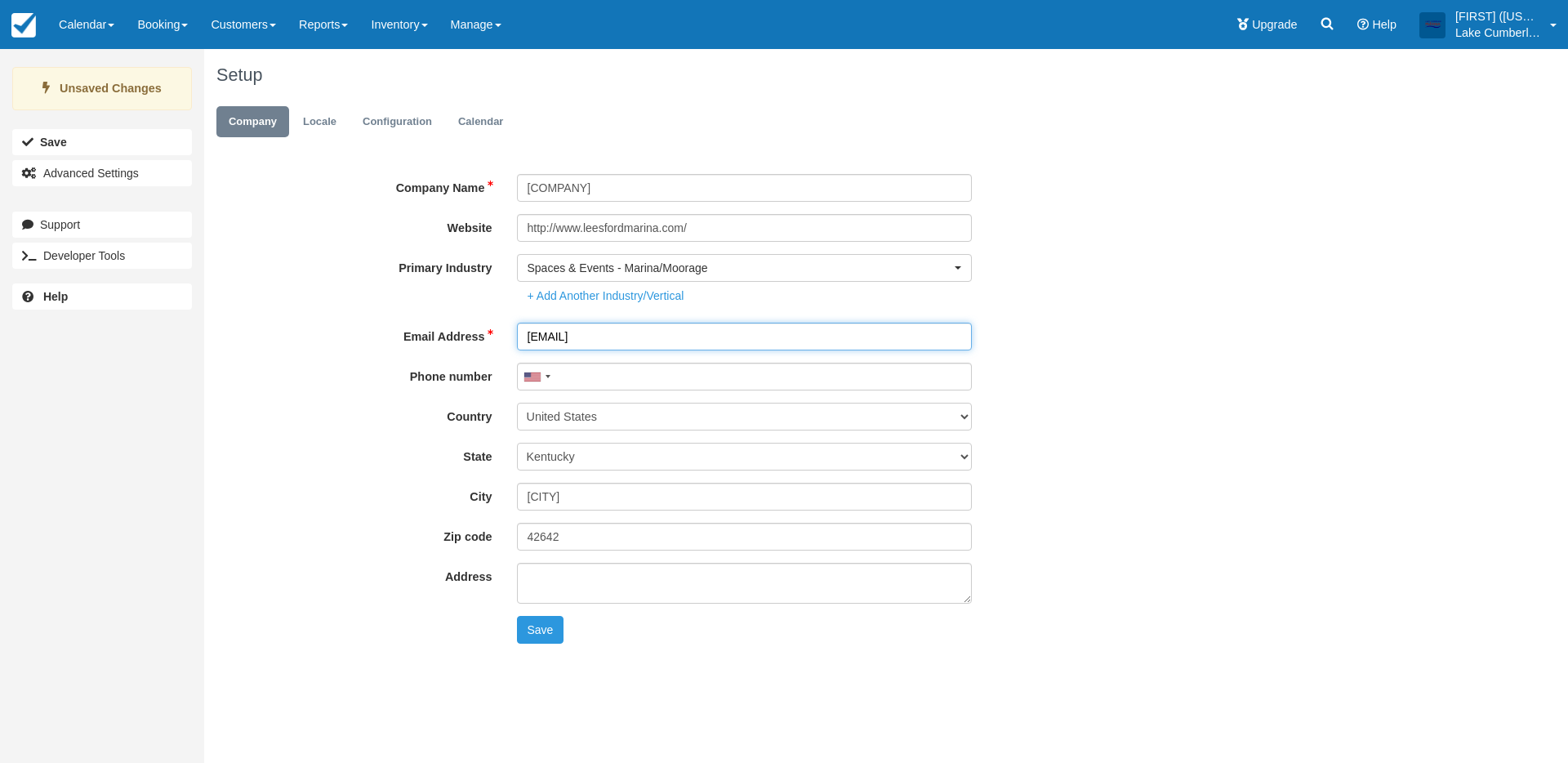 type on "info@leesfordmarina.com" 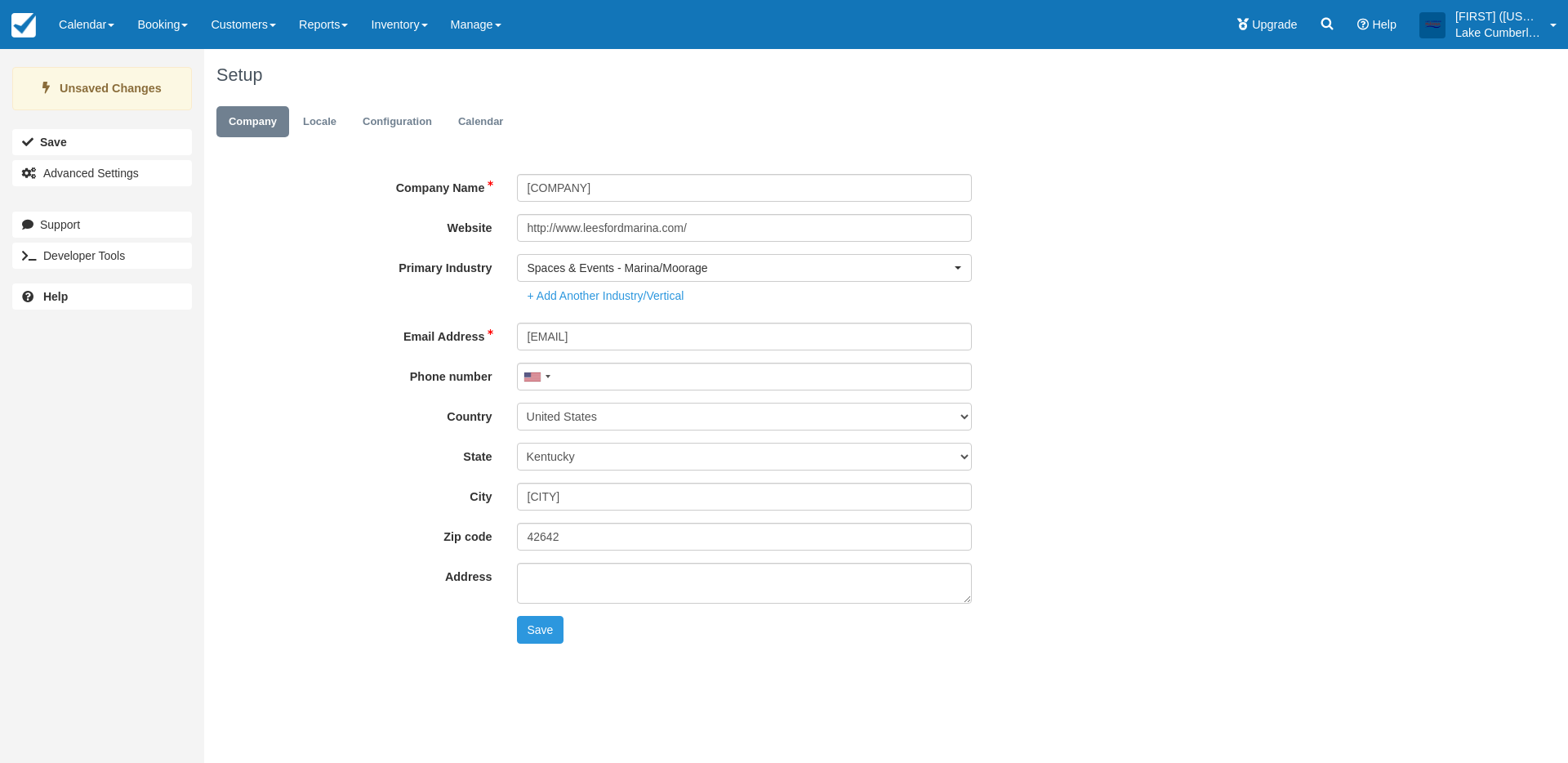 click on "Email Address
info@leesfordmarina.com" at bounding box center (792, 342) 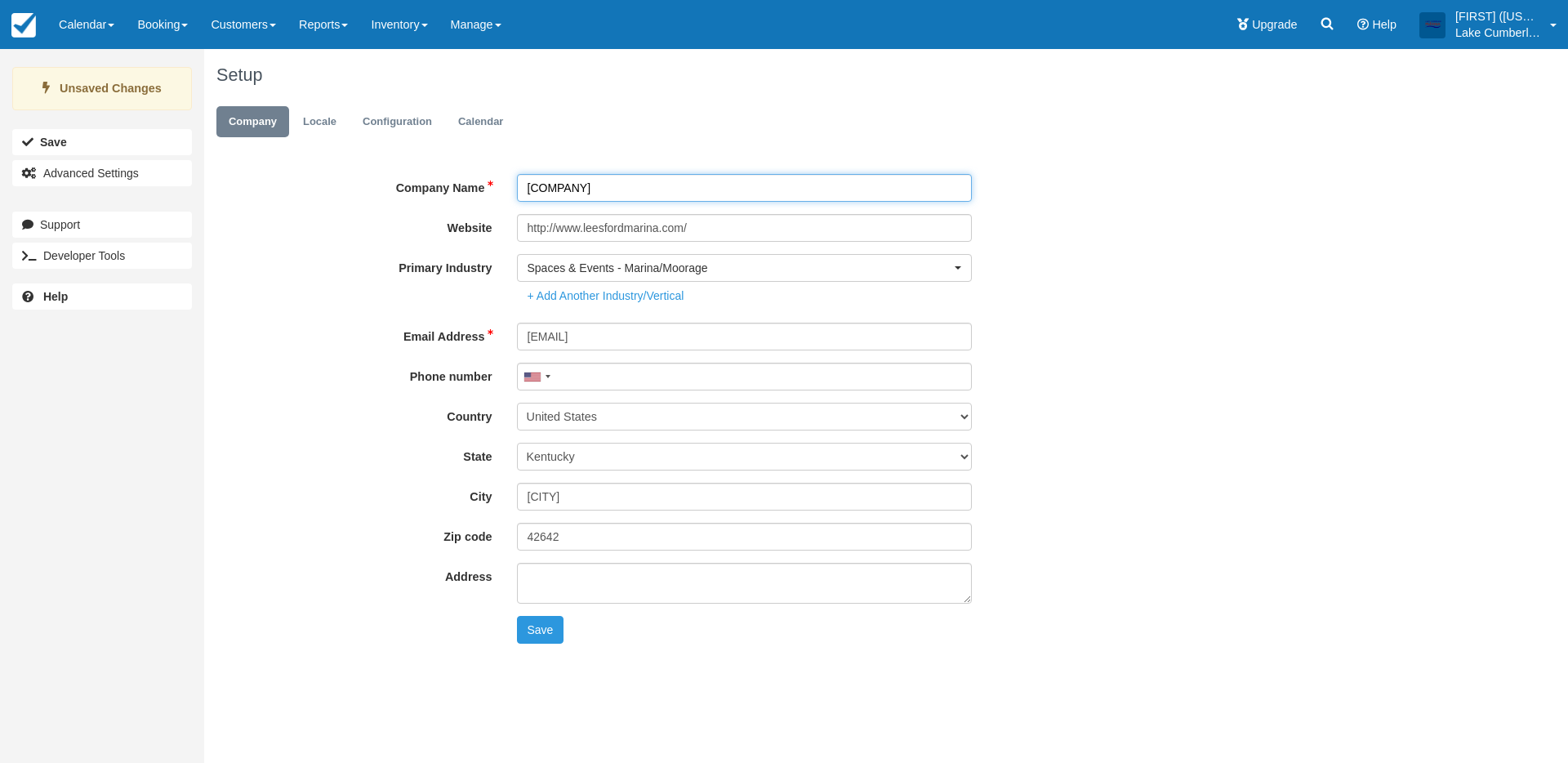 click on "Lee Ford Marina" at bounding box center [745, 188] 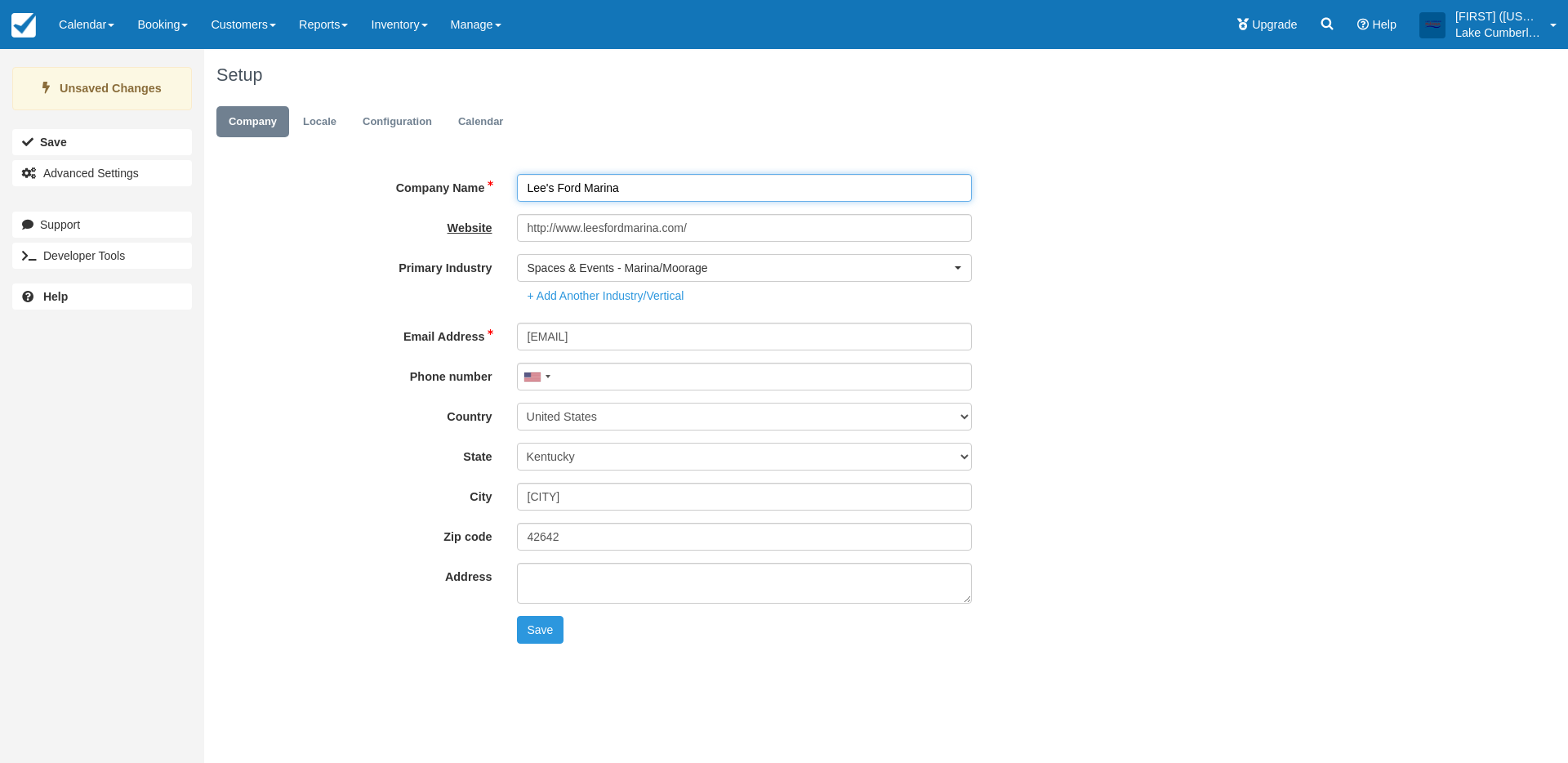 type on "Lee's Ford Marina" 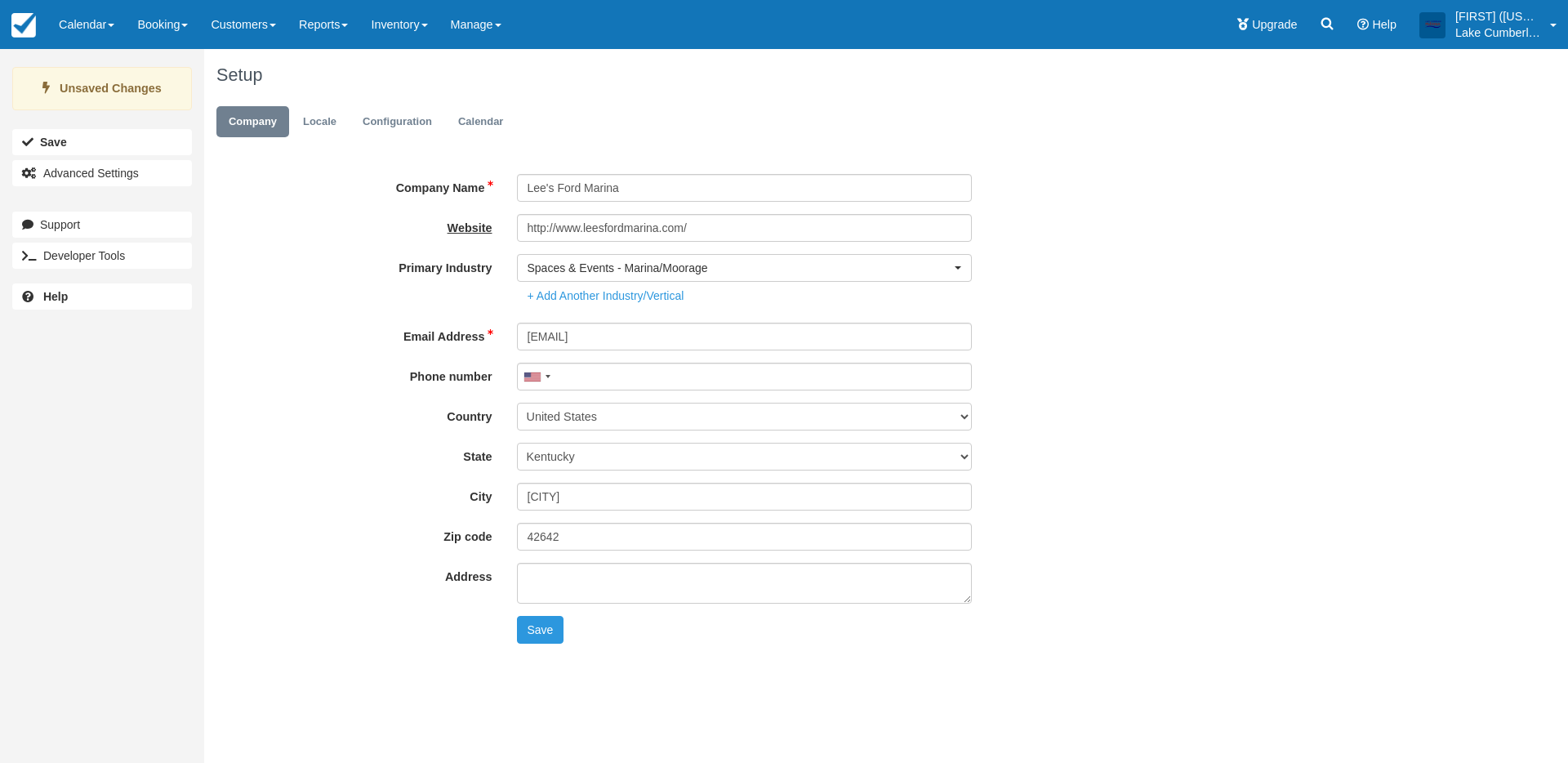 click on "Website" at bounding box center (360, 225) 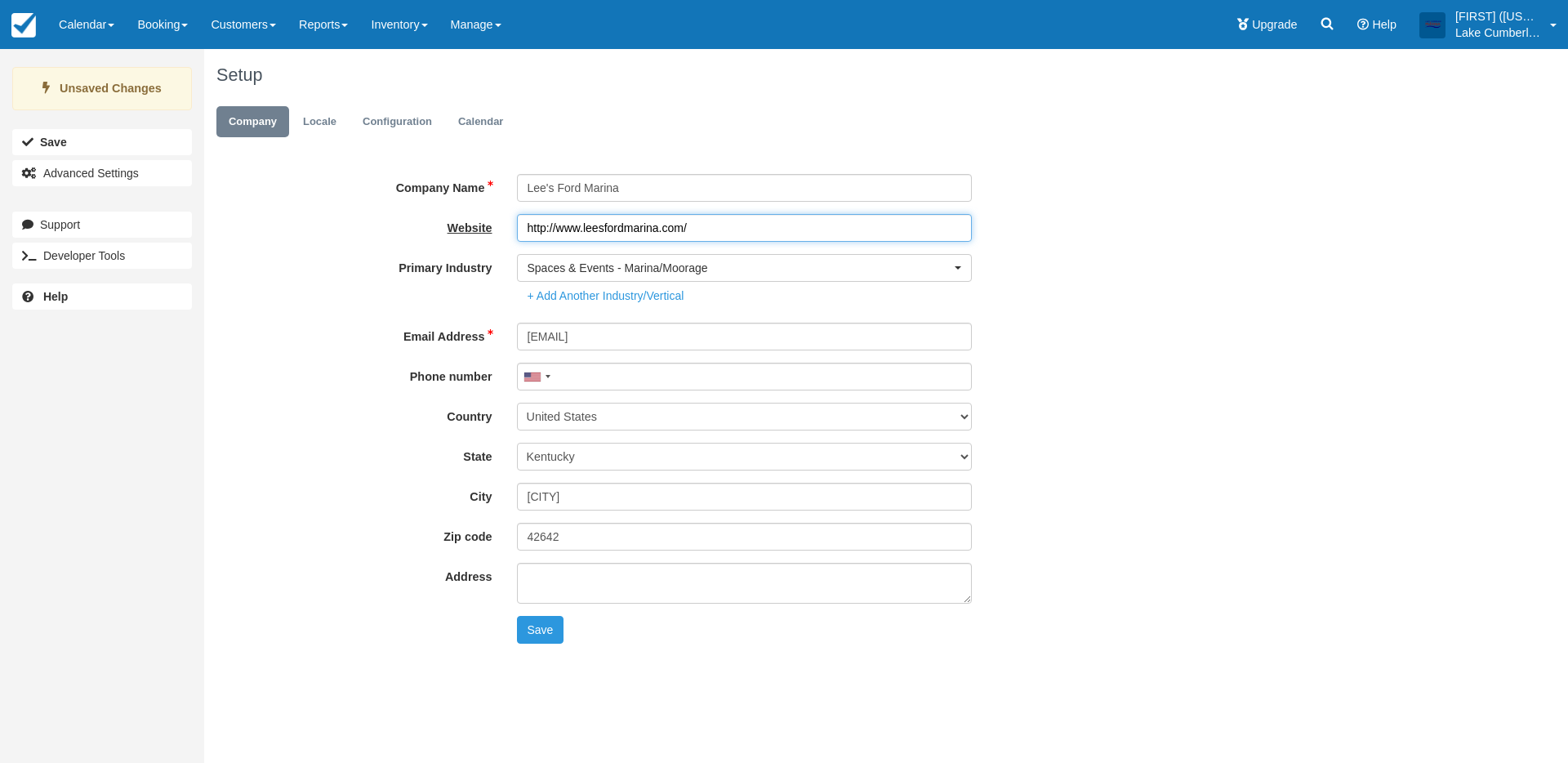 click on "http://www.leesfordmarina.com/" at bounding box center (745, 228) 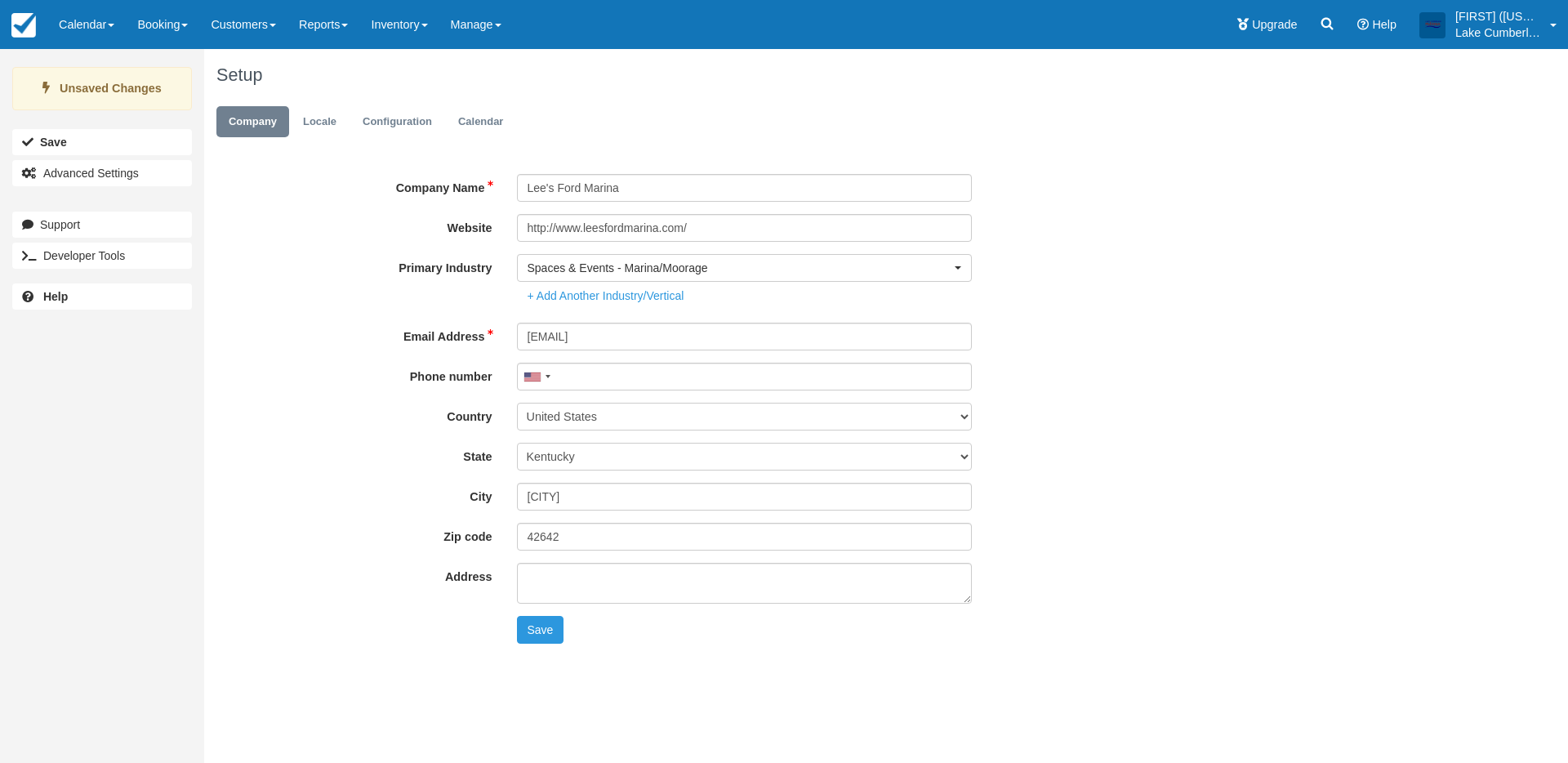 click on "Primary Industry
Spaces & Events - Marina/Moorage   Accommodations & Hospitality Apartments Bed and Breakfast Cabins/Cottages Cruises Hostel Inn Lodges/Chalets Resort Vacation Rentals Villas Other Tours Adventure Tours Bike Tours Boat Tours Brewery Tours Bus Tours City Tours Eco Tours Factory Tours Hiking Tours History Tours Kayak/Canoe Tours Walking Tours Whale Watching Tours Safari Tours Wine Tours Other Rentals Audio/Video Rentals Bike Rentals Boat Rentals Camera Rentals Camping Rentals Car Rentals Kayak/Canoe Rentals Party Rentals RV Rentals Sport Rentals Tool Rentals Other Spaces & Events Conference/Venue Spaces Meeting Rooms Office Spaces Parking Lots Marina/Moorage Studios Other Activities Adventure Parks Archery ATV Axe Throwing Climbing Escape Rooms Fishing Charters Bungee Gun Ranges Horseback Riding Hunting Inflatable Rentals Kayaking/Canoeing Paintball Rafting Sailing Lessons Scuba/Snorkeling Skiing/Snowboarding Surfing Beer/Wine Tasting Zipline Park Other Campsites Inn" at bounding box center (792, 282) 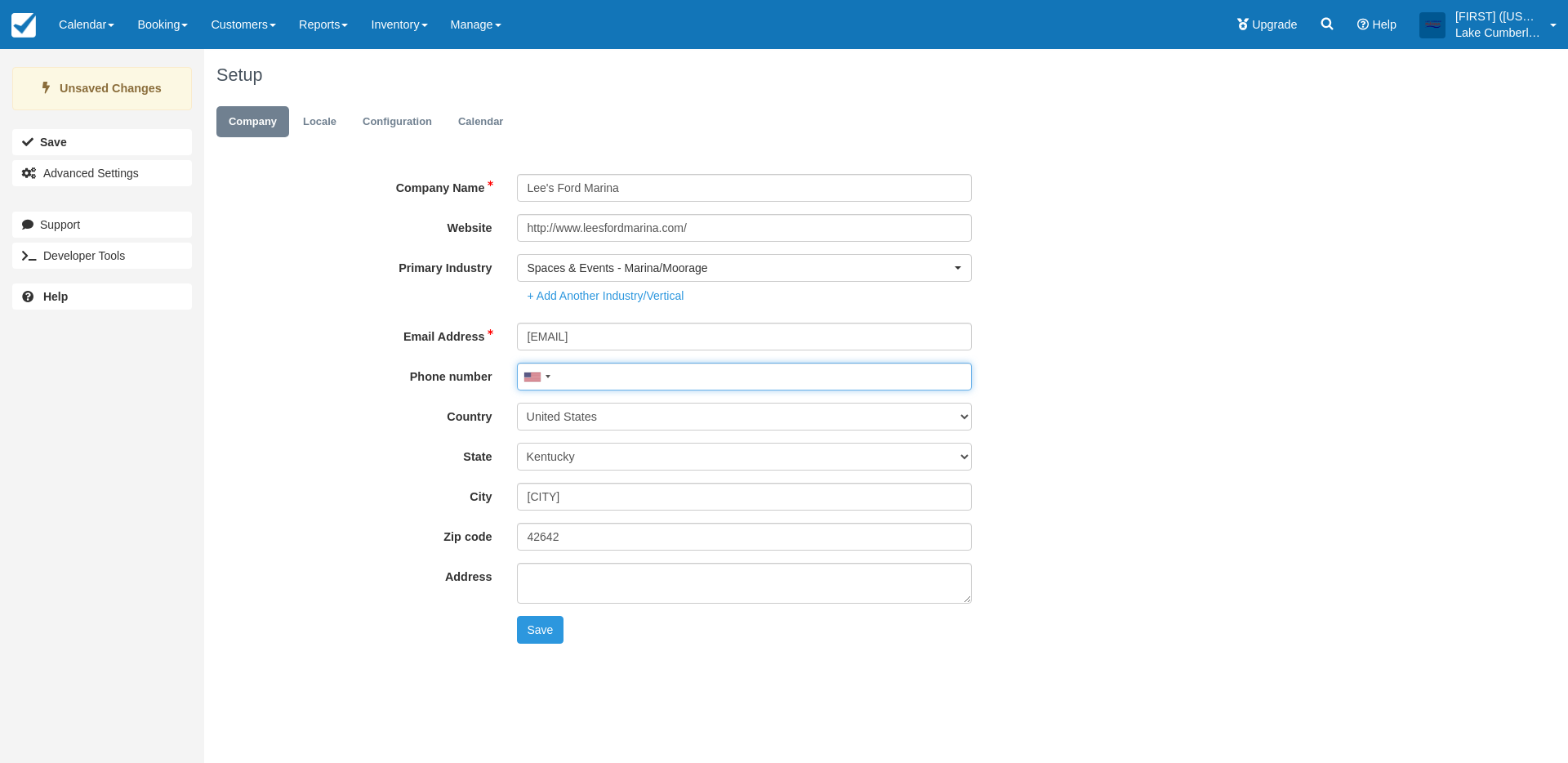 click on "Phone number" at bounding box center (745, 377) 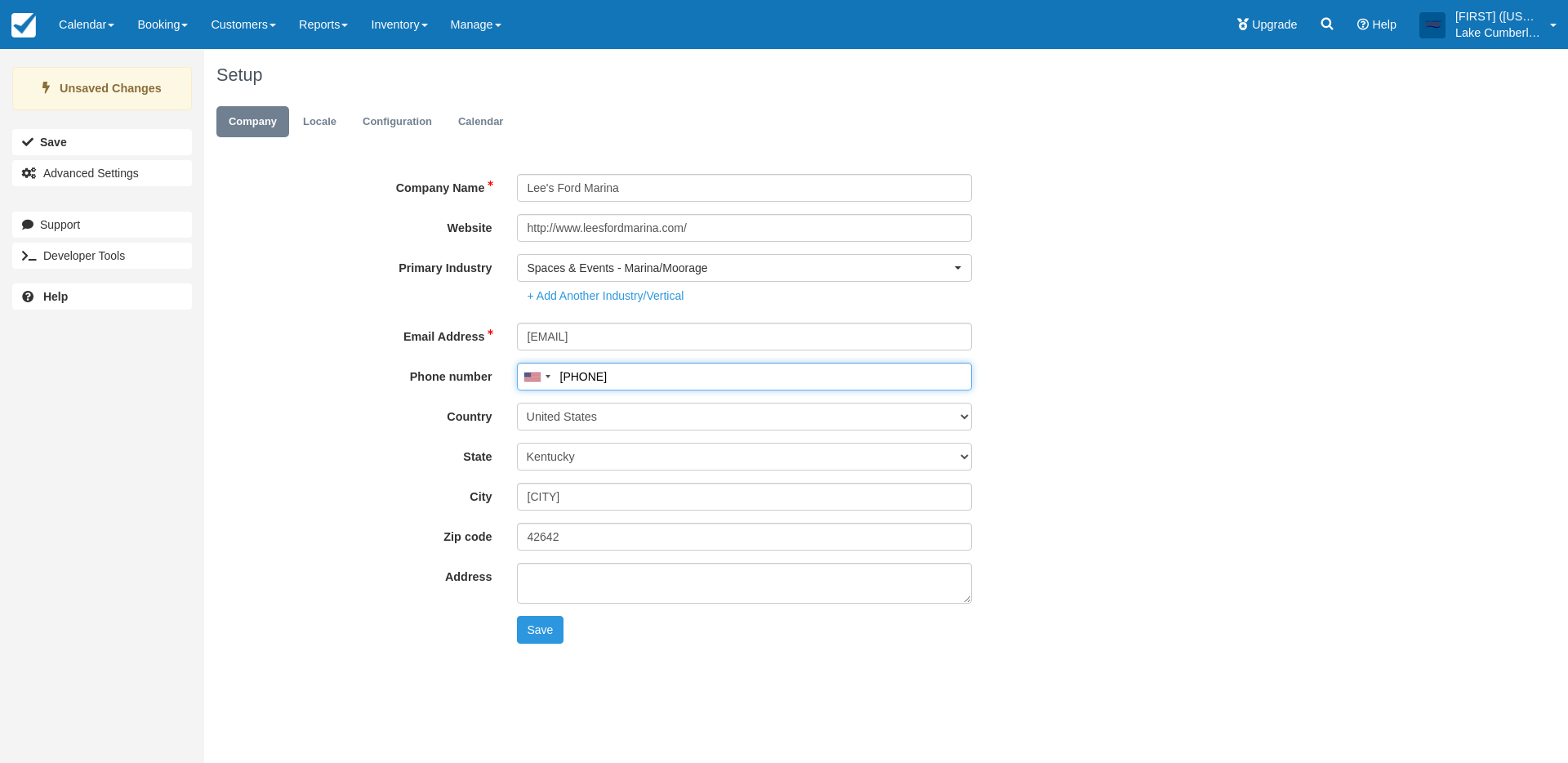 type on "(606) 636-6426" 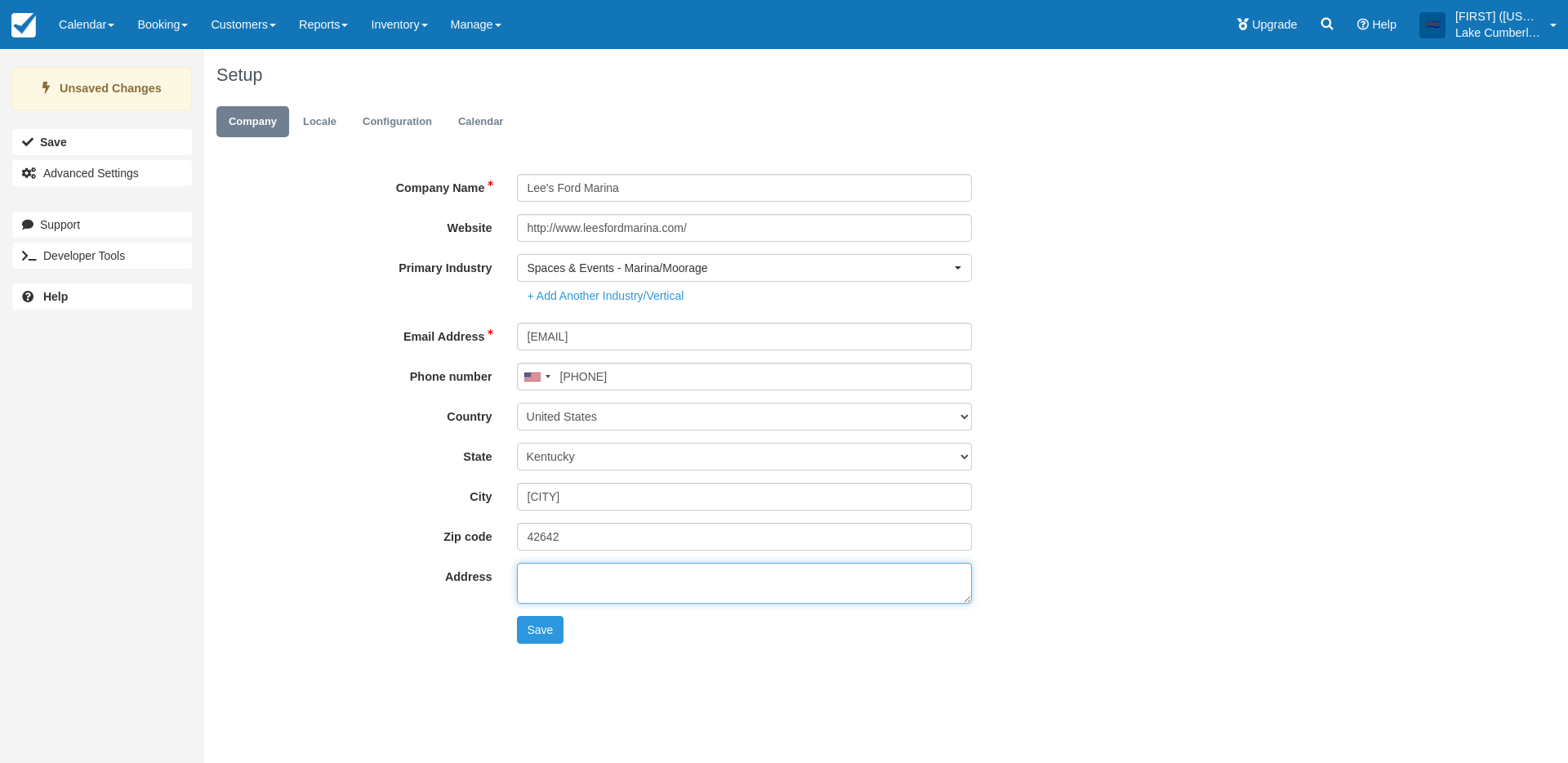 click on "2108 Highway 1383, Russell Springs, KY 42642" at bounding box center [745, 583] 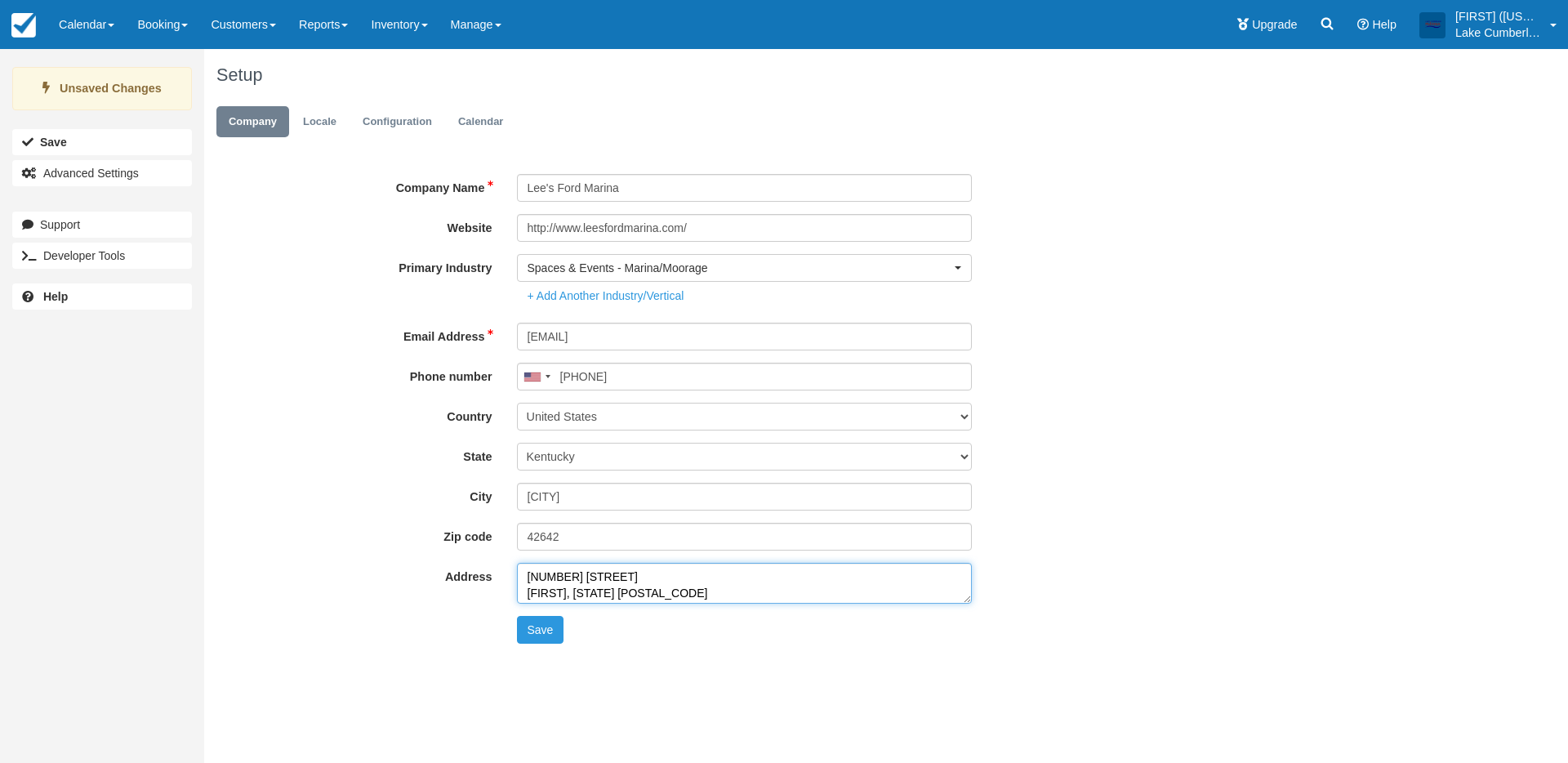 drag, startPoint x: 648, startPoint y: 580, endPoint x: 550, endPoint y: 578, distance: 98.020406 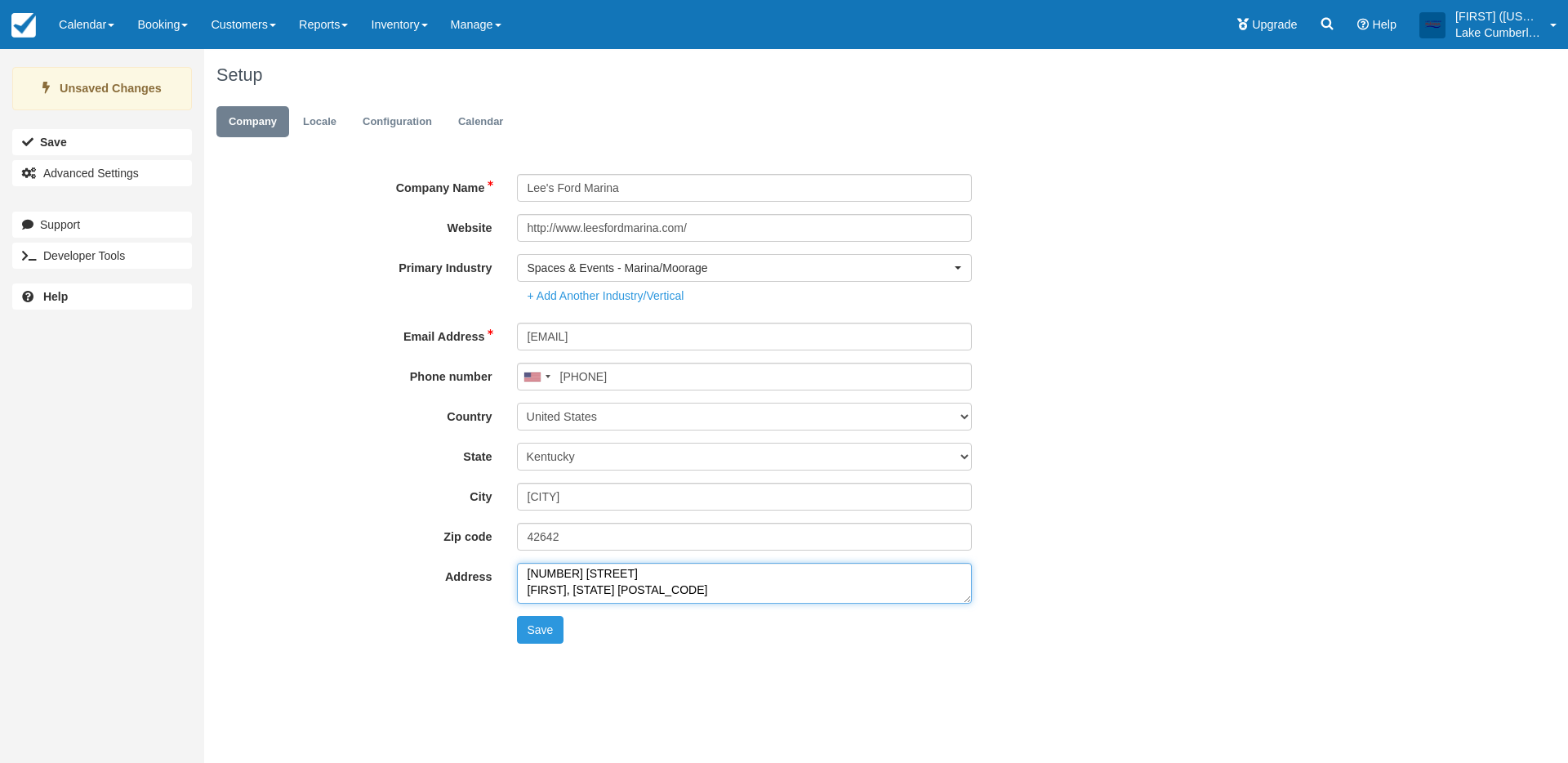 drag, startPoint x: 630, startPoint y: 596, endPoint x: 580, endPoint y: 595, distance: 50.009999 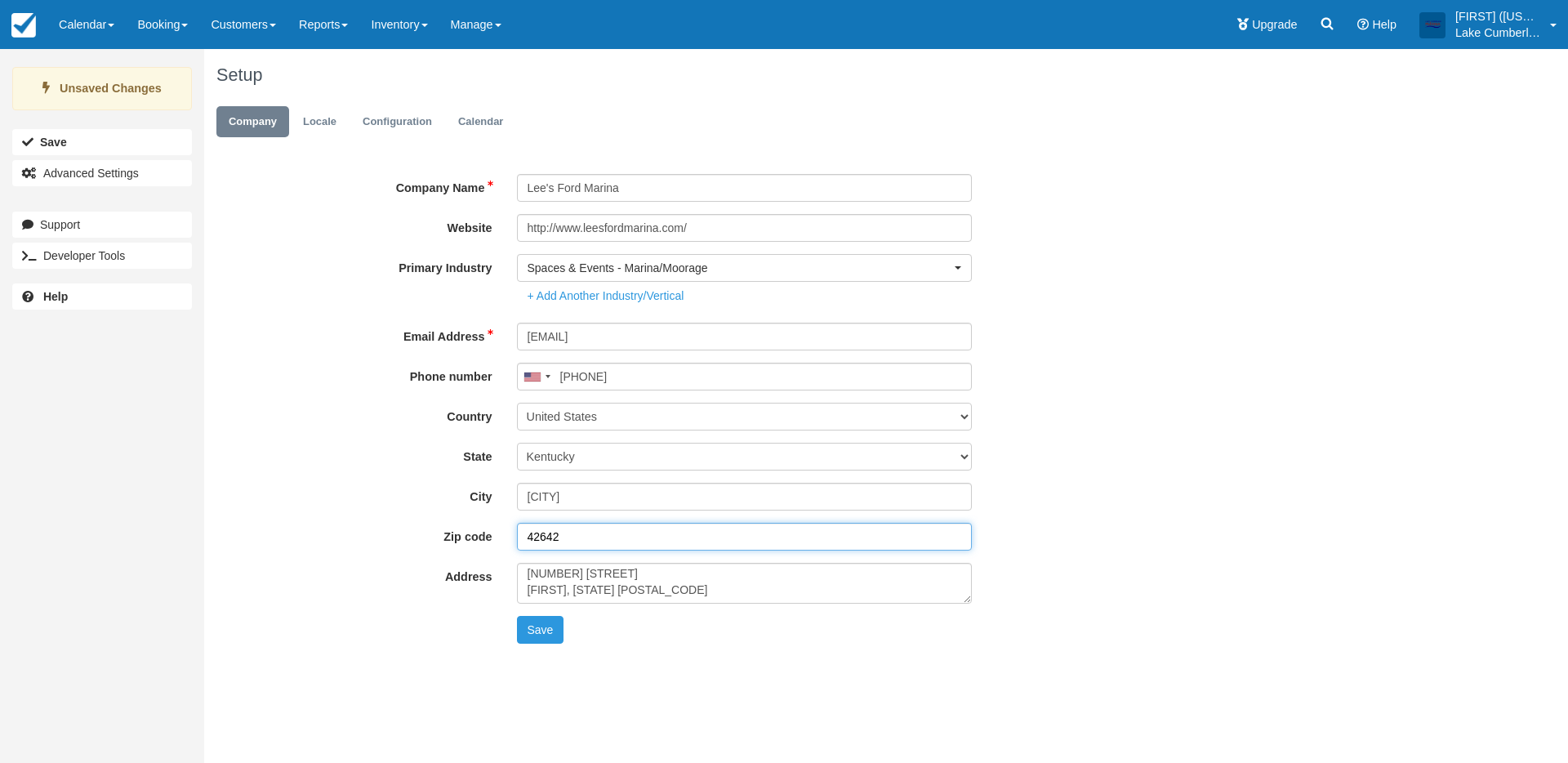 click on "42642" at bounding box center [745, 537] 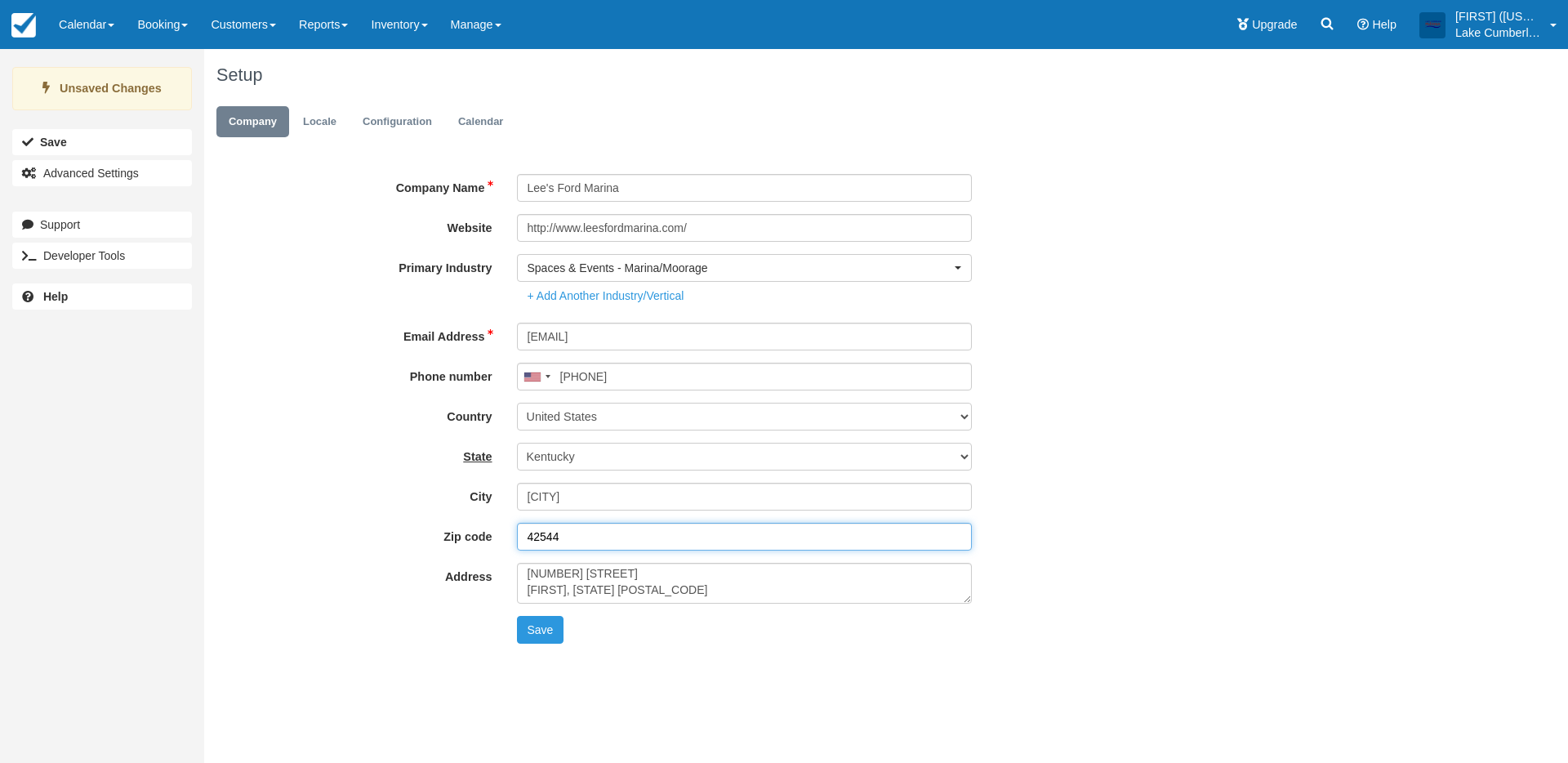 type on "42544" 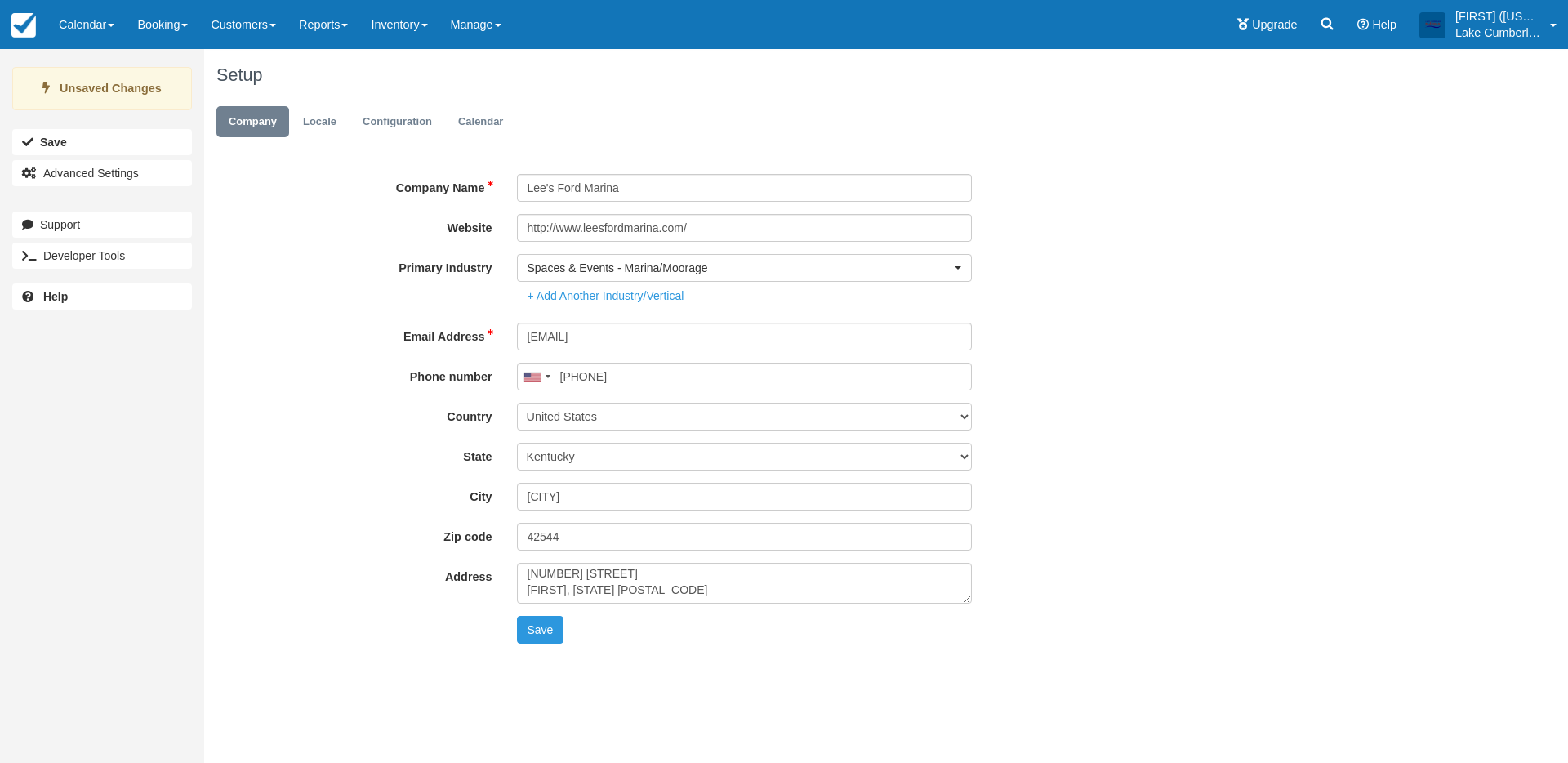 click on "State" at bounding box center [360, 454] 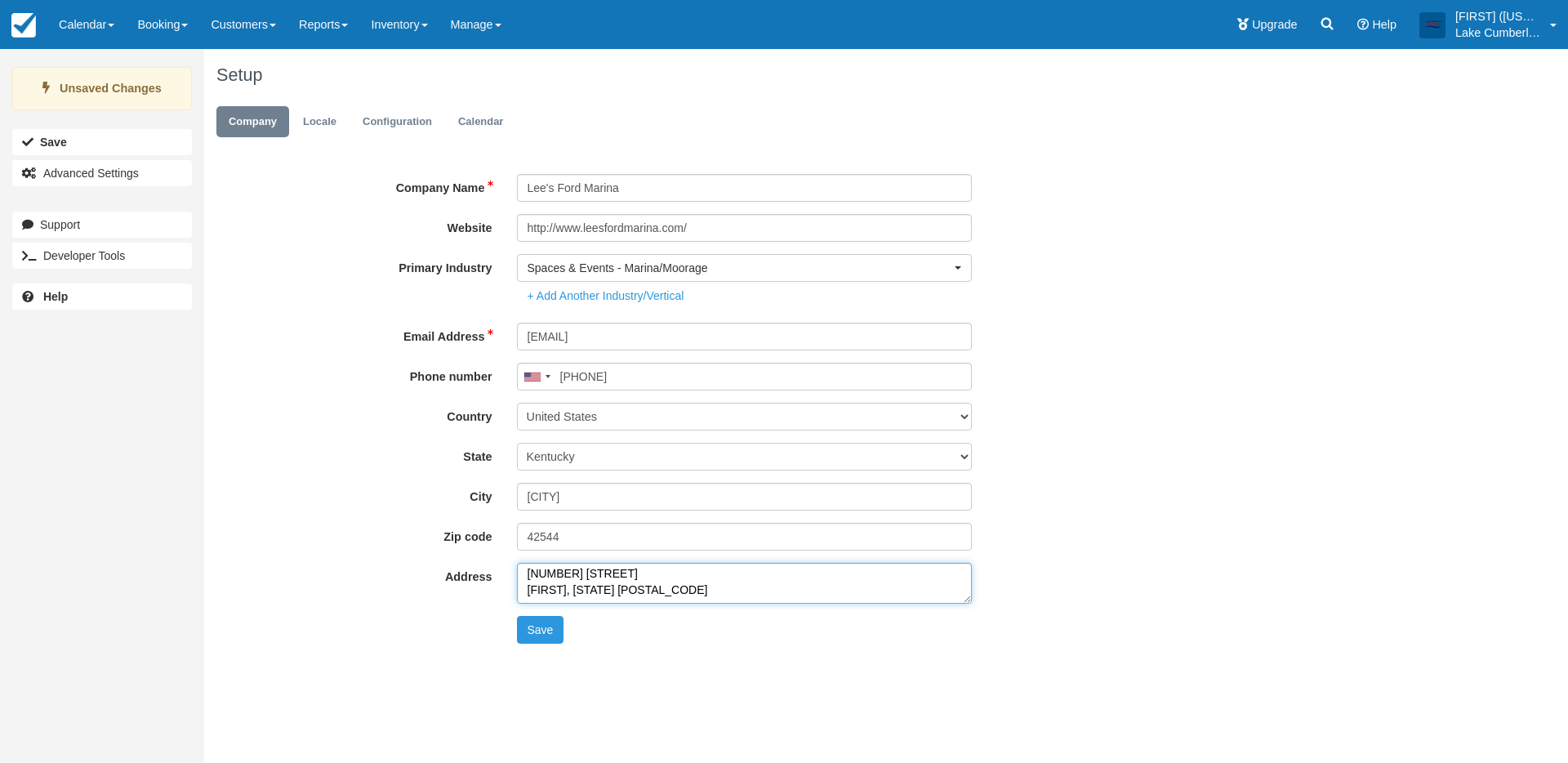 drag, startPoint x: 529, startPoint y: 589, endPoint x: 579, endPoint y: 589, distance: 50 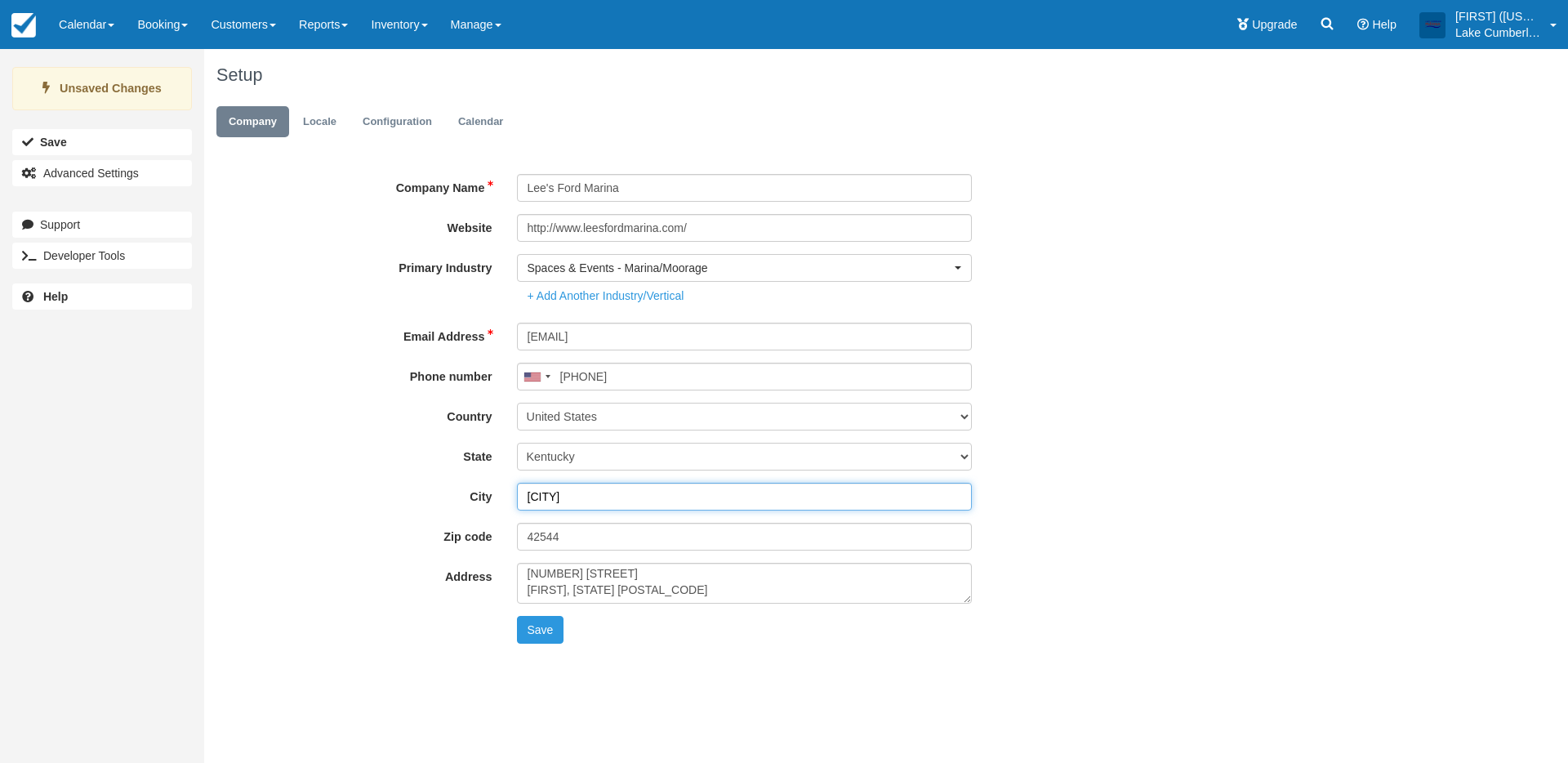 click on "Russell Springs" at bounding box center [745, 497] 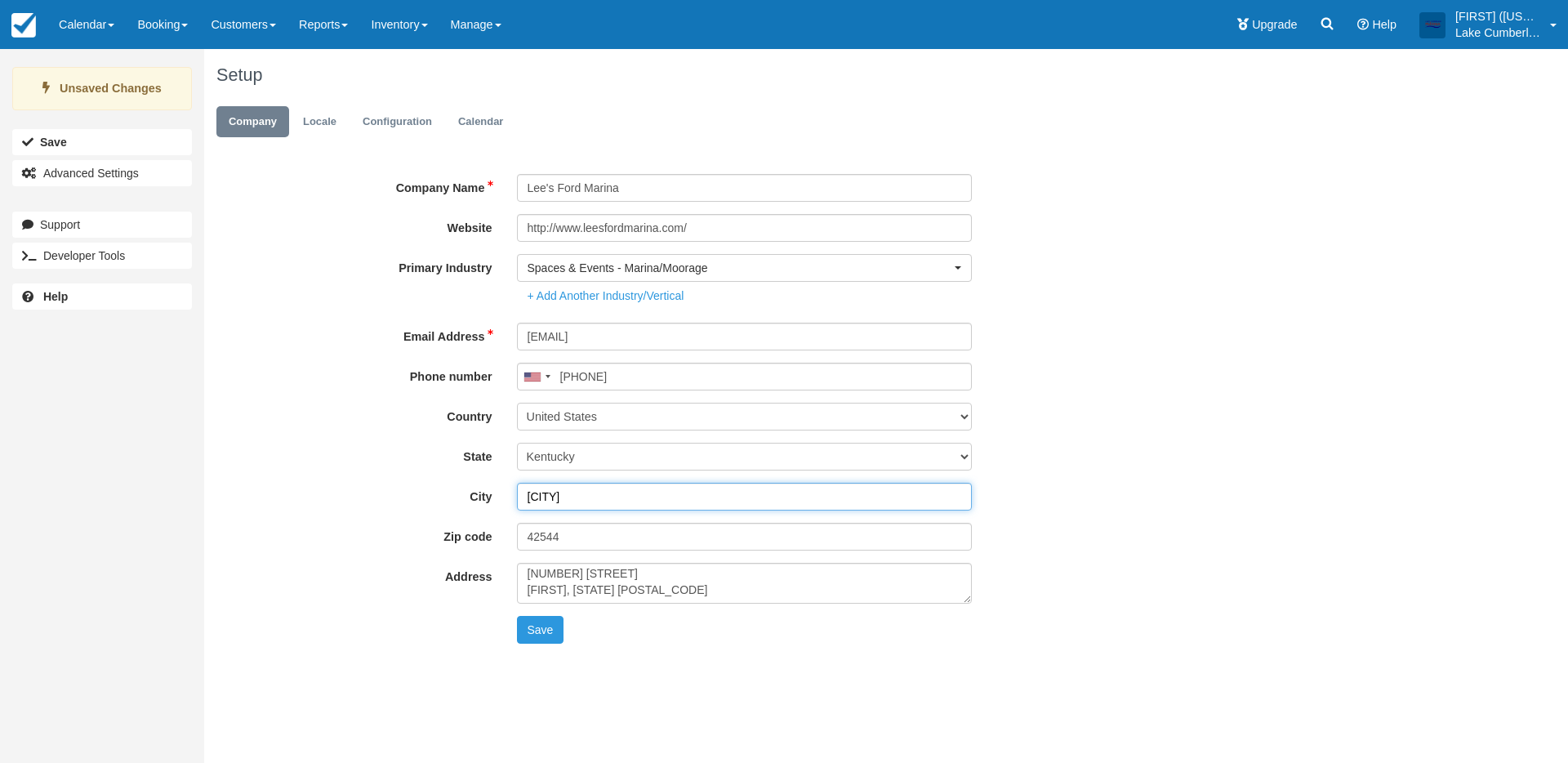 click on "Russell Springs" at bounding box center [745, 497] 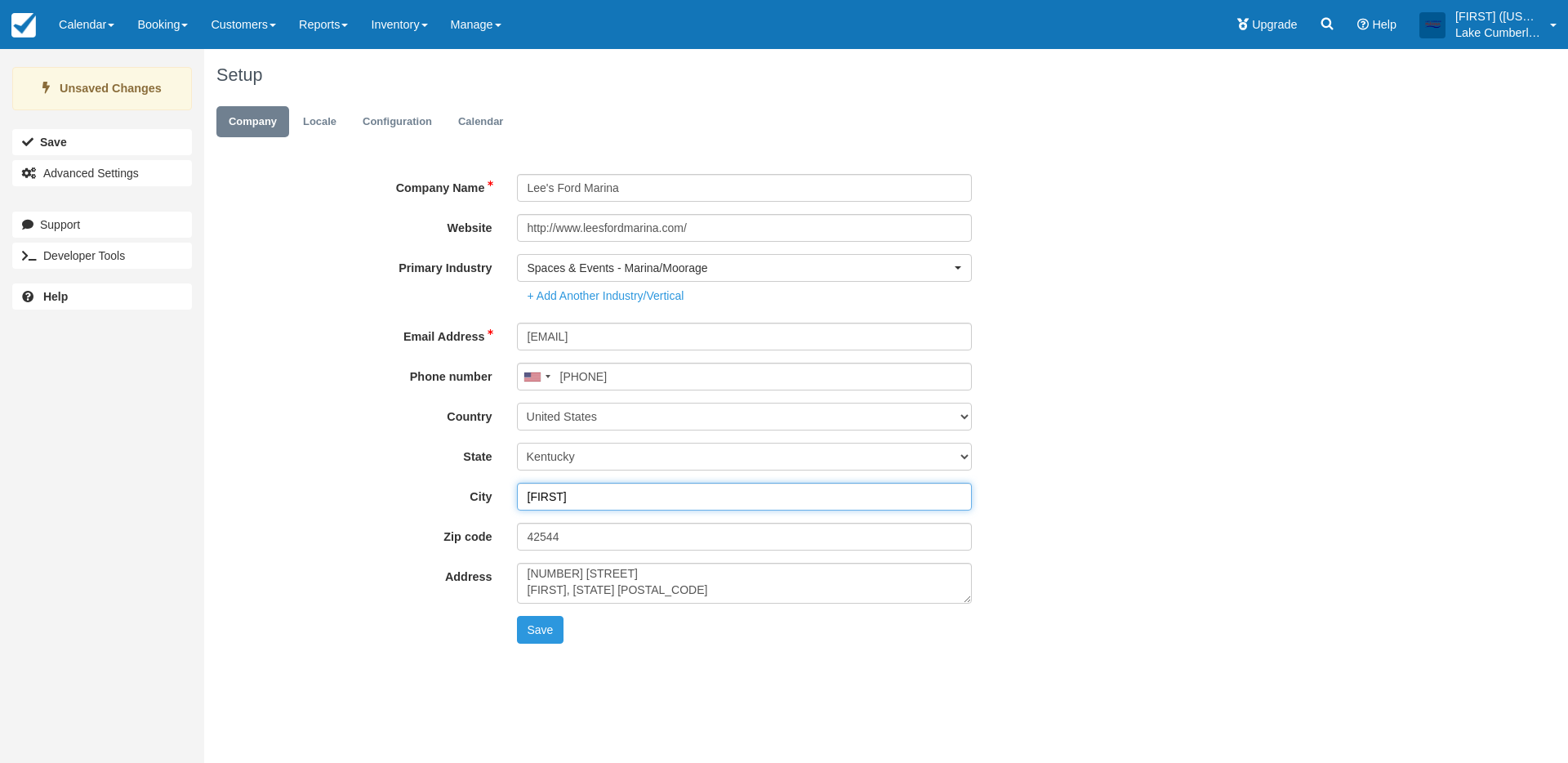 type on "[FIRST]" 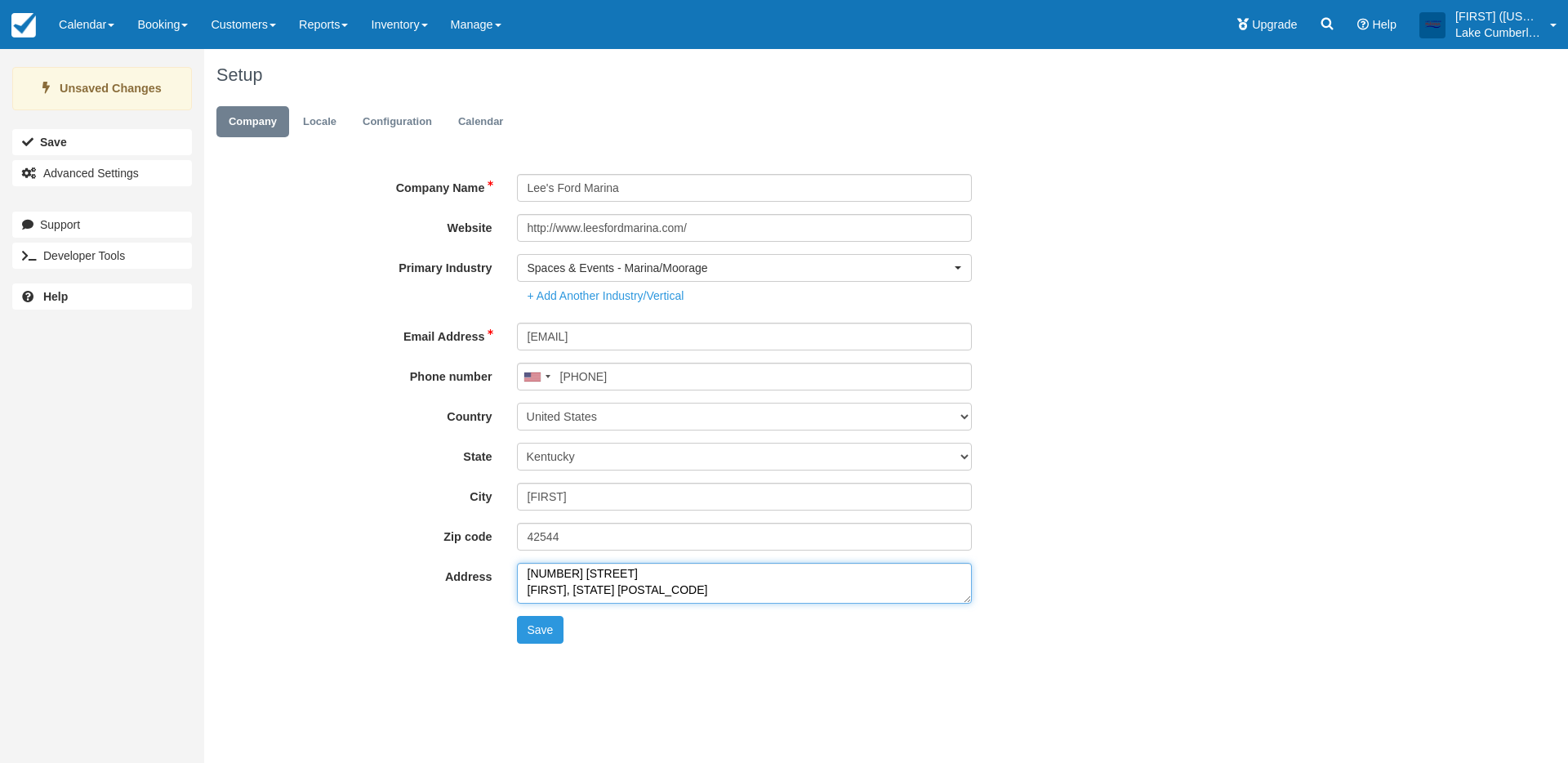 click on "2108 Highway 1383, Russell Springs, KY 42642" at bounding box center [745, 583] 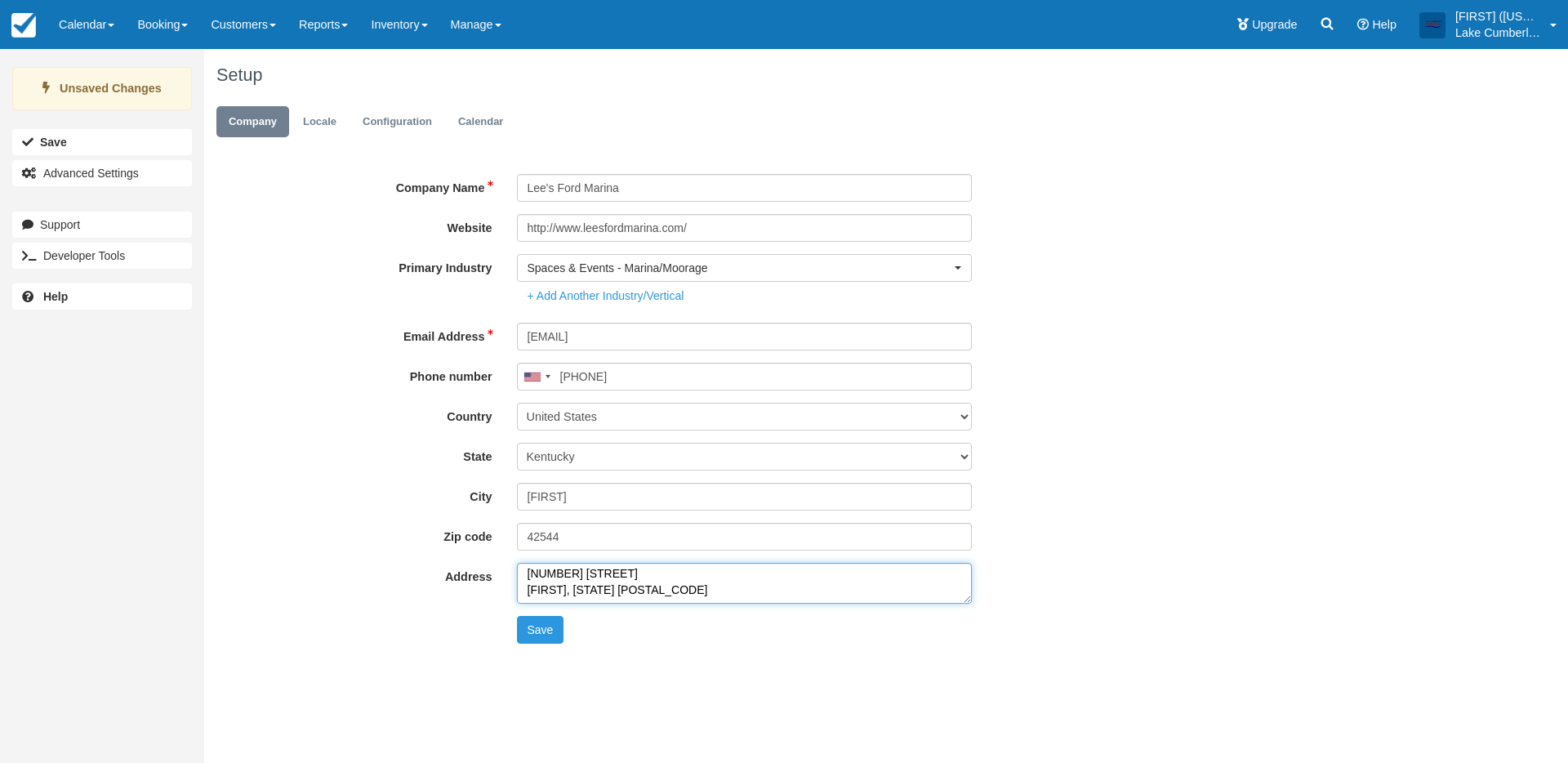 drag, startPoint x: 621, startPoint y: 591, endPoint x: 514, endPoint y: 591, distance: 107 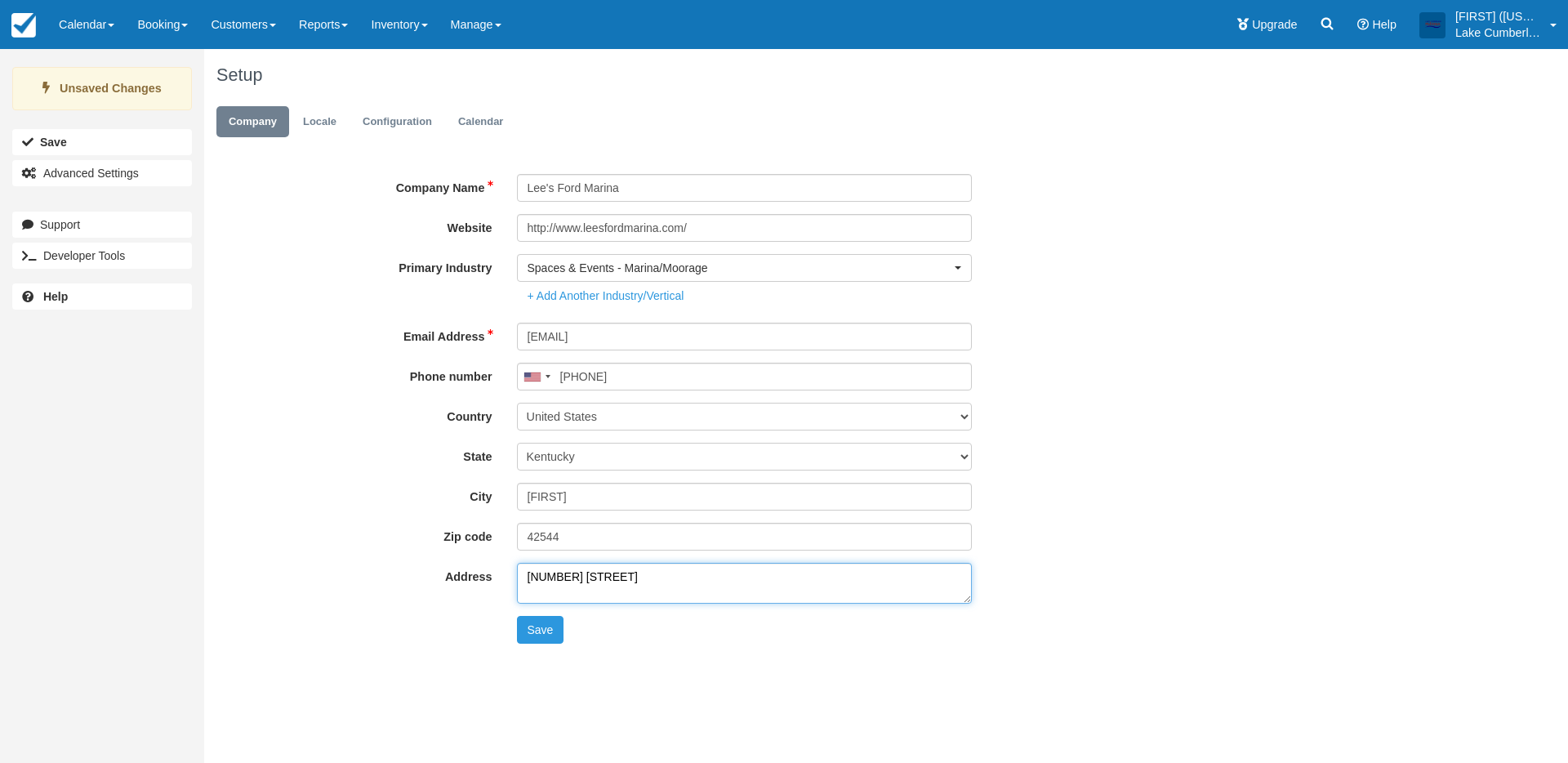 scroll, scrollTop: 0, scrollLeft: 0, axis: both 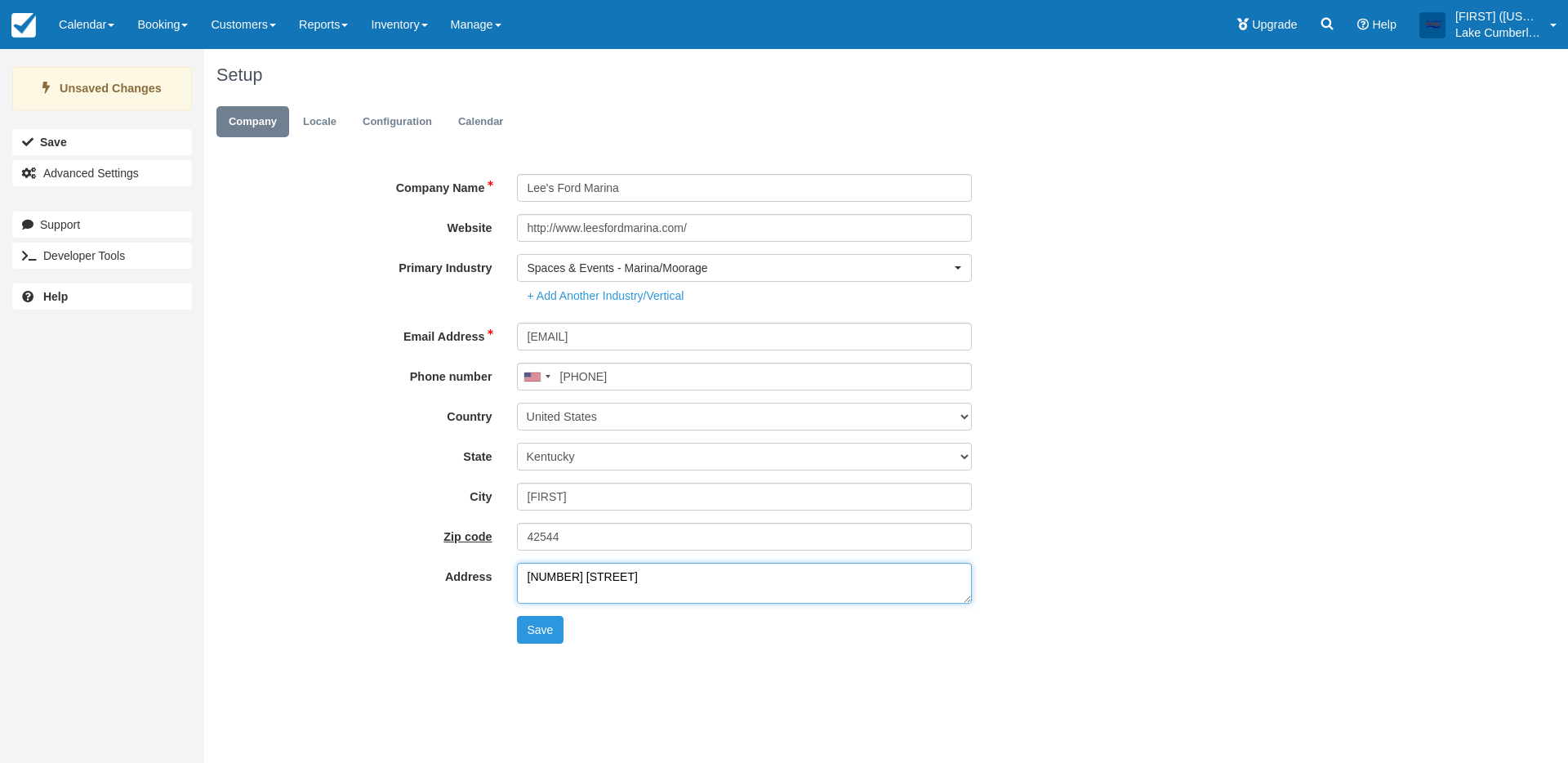 type on "451 Lee's Ford Dock Rd" 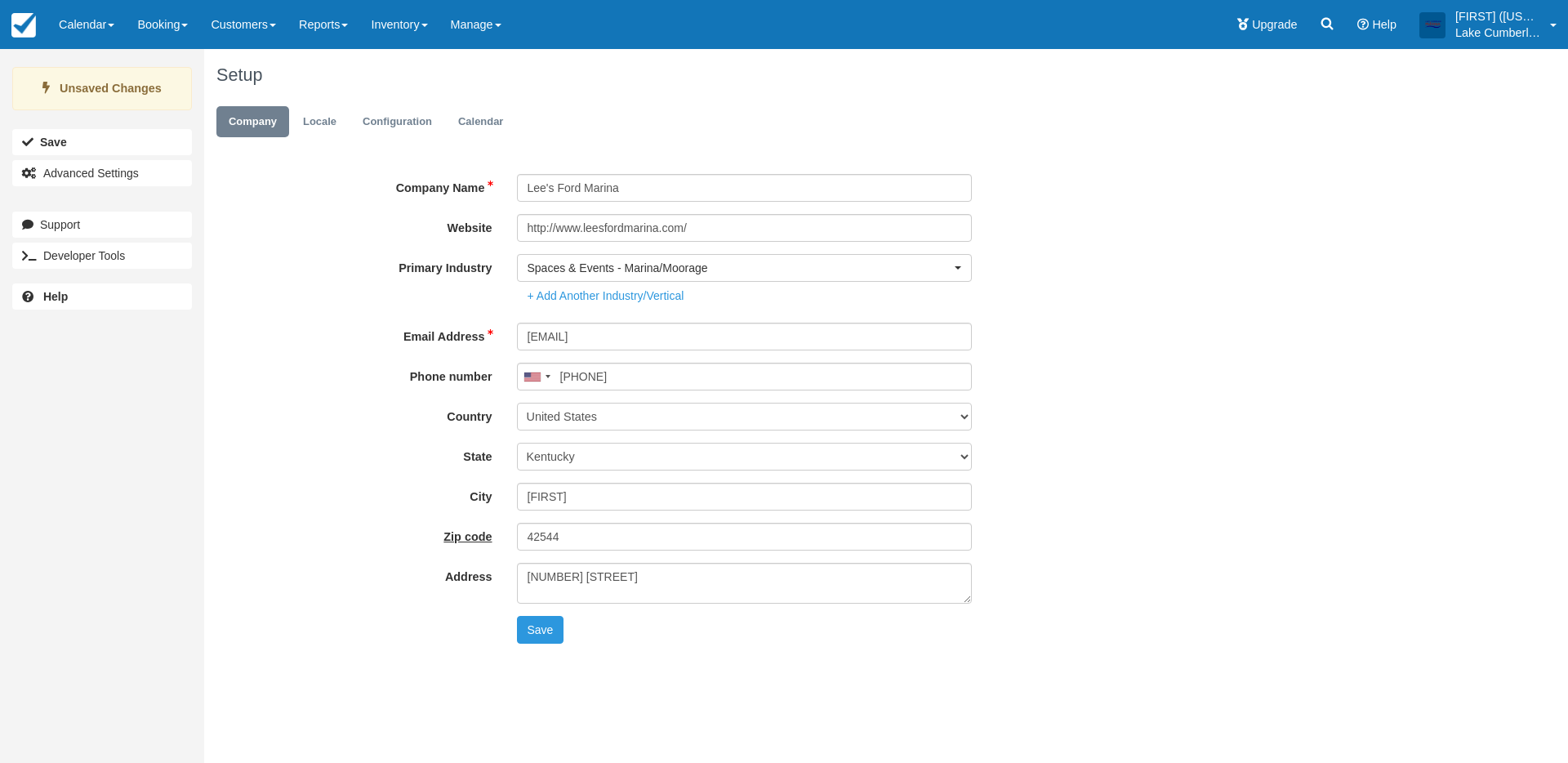 click on "Zip code" at bounding box center [360, 534] 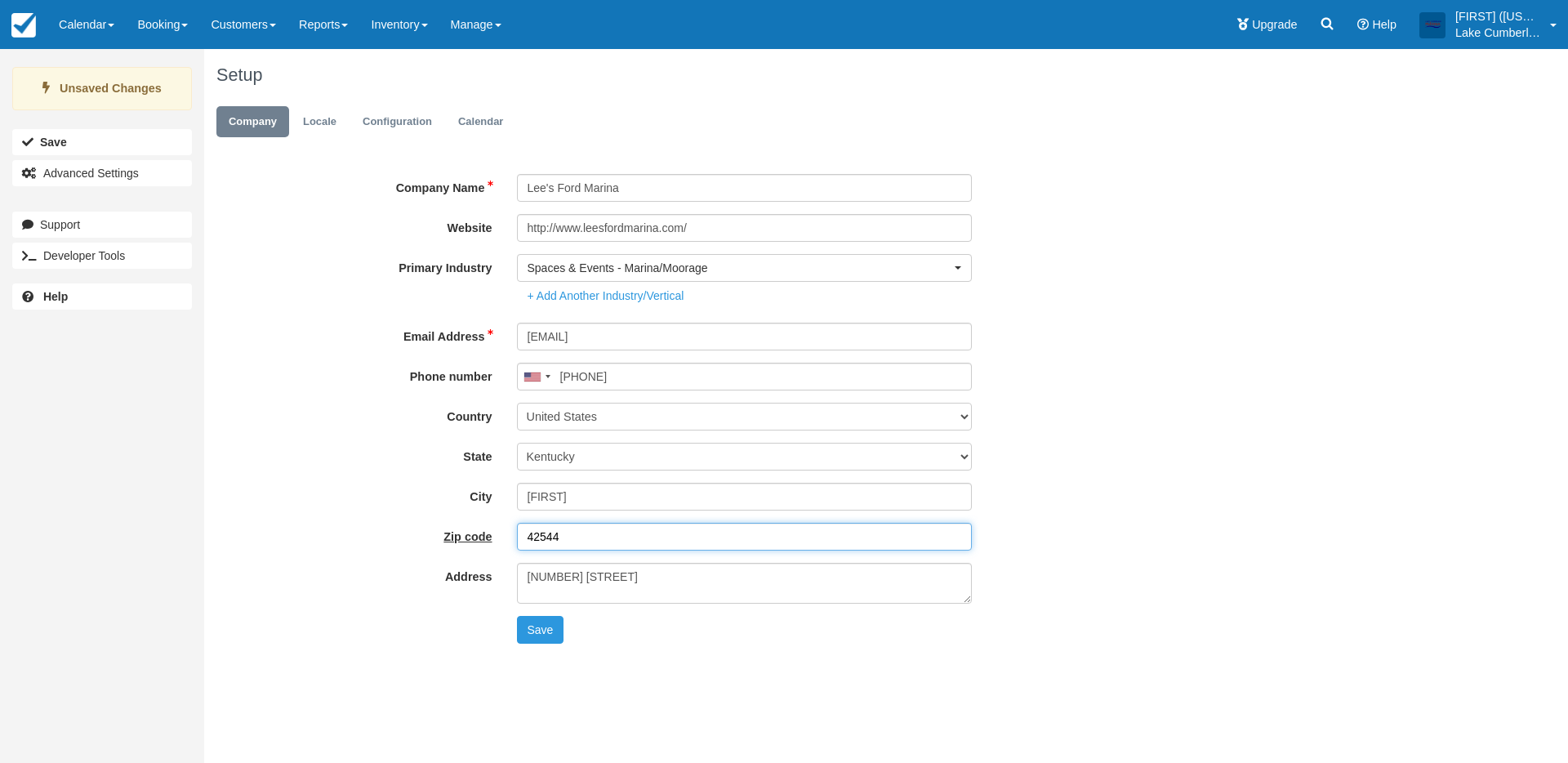 click on "42544" at bounding box center [745, 537] 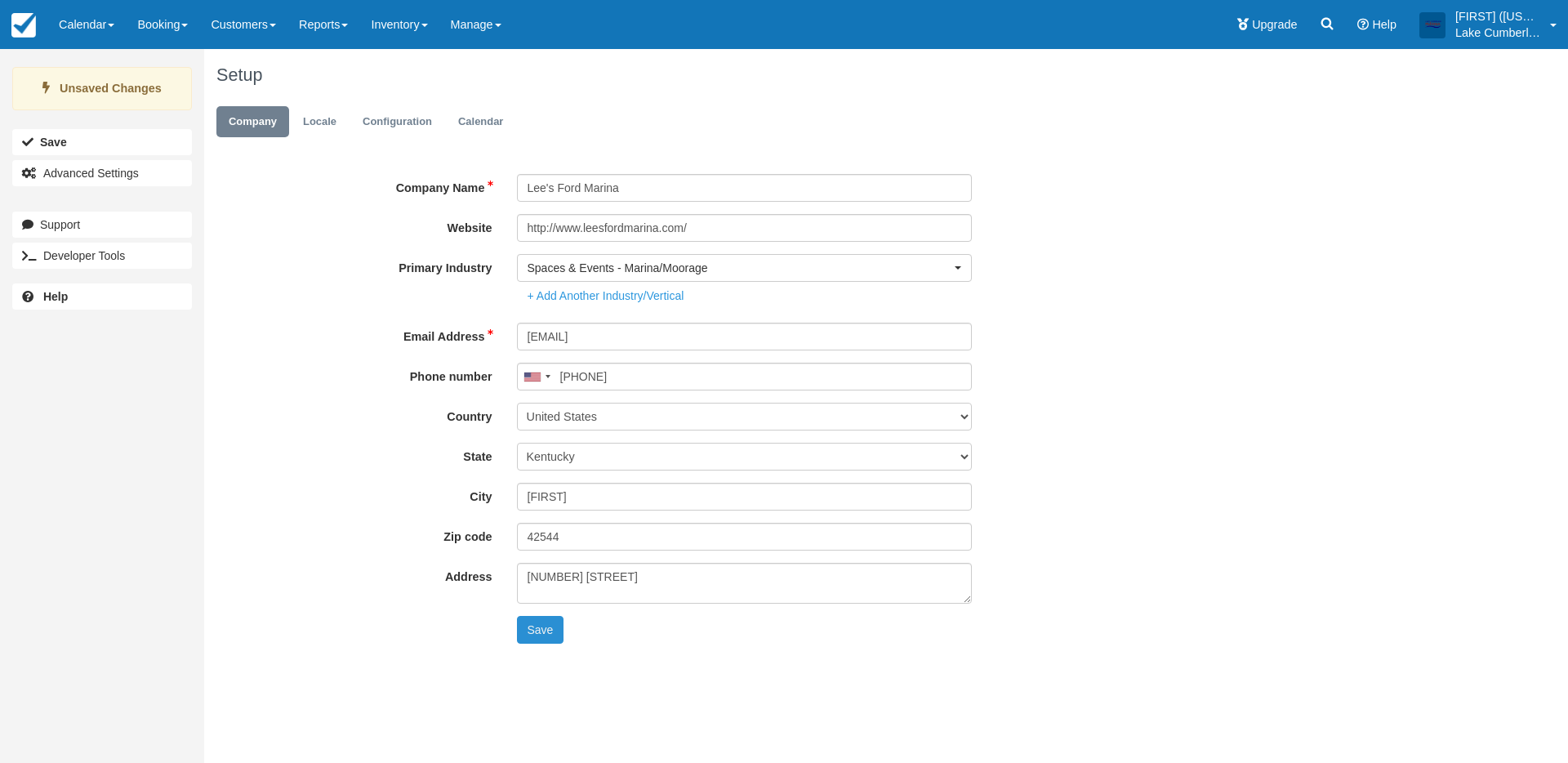 click on "Save" at bounding box center (541, 630) 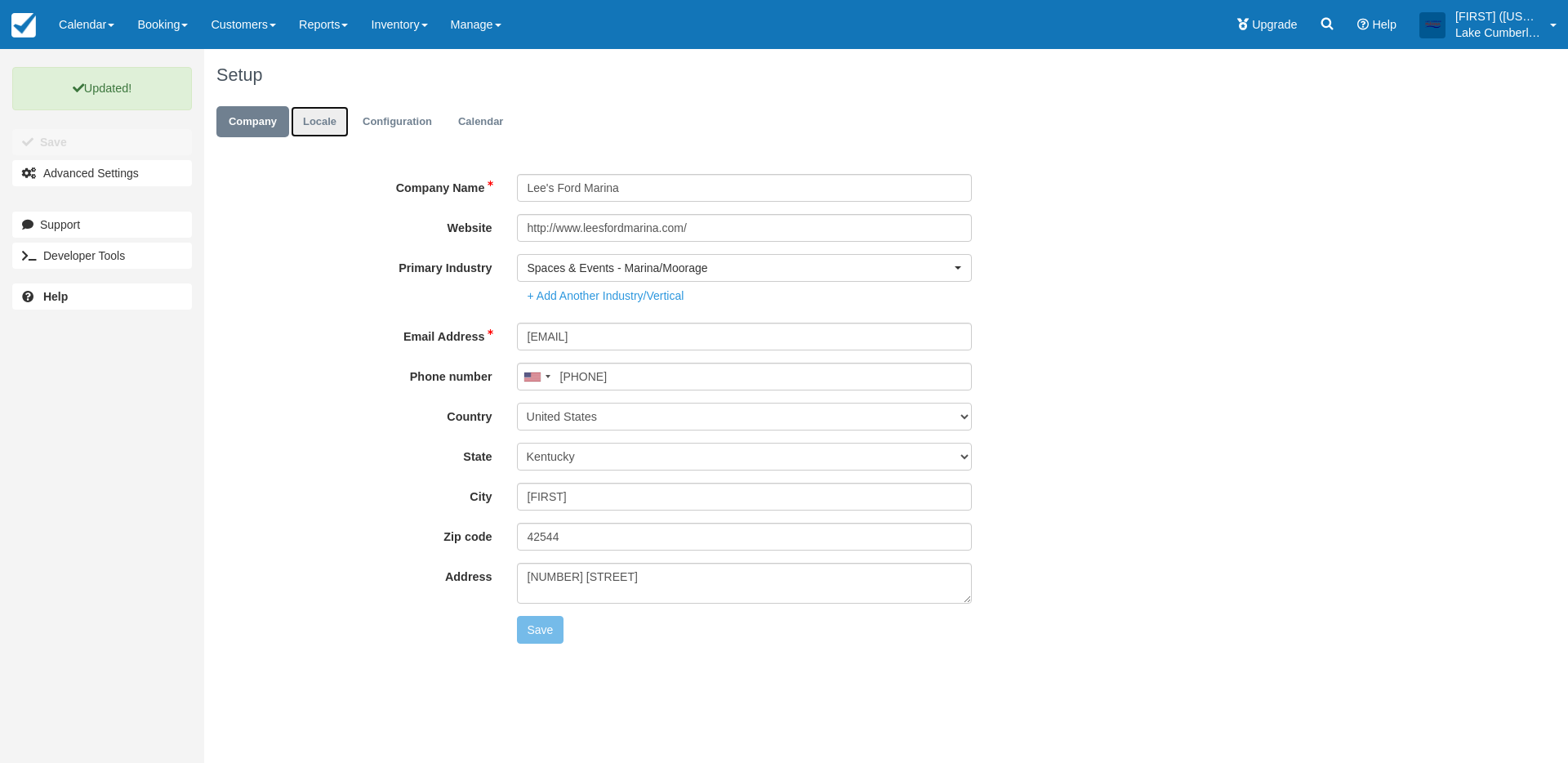 click on "Locale" at bounding box center [319, 122] 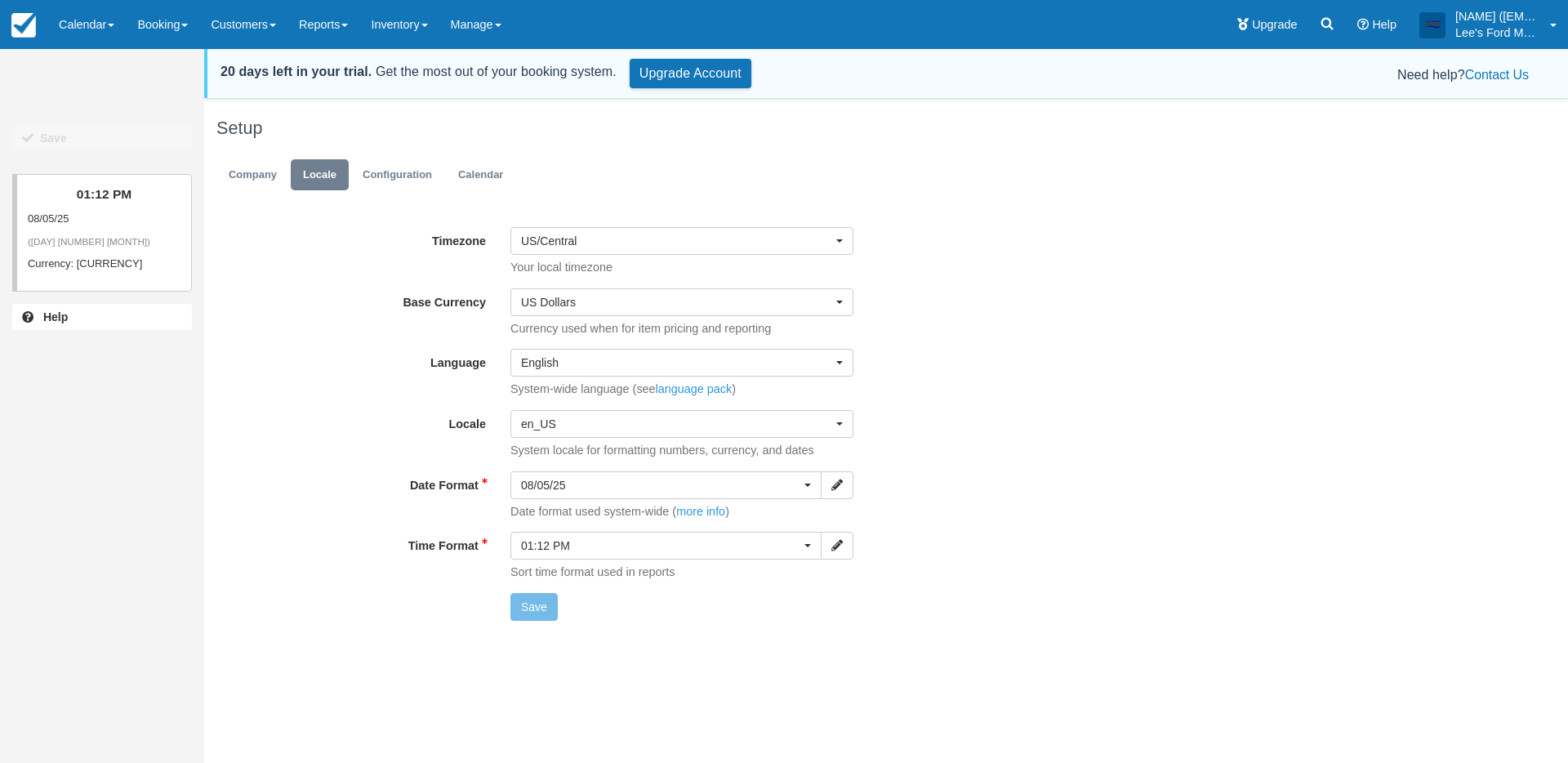 scroll, scrollTop: 0, scrollLeft: 0, axis: both 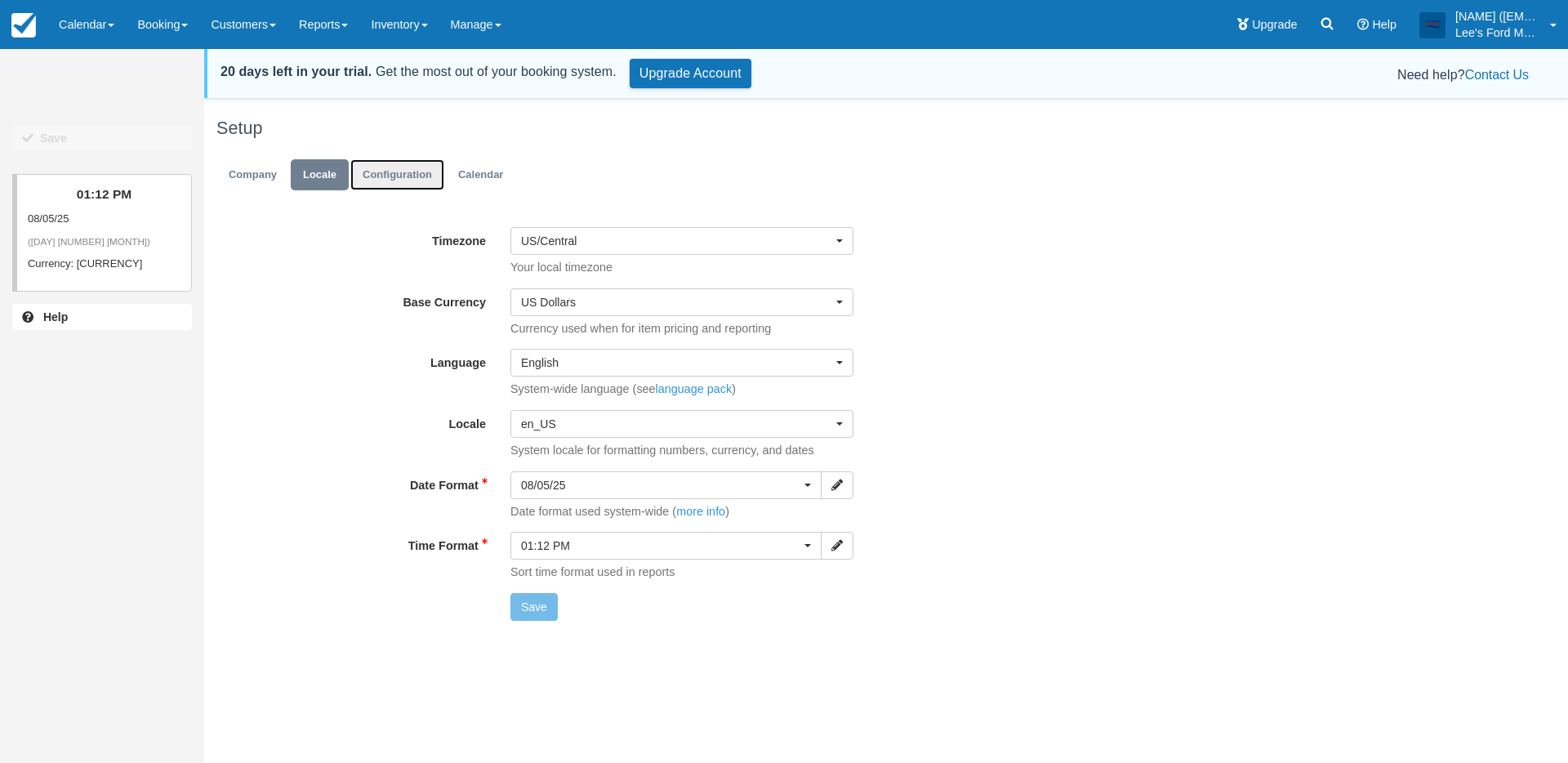 click on "Configuration" at bounding box center [397, 175] 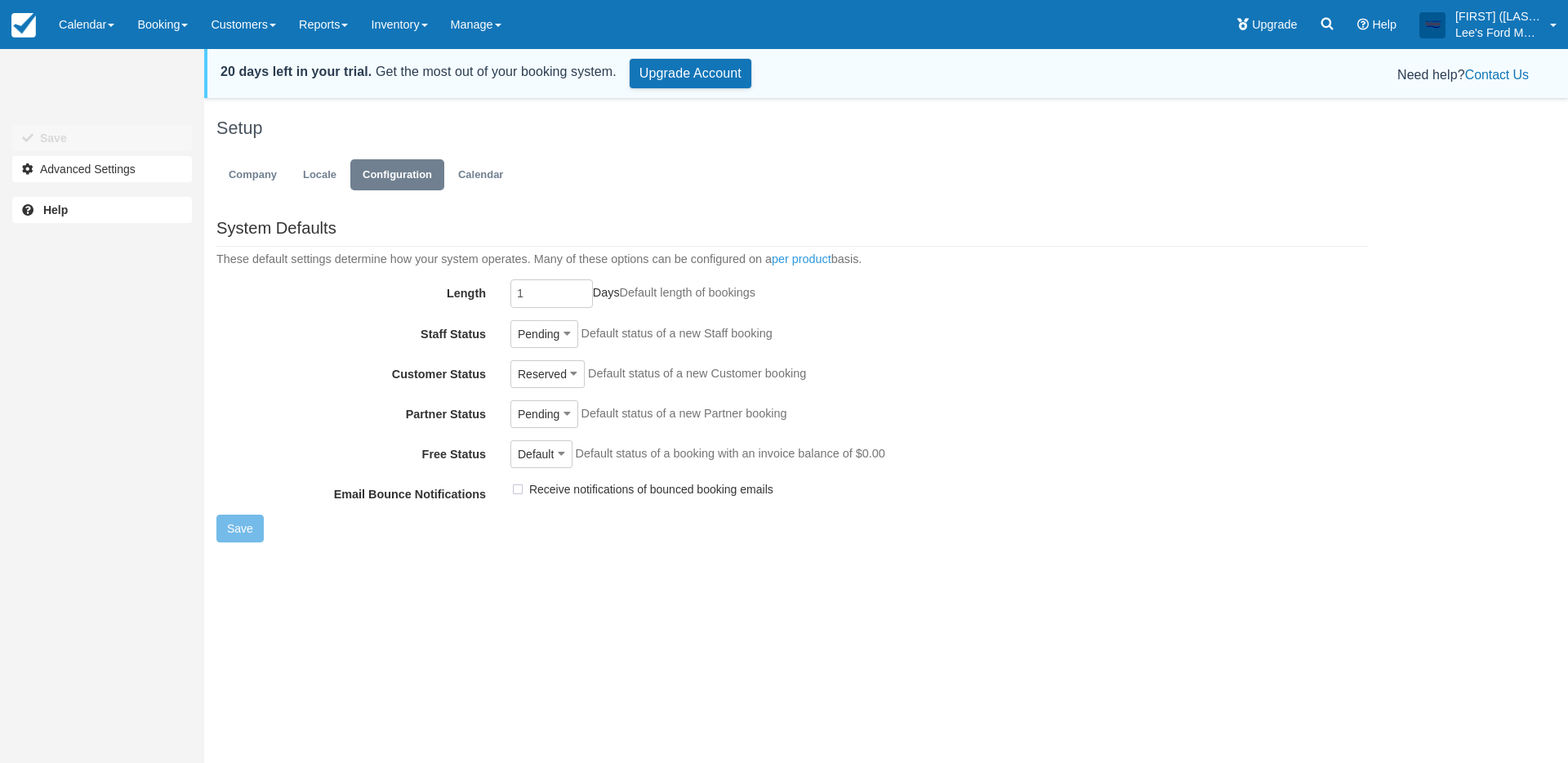 scroll, scrollTop: 0, scrollLeft: 0, axis: both 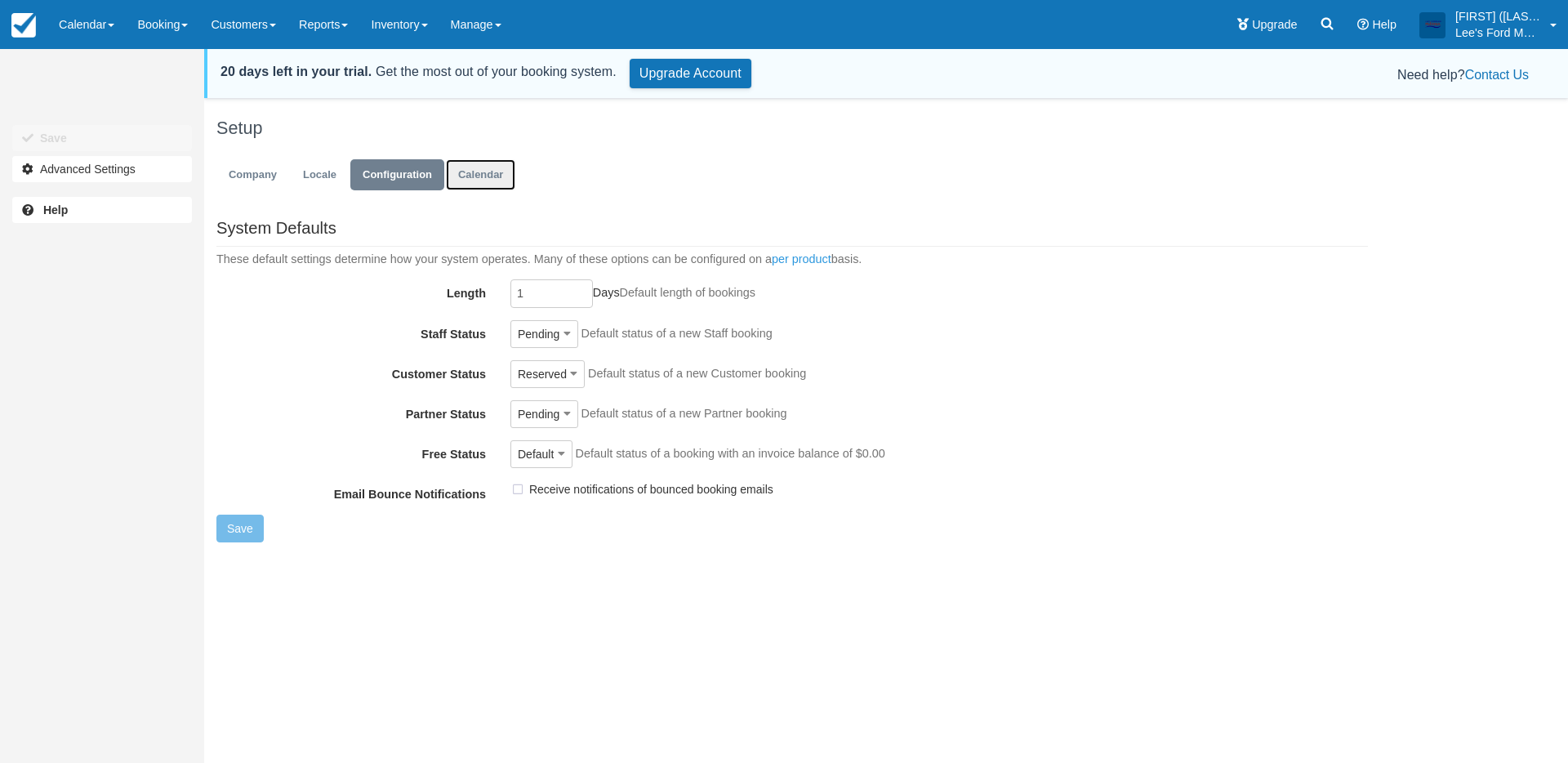 click on "Calendar" at bounding box center (480, 175) 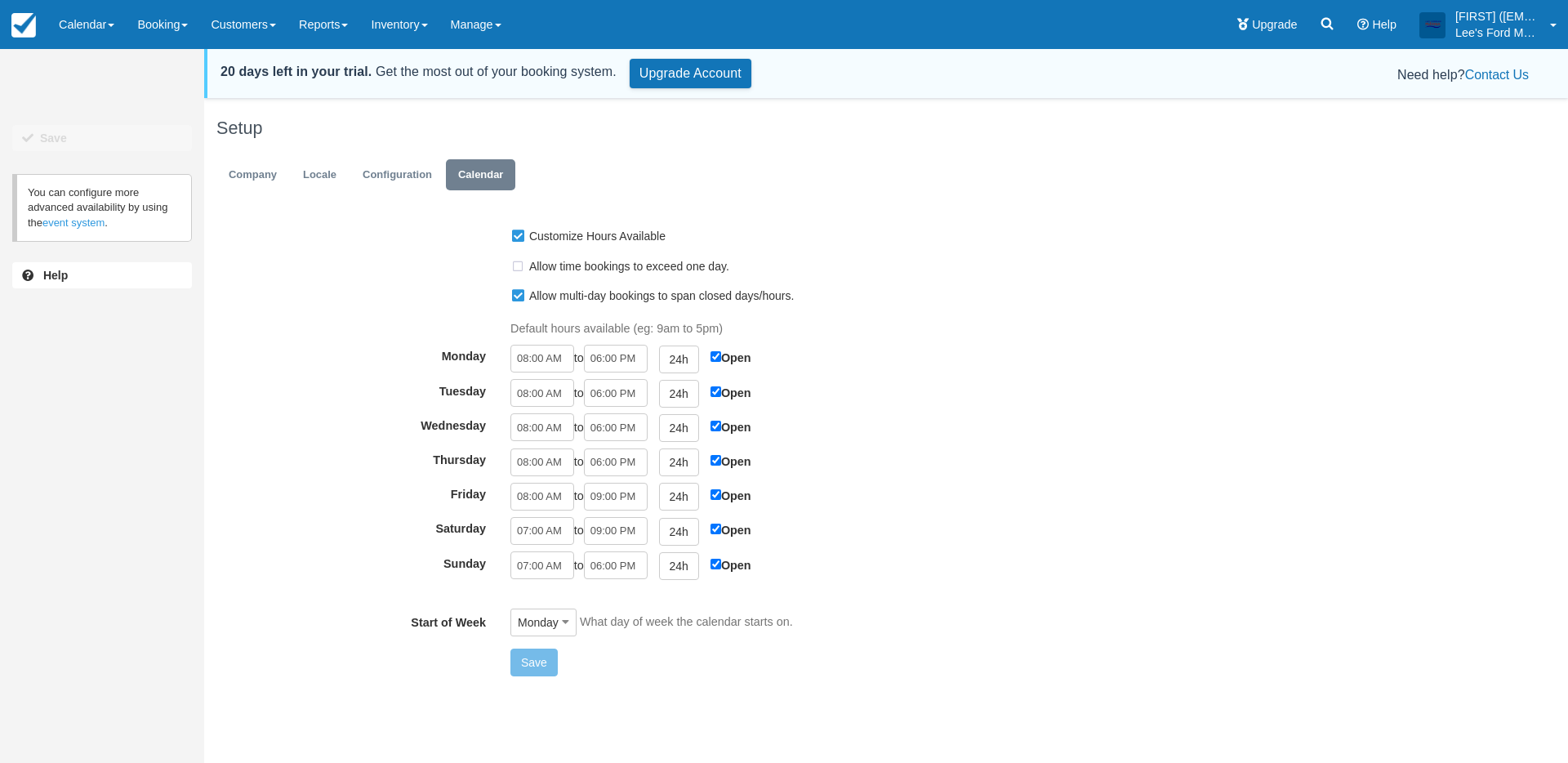 scroll, scrollTop: 0, scrollLeft: 0, axis: both 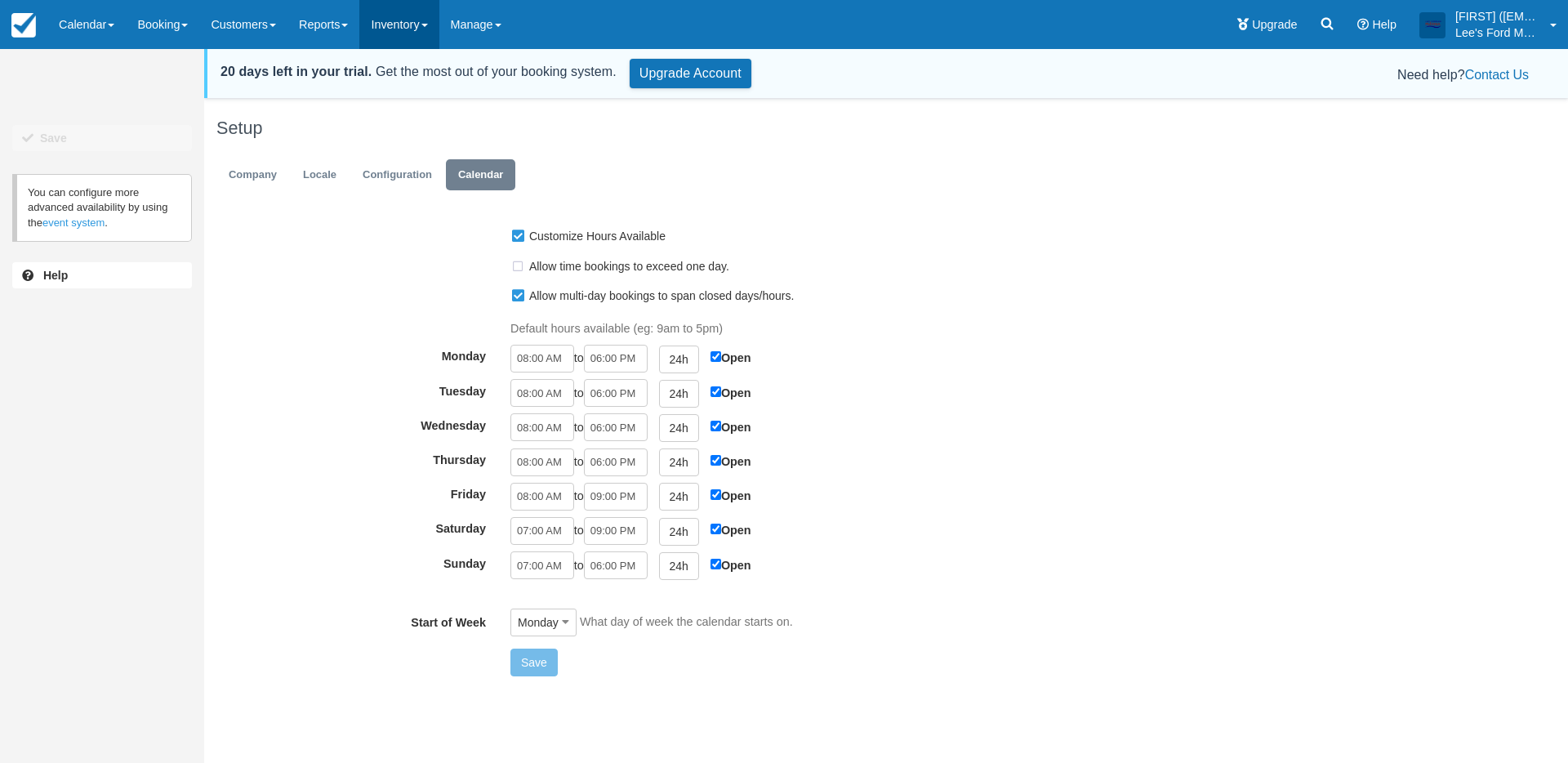 click on "Inventory" at bounding box center [399, 25] 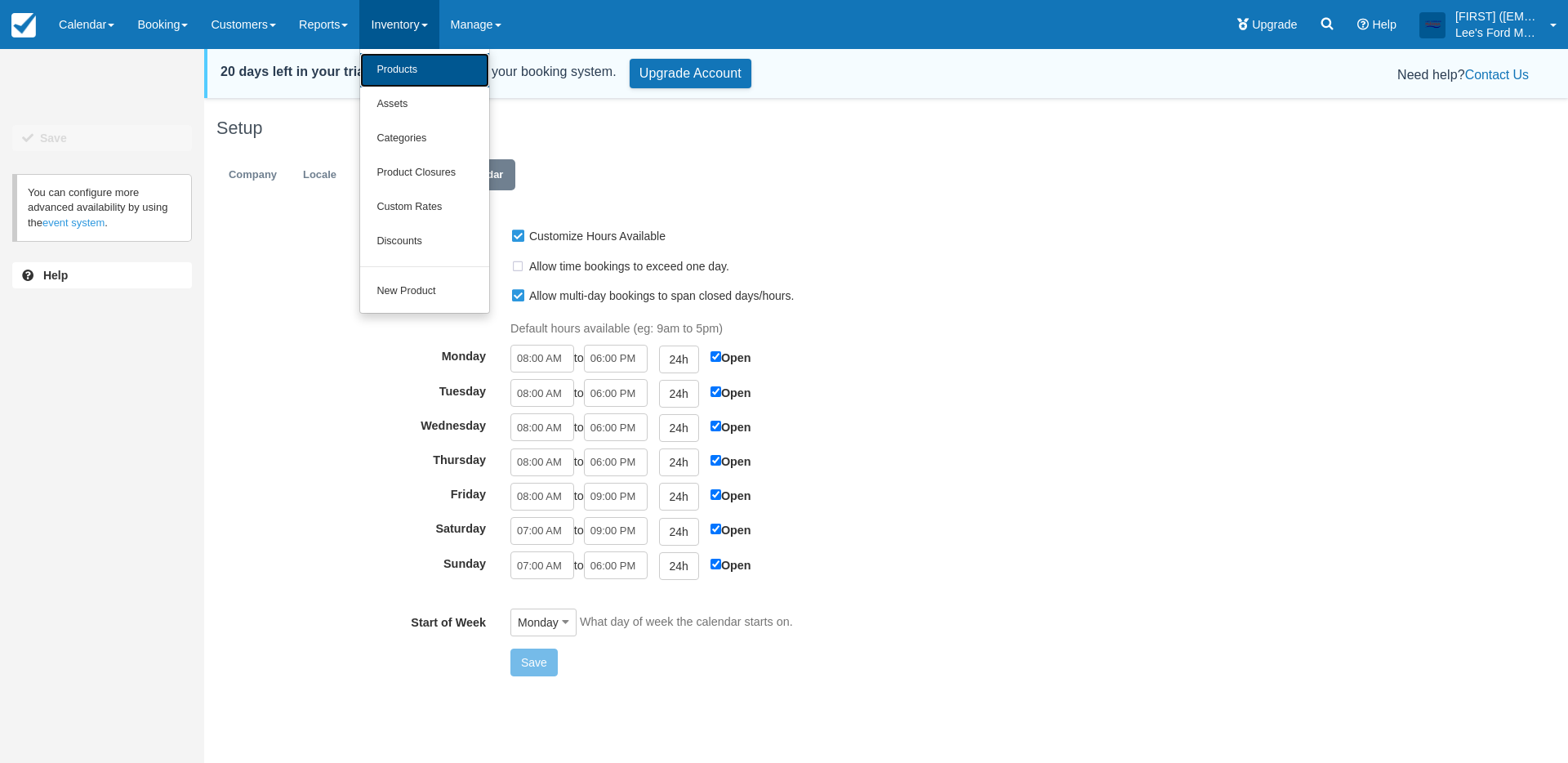 click on "Products" at bounding box center (425, 70) 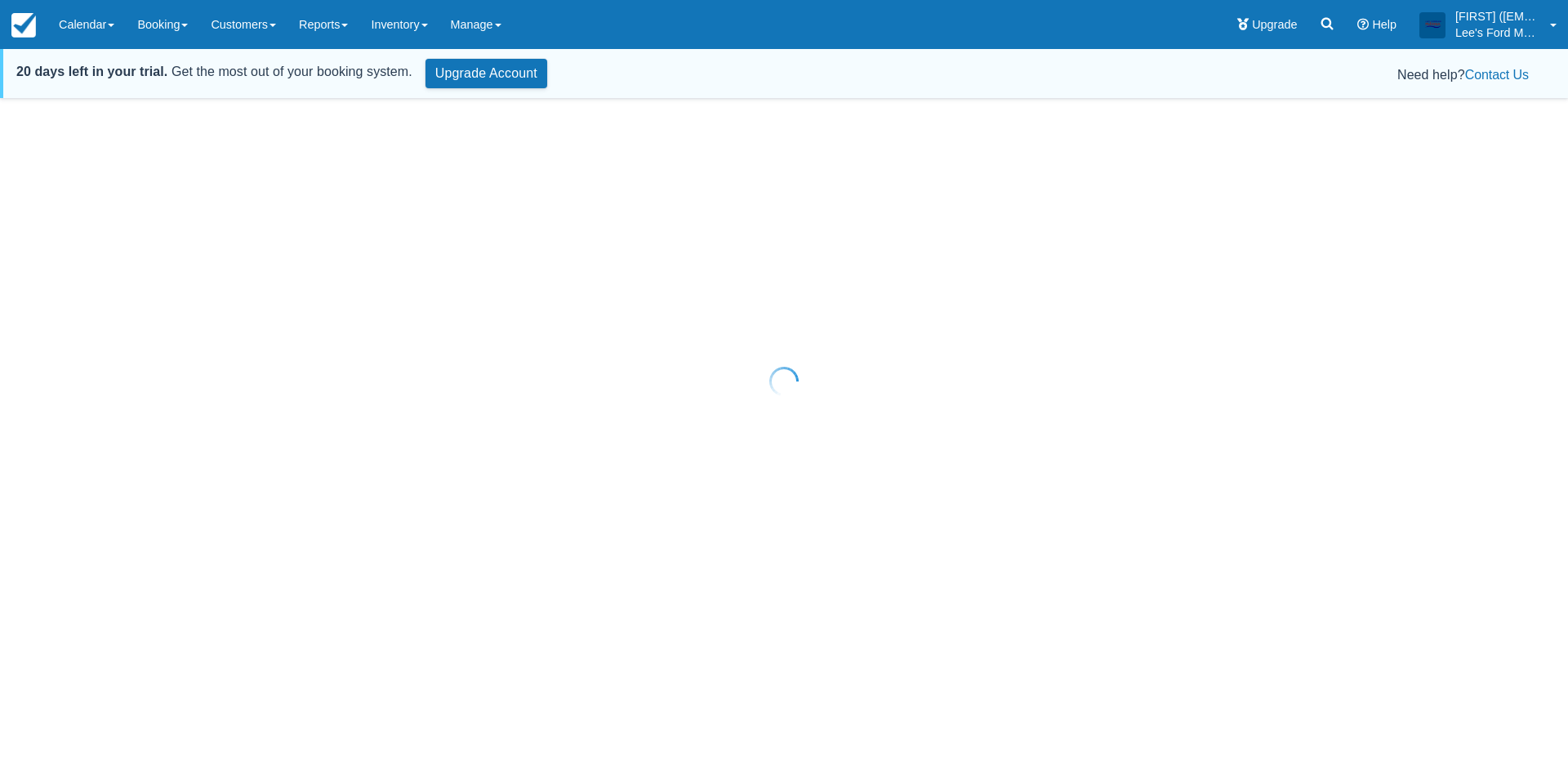 scroll, scrollTop: 0, scrollLeft: 0, axis: both 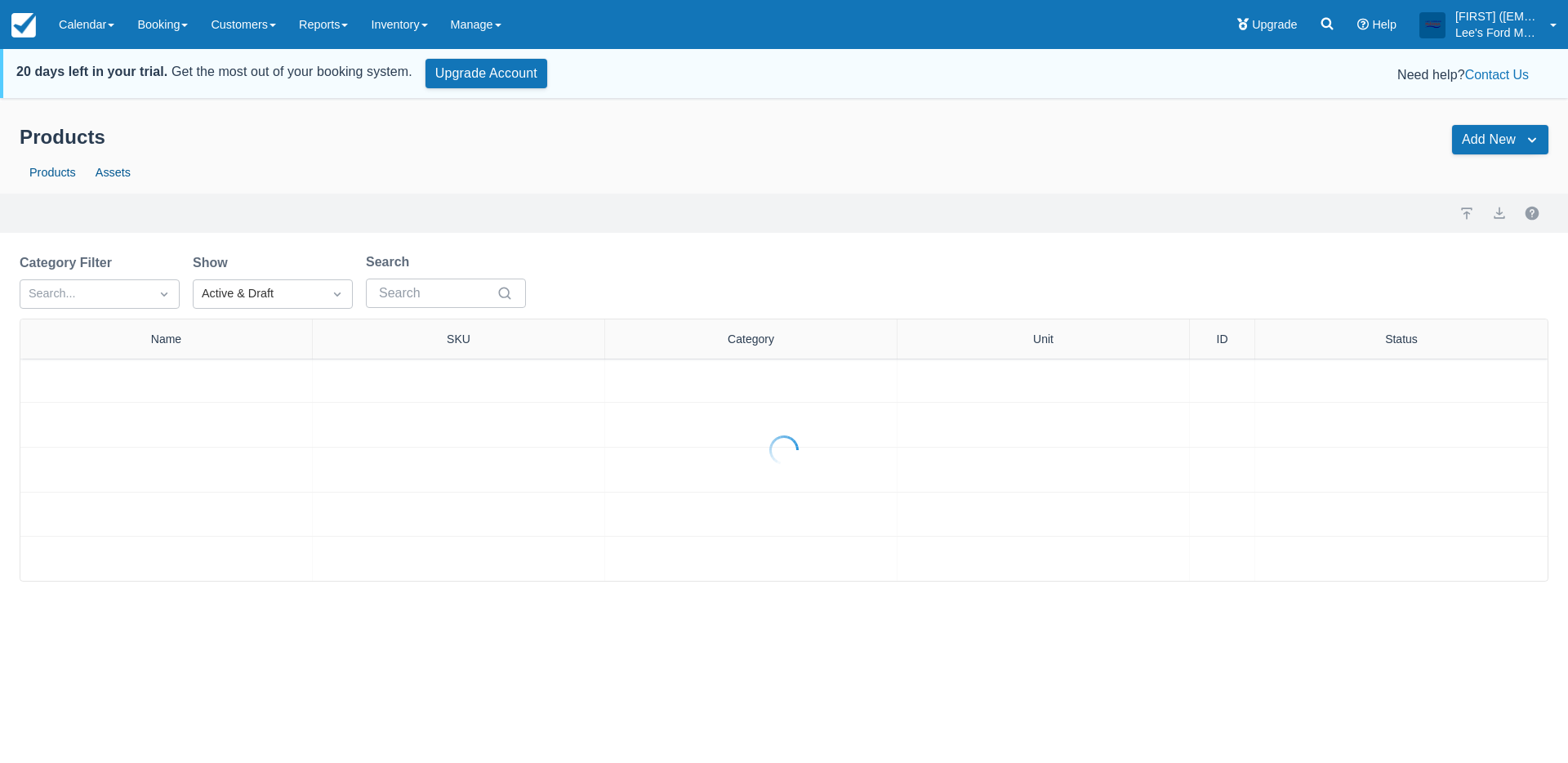 select on "50" 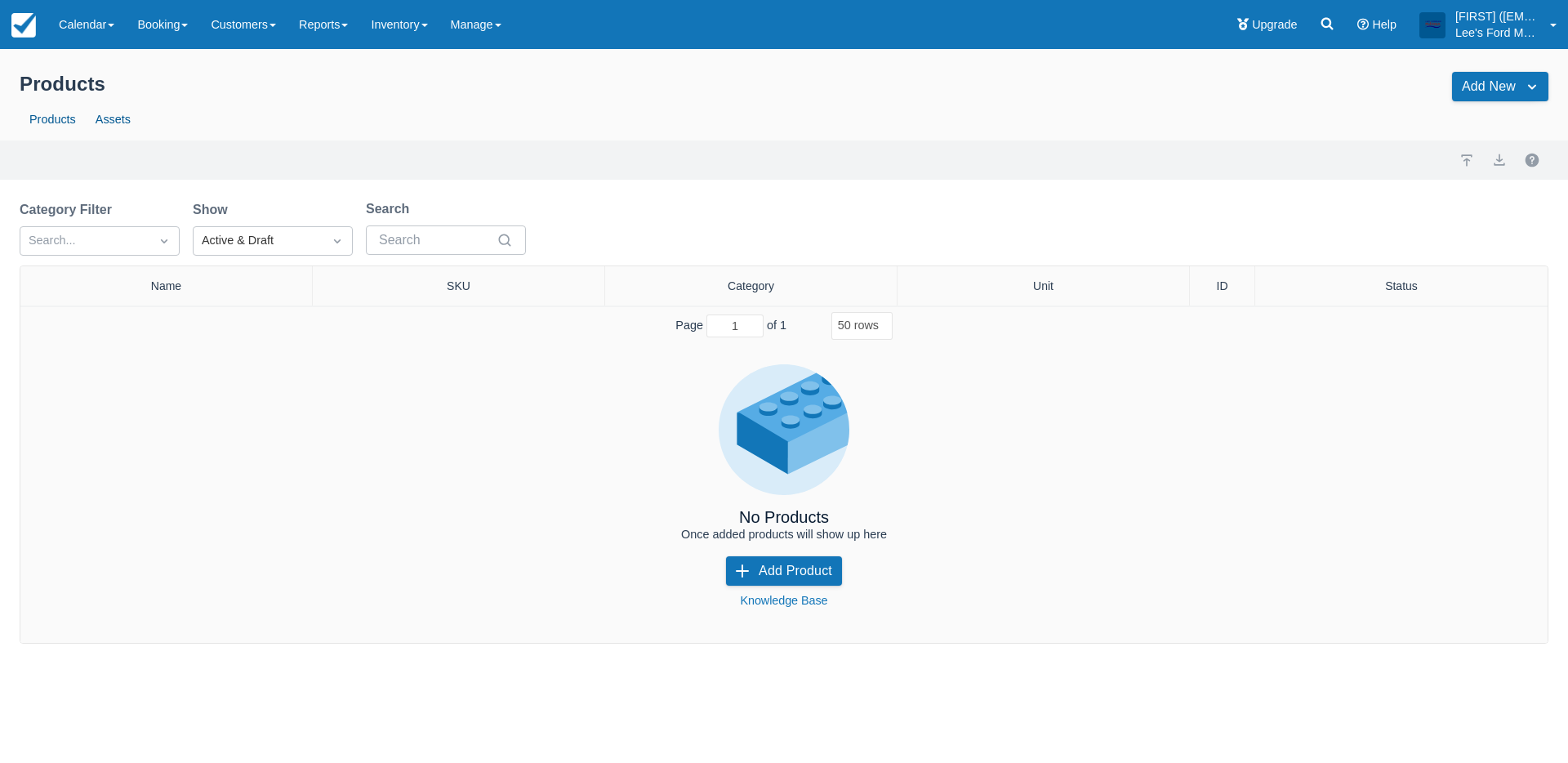 scroll, scrollTop: 0, scrollLeft: 0, axis: both 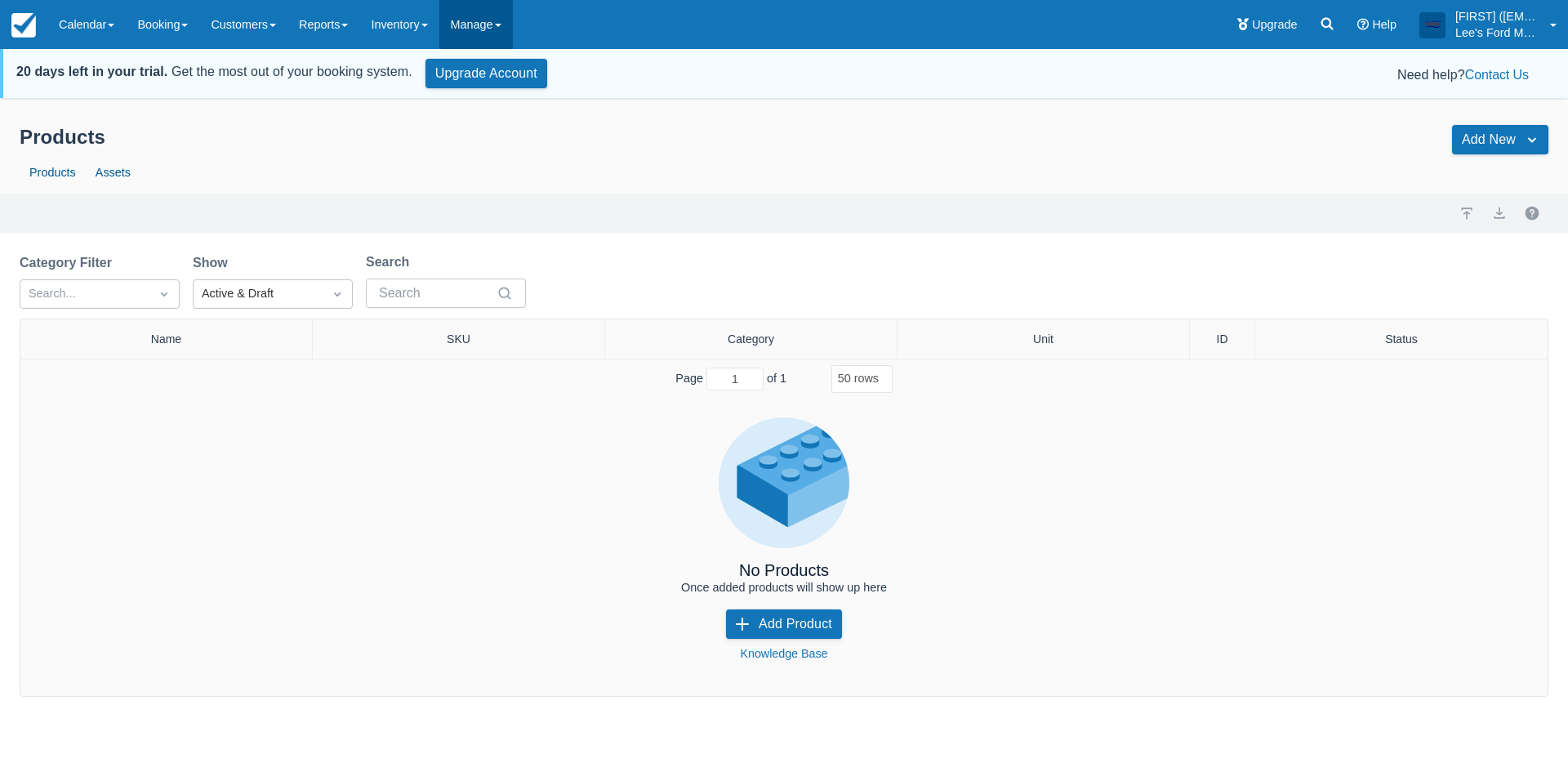 click on "Manage" at bounding box center [476, 25] 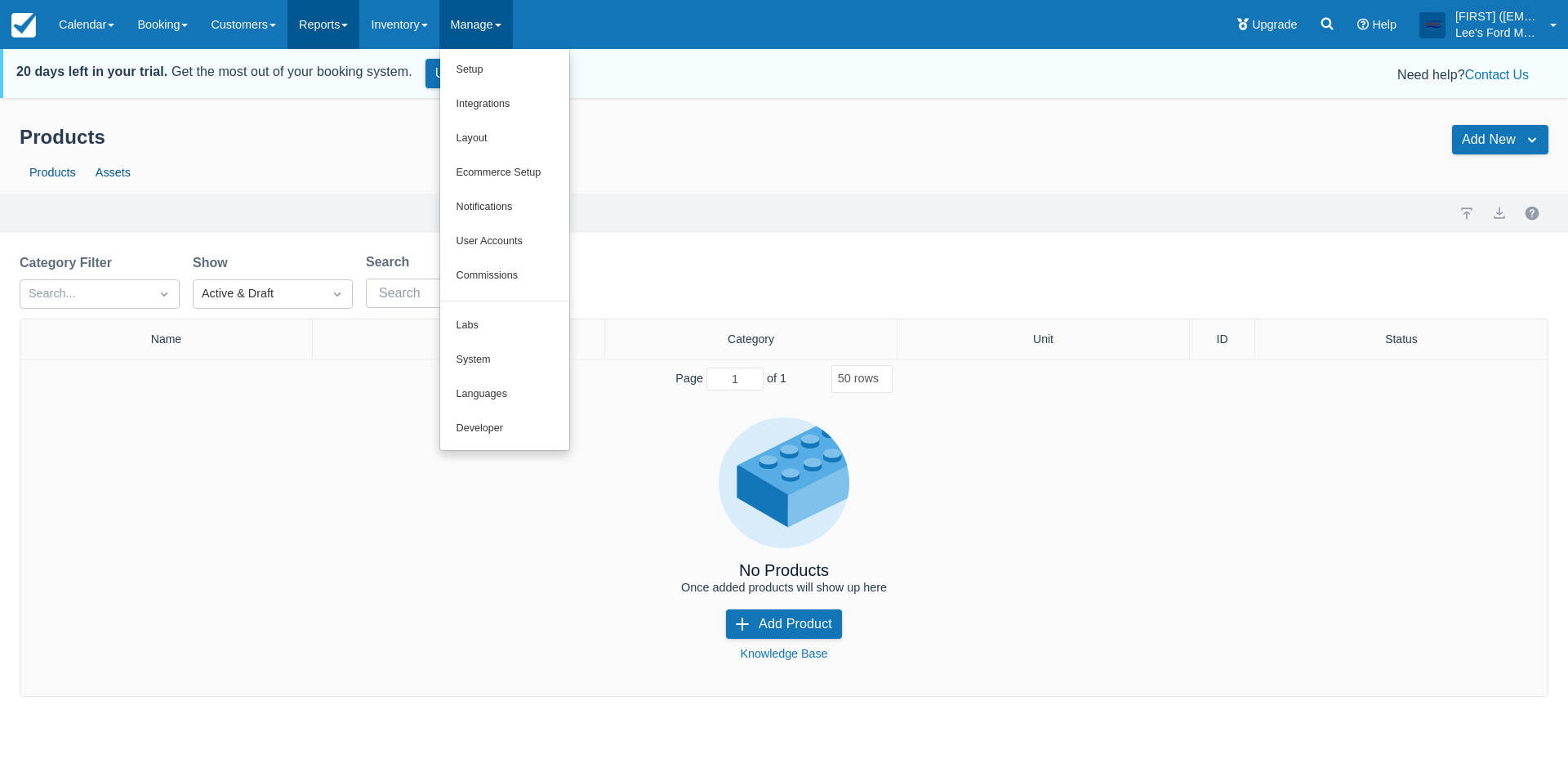 click on "Reports" at bounding box center [323, 25] 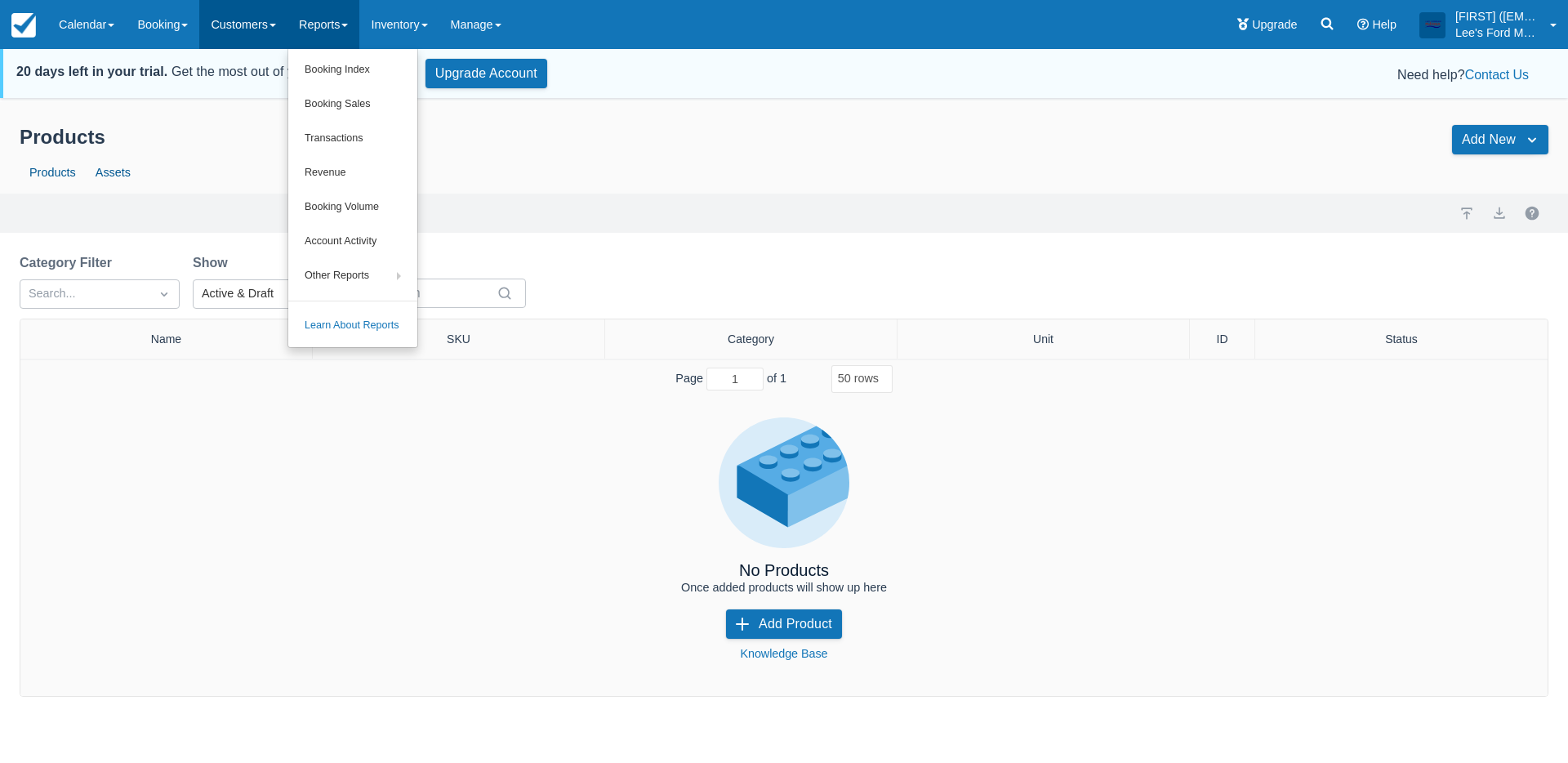click on "Customers" at bounding box center (243, 25) 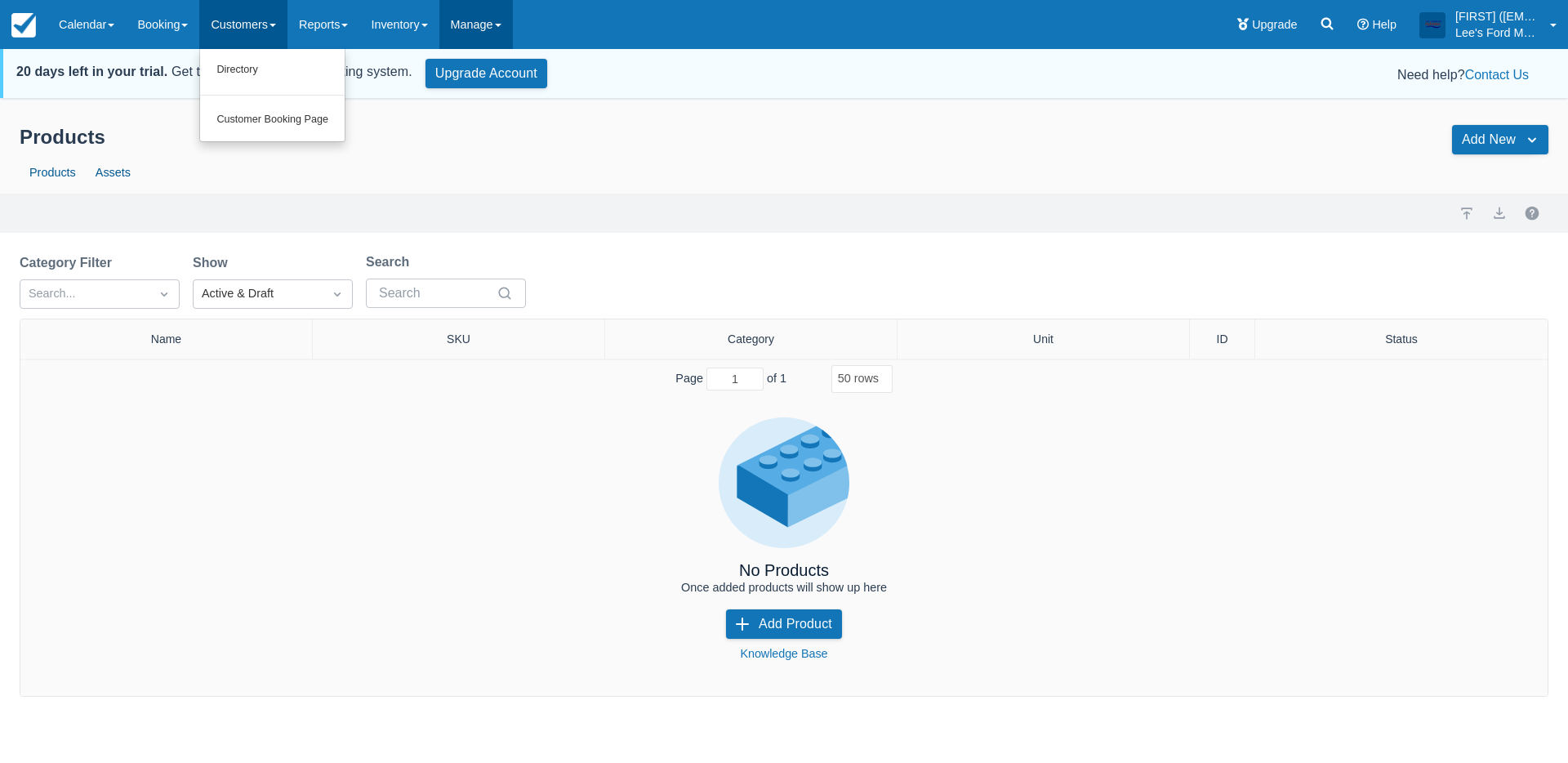 click on "Manage" at bounding box center (476, 25) 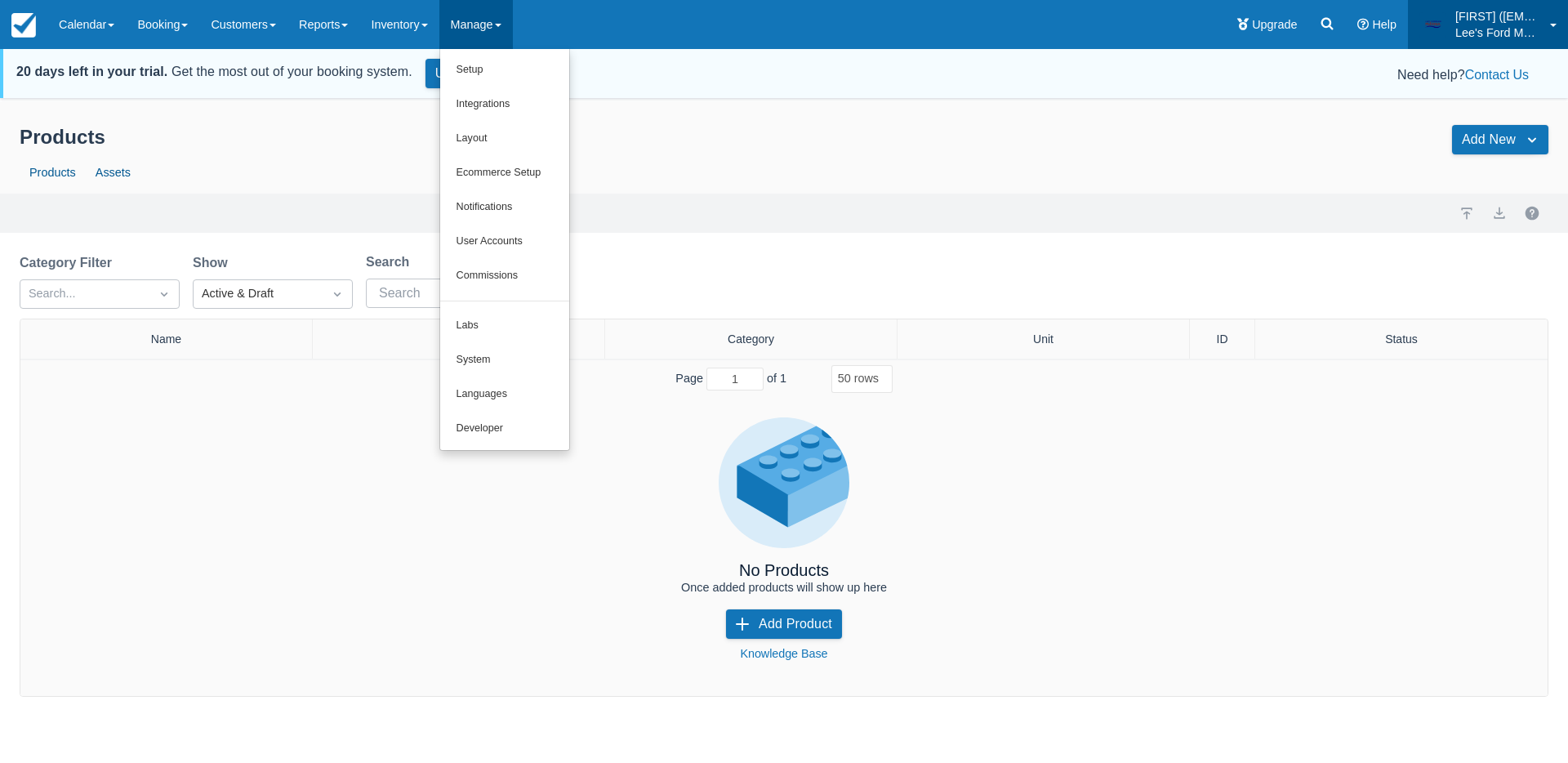 click on "[NAME] ([NAME])" at bounding box center (1498, 16) 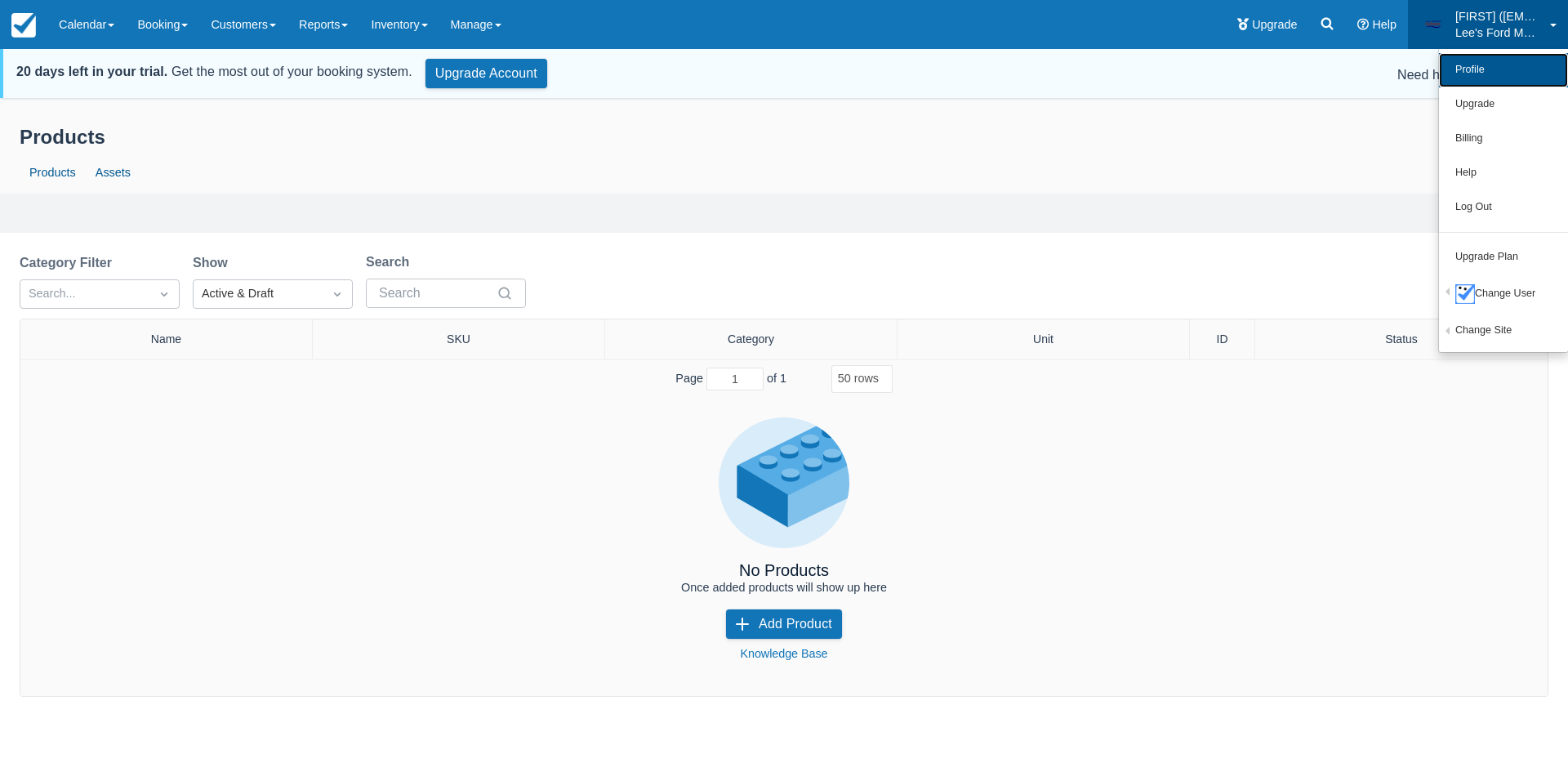 click on "Profile" at bounding box center [1503, 70] 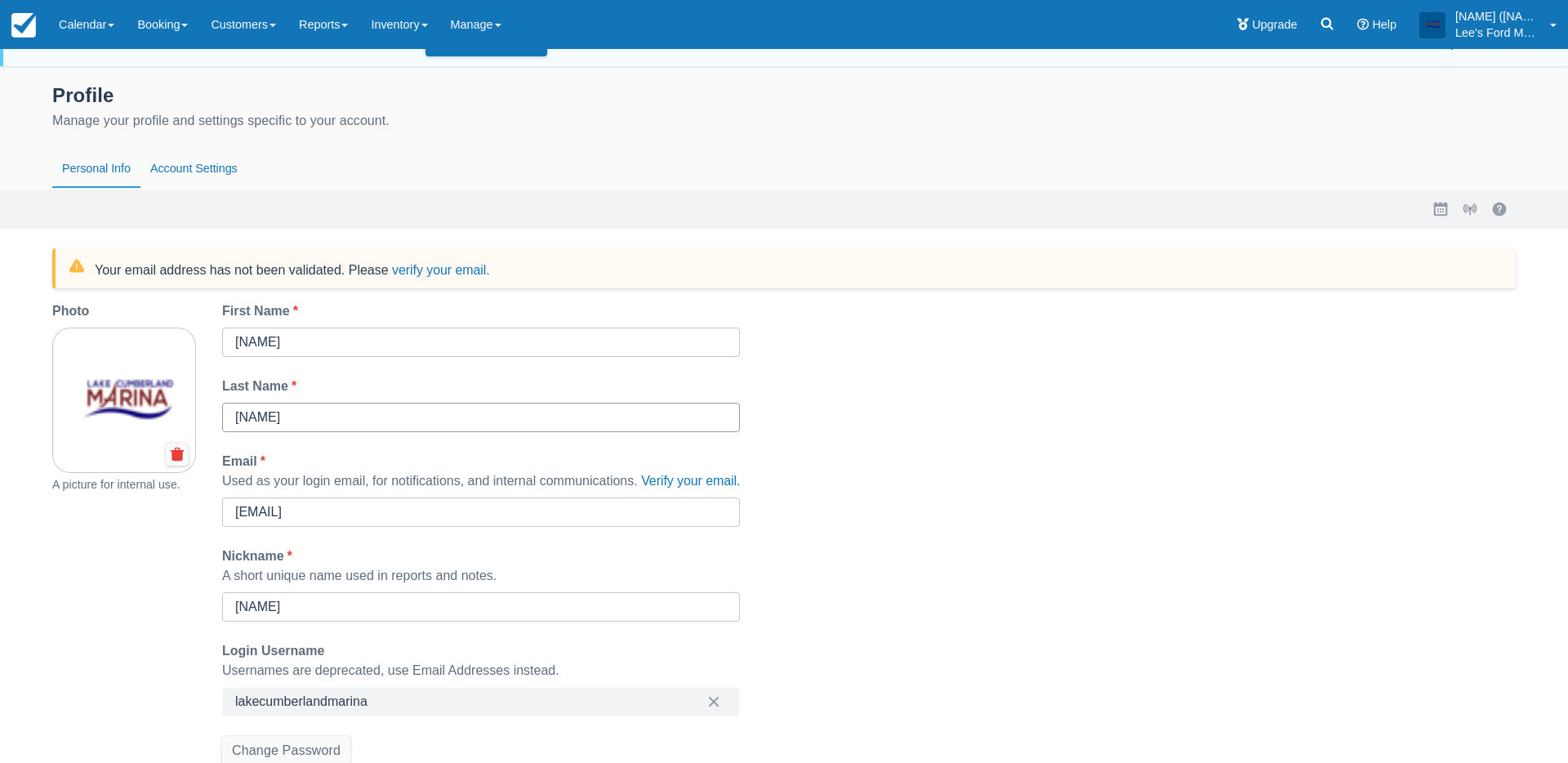 scroll, scrollTop: 33, scrollLeft: 0, axis: vertical 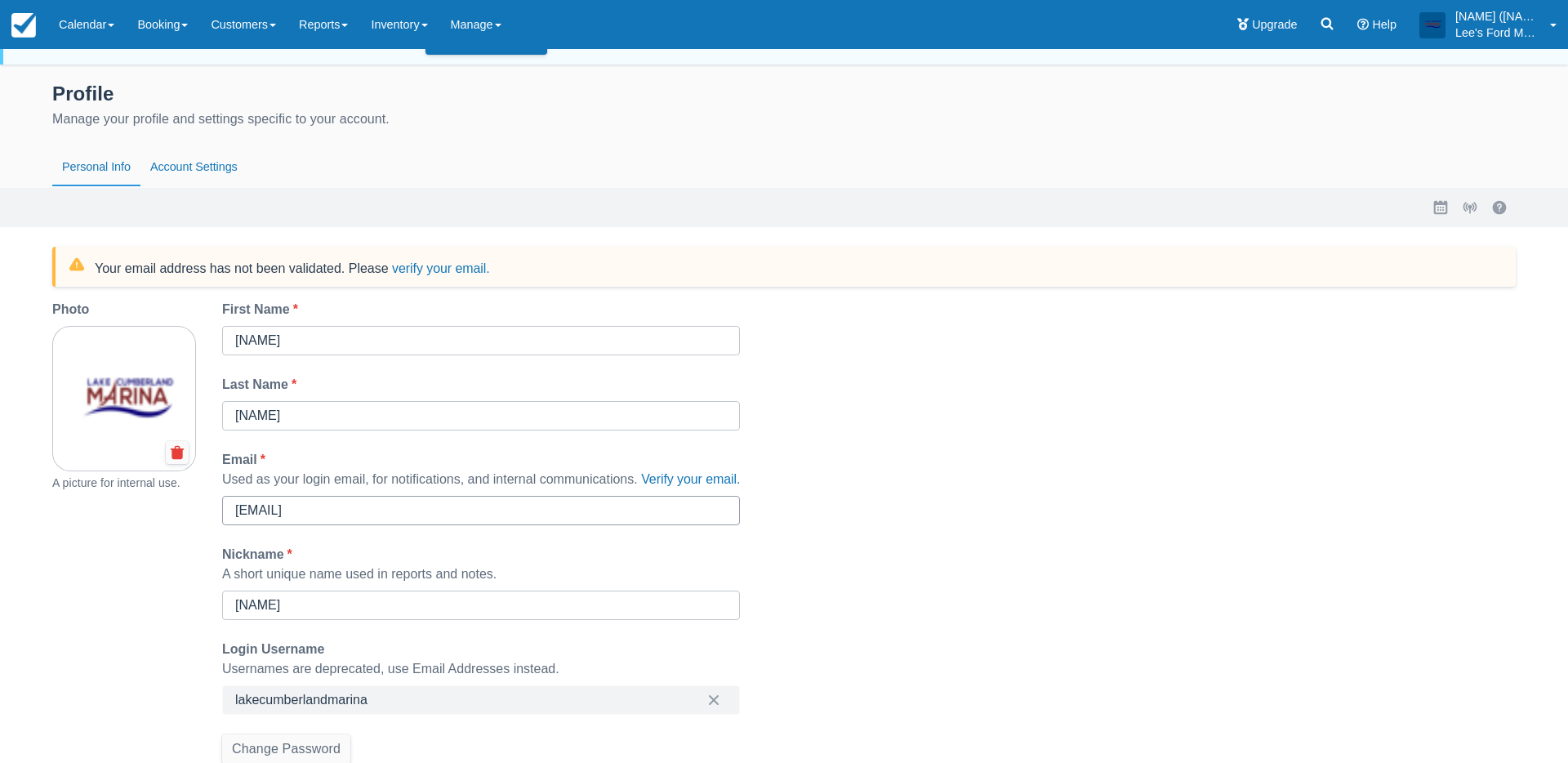 click on "[EMAIL]" at bounding box center [481, 511] 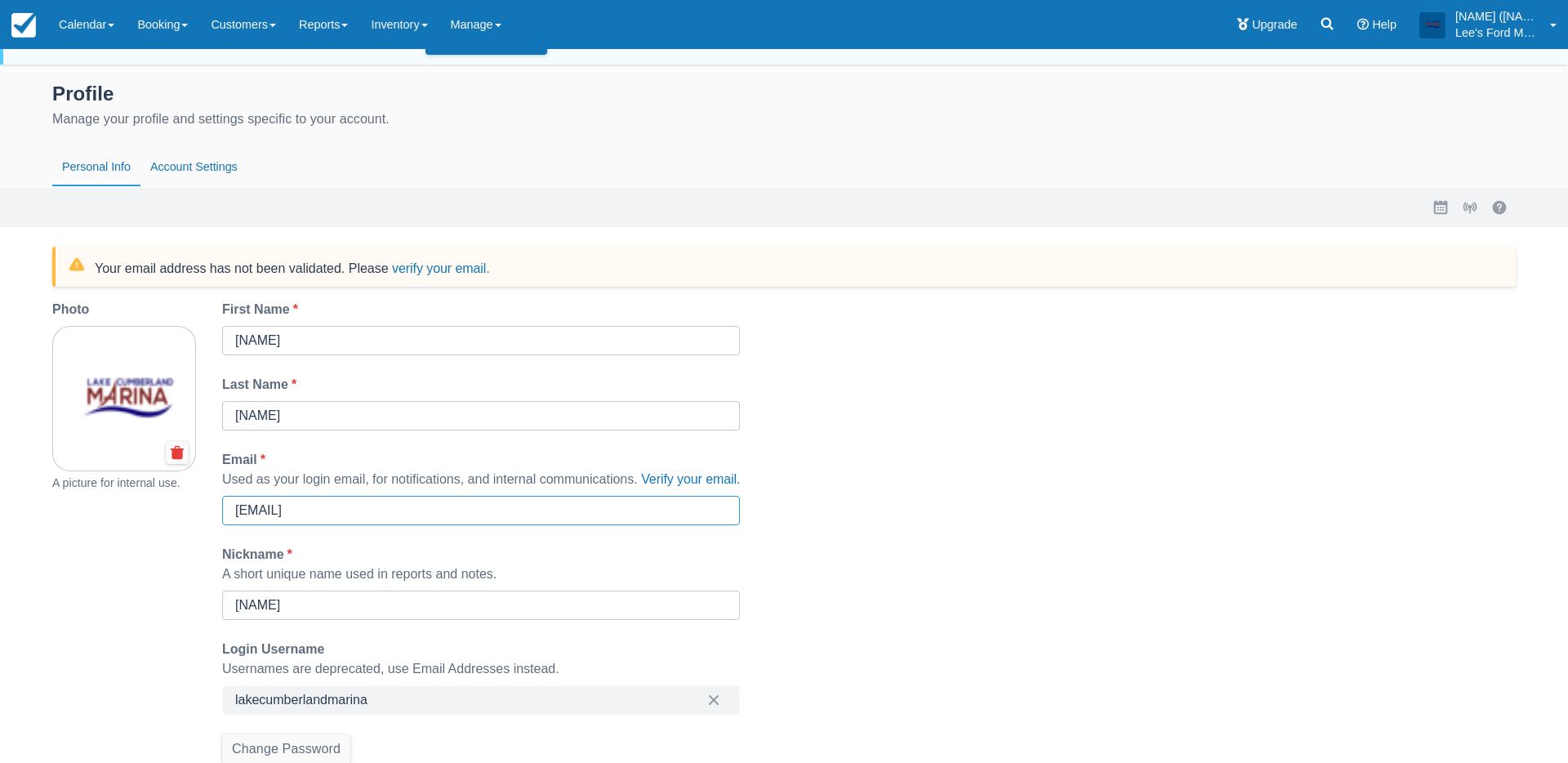click on "[EMAIL]" at bounding box center [481, 511] 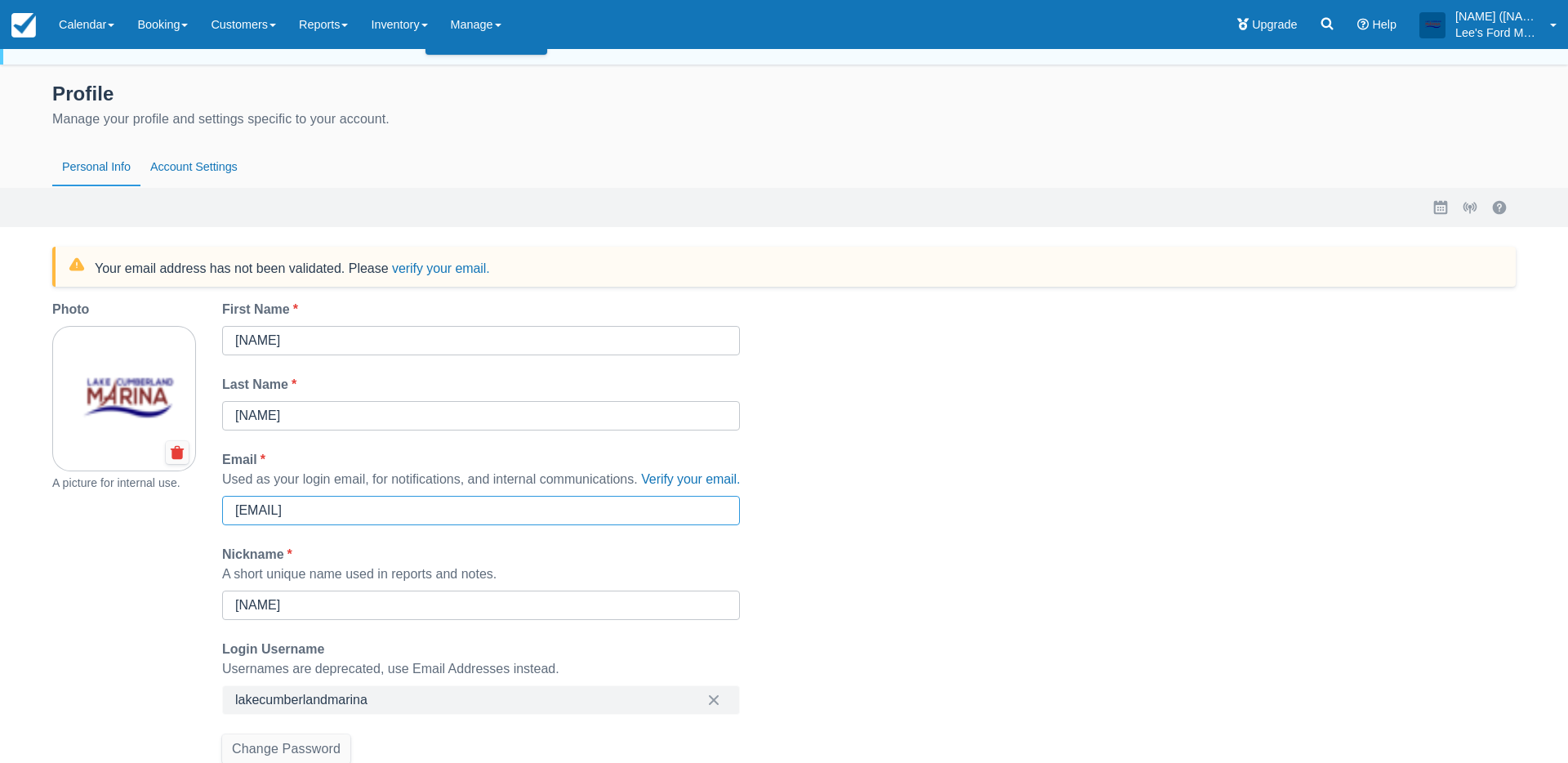 type on "[EMAIL]" 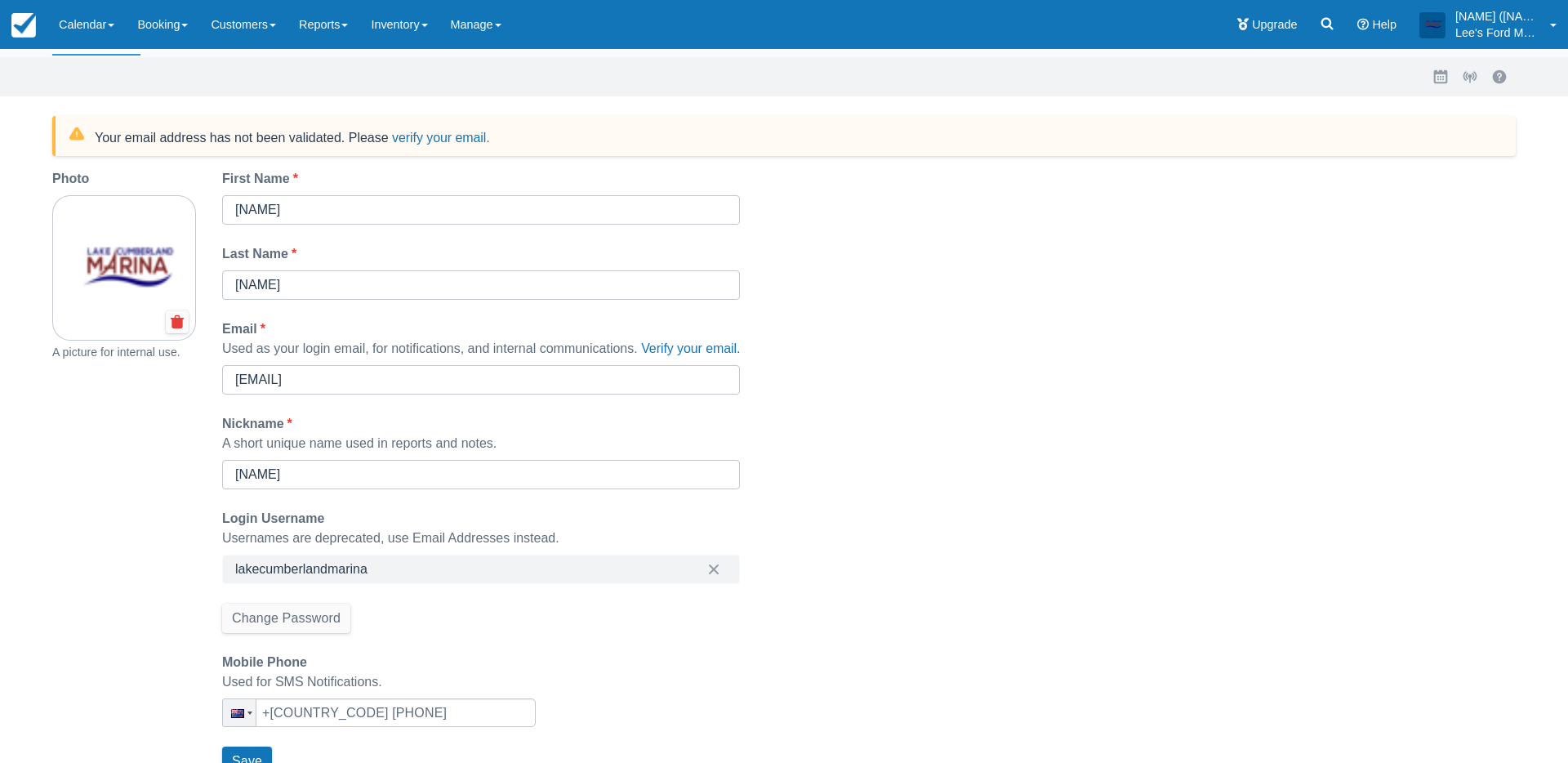 scroll, scrollTop: 186, scrollLeft: 0, axis: vertical 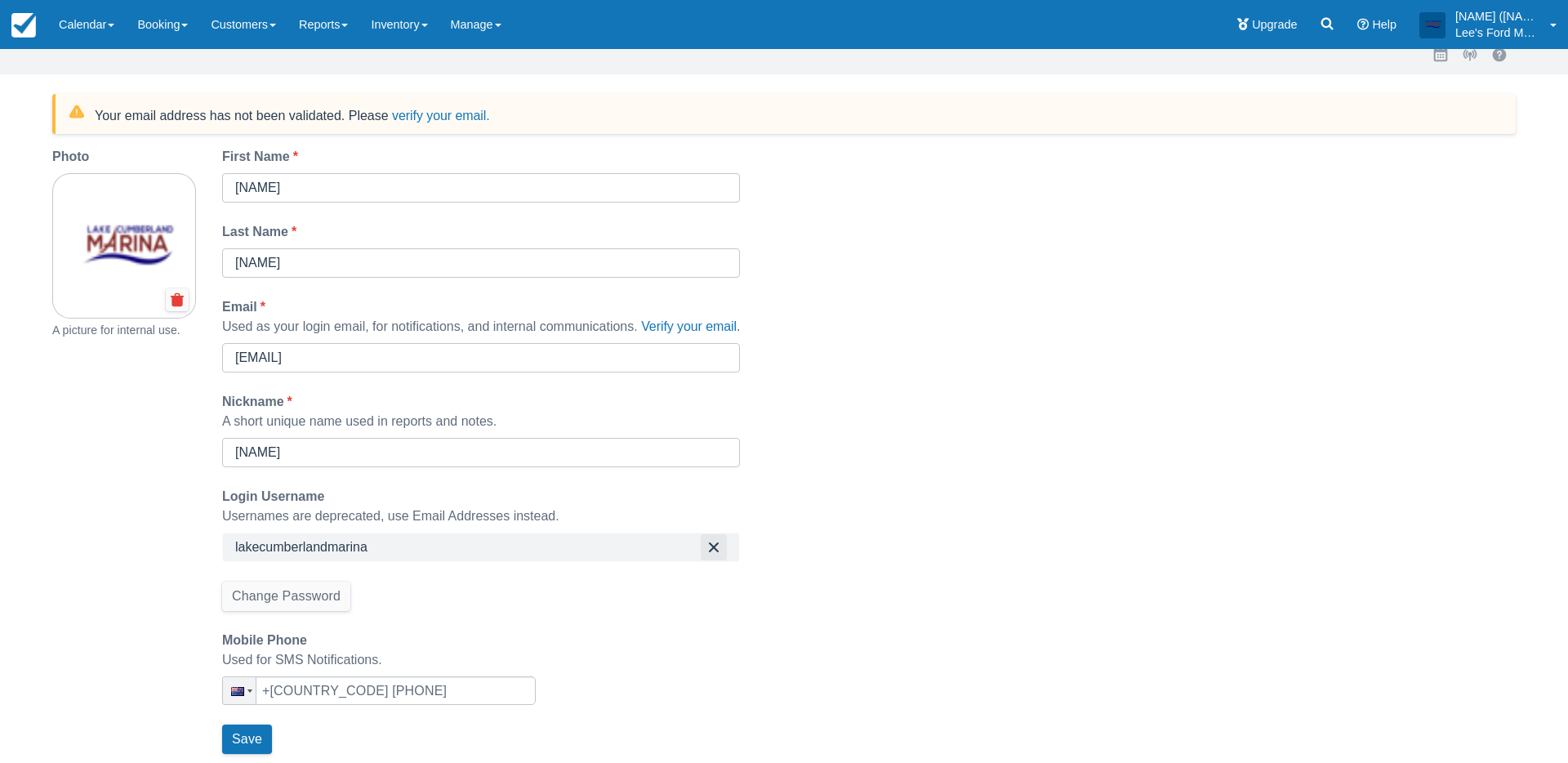click at bounding box center [714, 547] 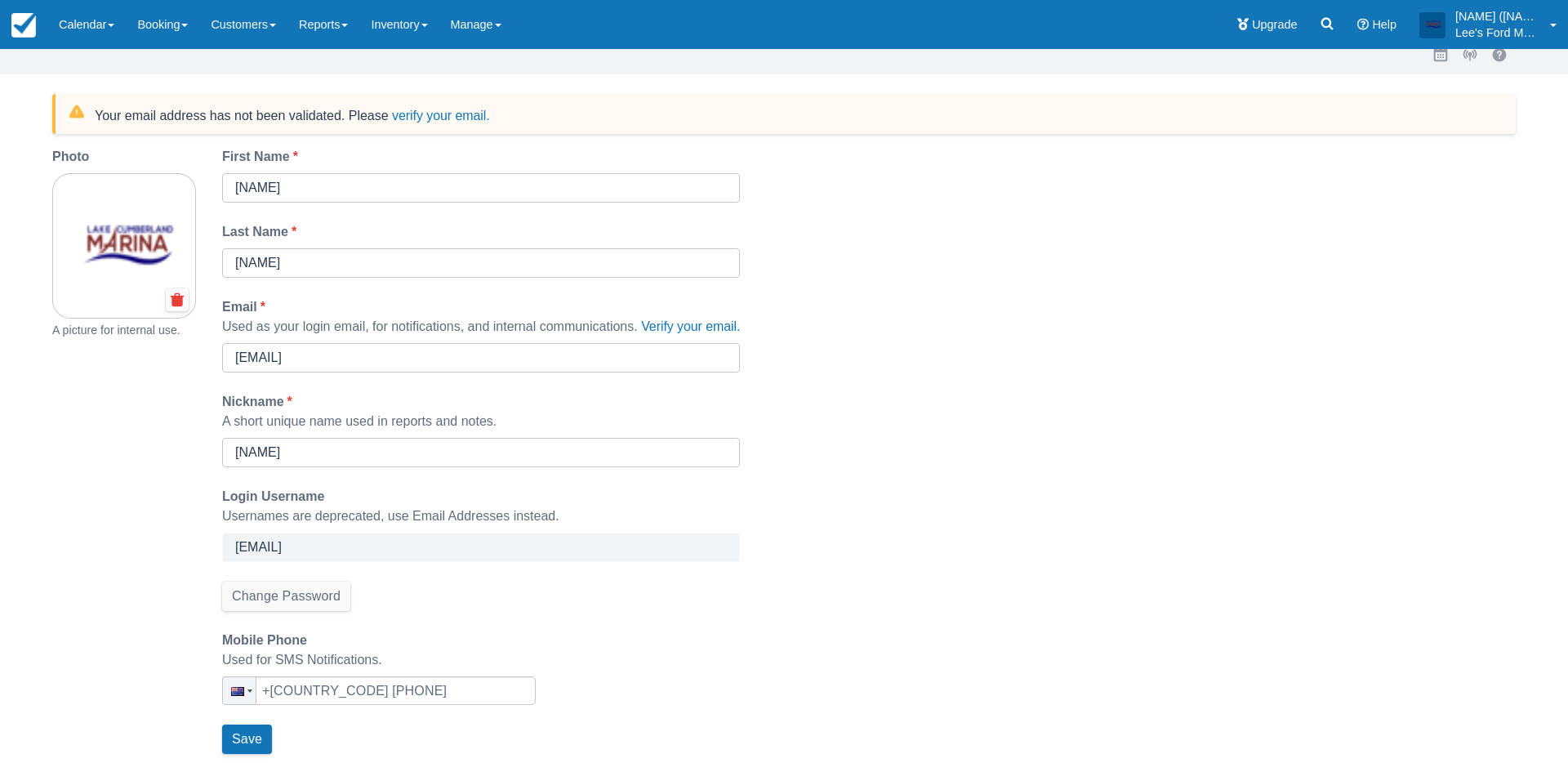 click on "First Name * [NAME] Last Name * [NAME] Email * Used as your login email, for notifications, and internal communications.   Verify your email. [EMAIL] Nickname * A short unique name used in reports and notes. [NAME] Login Username Usernames are deprecated, use Email Addresses instead. [EMAIL] Change Password Mobile Phone Used for SMS Notifications. Phone +[COUNTRY_CODE] [PHONE] Save" at bounding box center [481, 455] 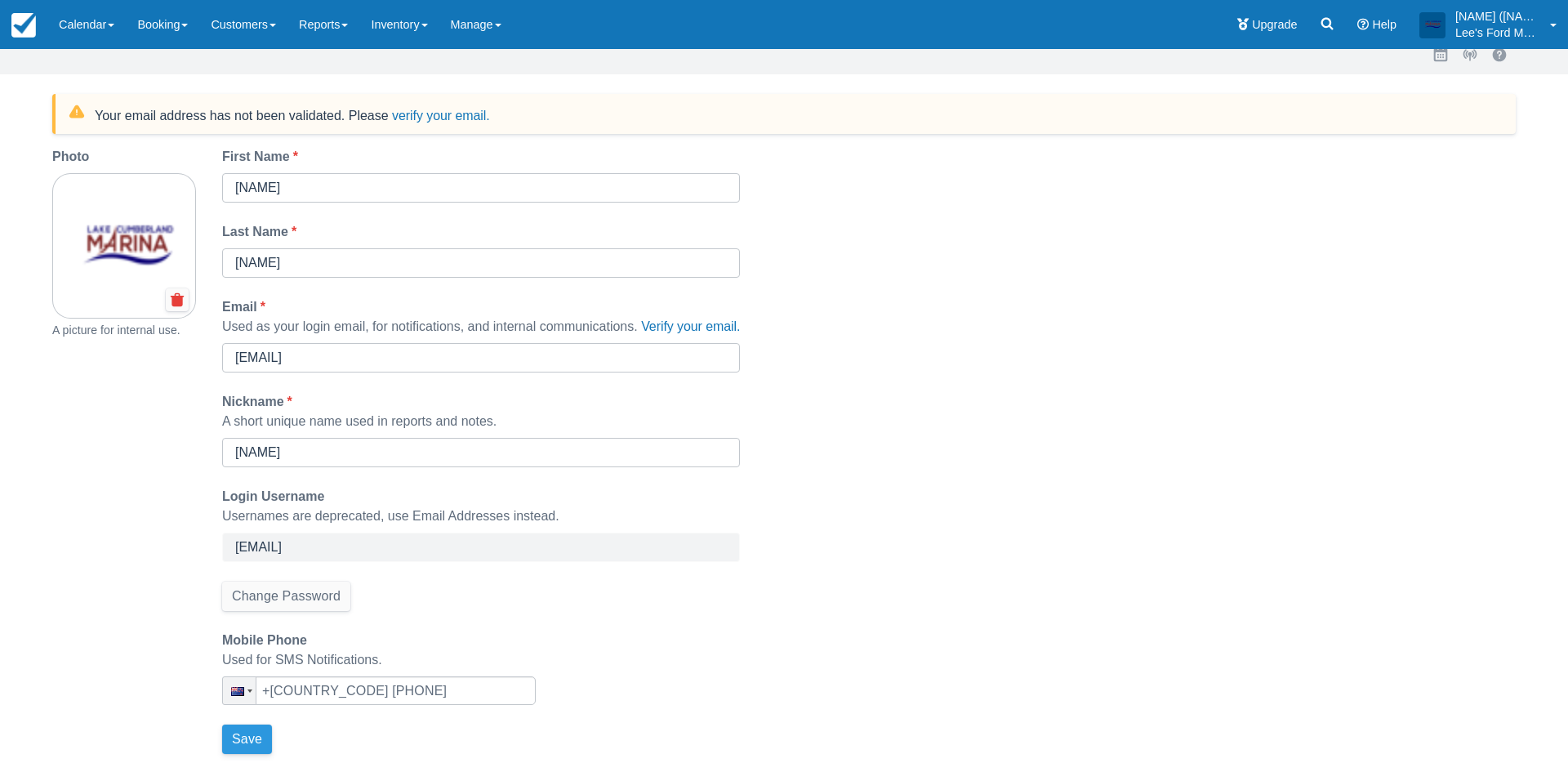 click on "Save" at bounding box center (247, 739) 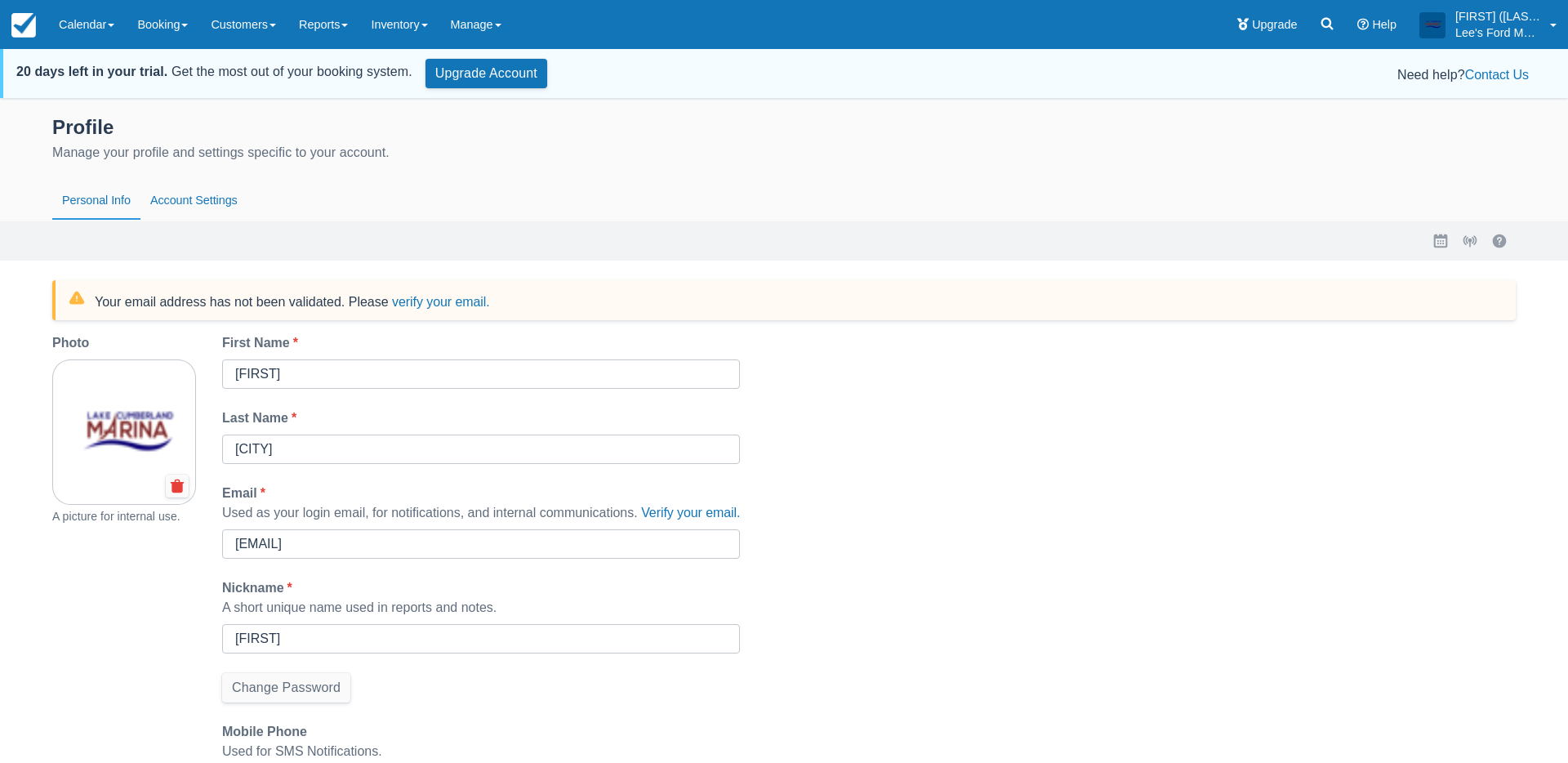 scroll, scrollTop: 91, scrollLeft: 0, axis: vertical 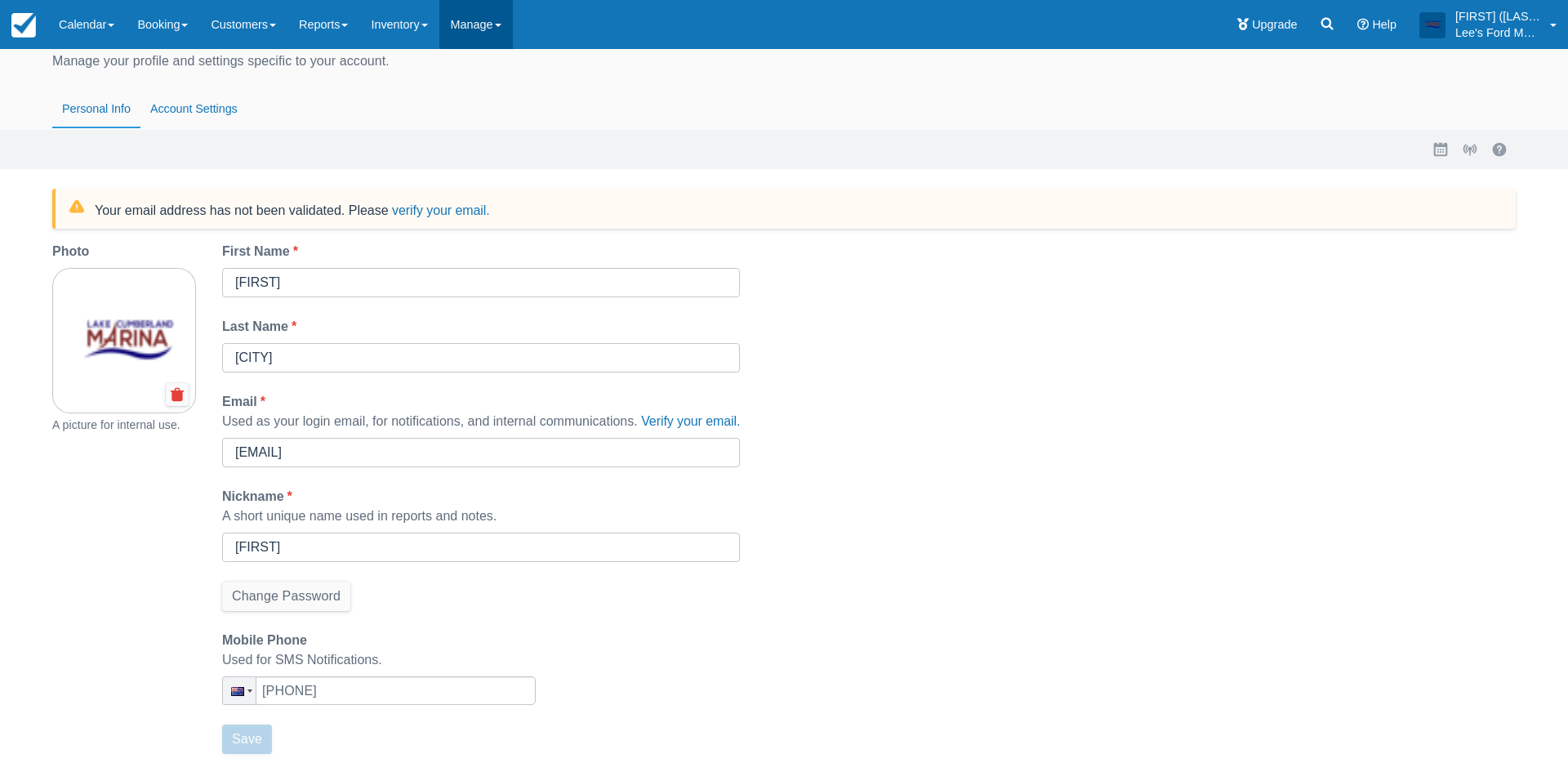 click on "Manage" at bounding box center (476, 25) 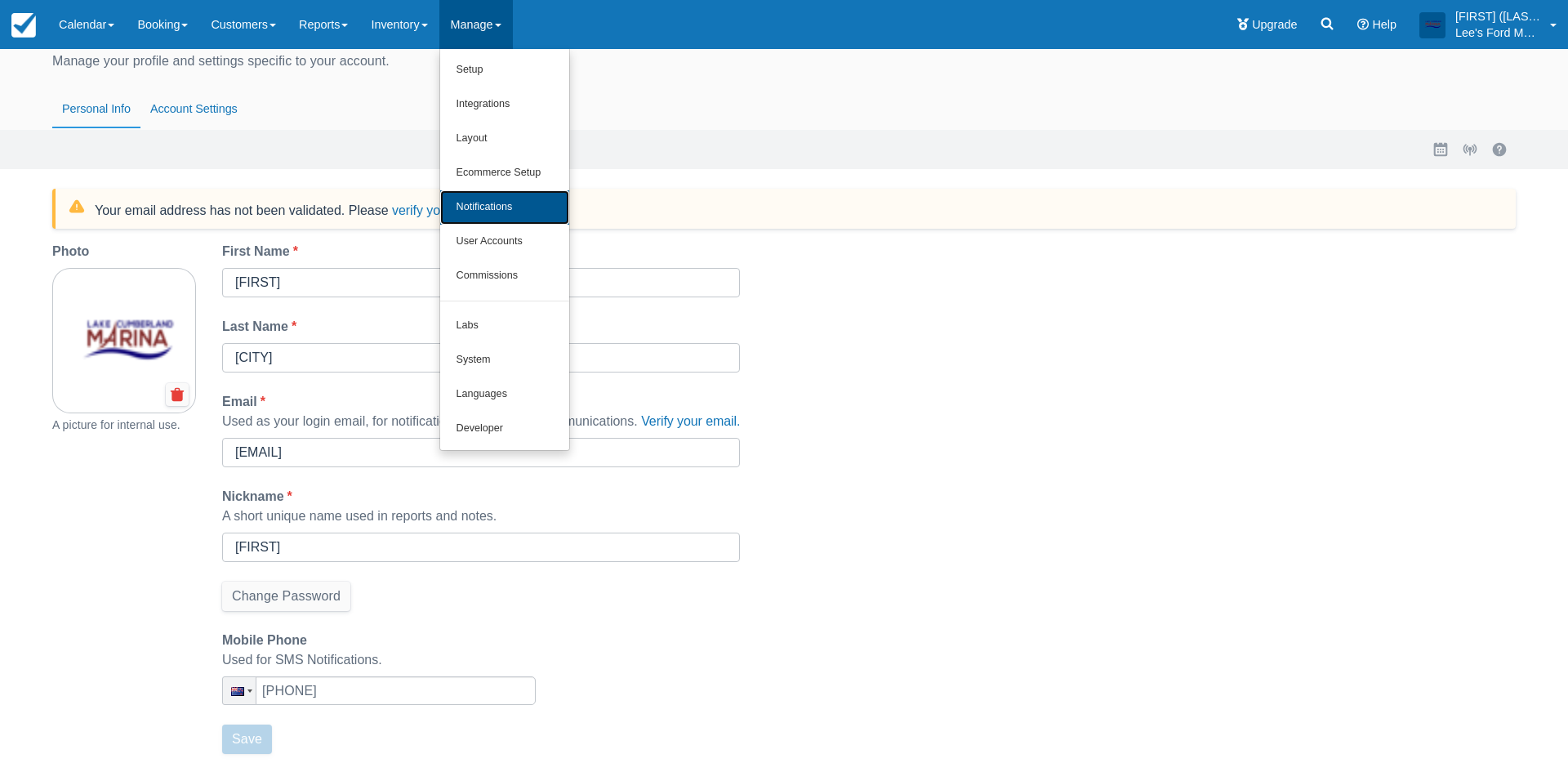click on "Notifications" at bounding box center (505, 207) 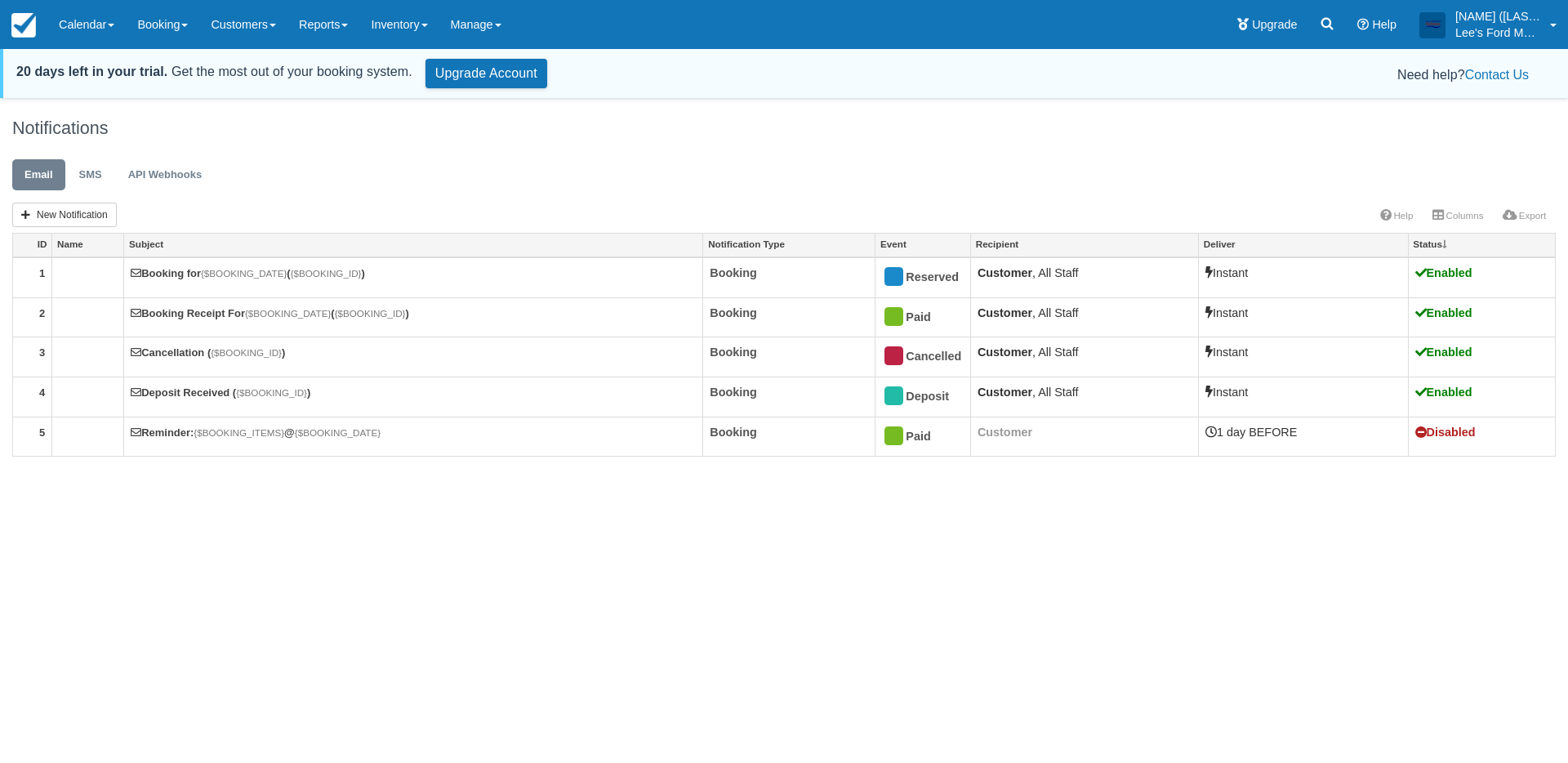 scroll, scrollTop: 0, scrollLeft: 0, axis: both 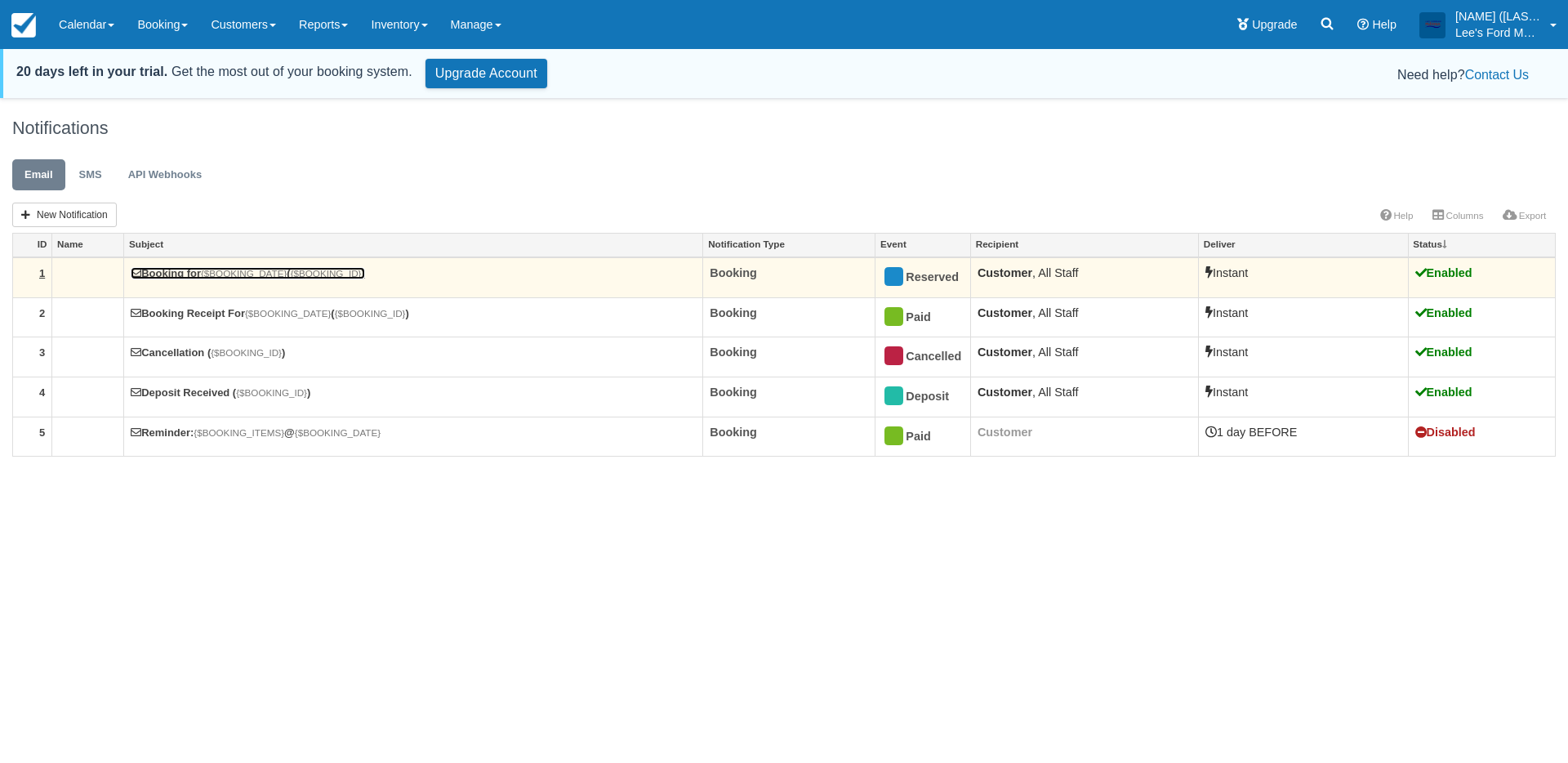 click on "{$BOOKING_DATE}" at bounding box center (243, 273) 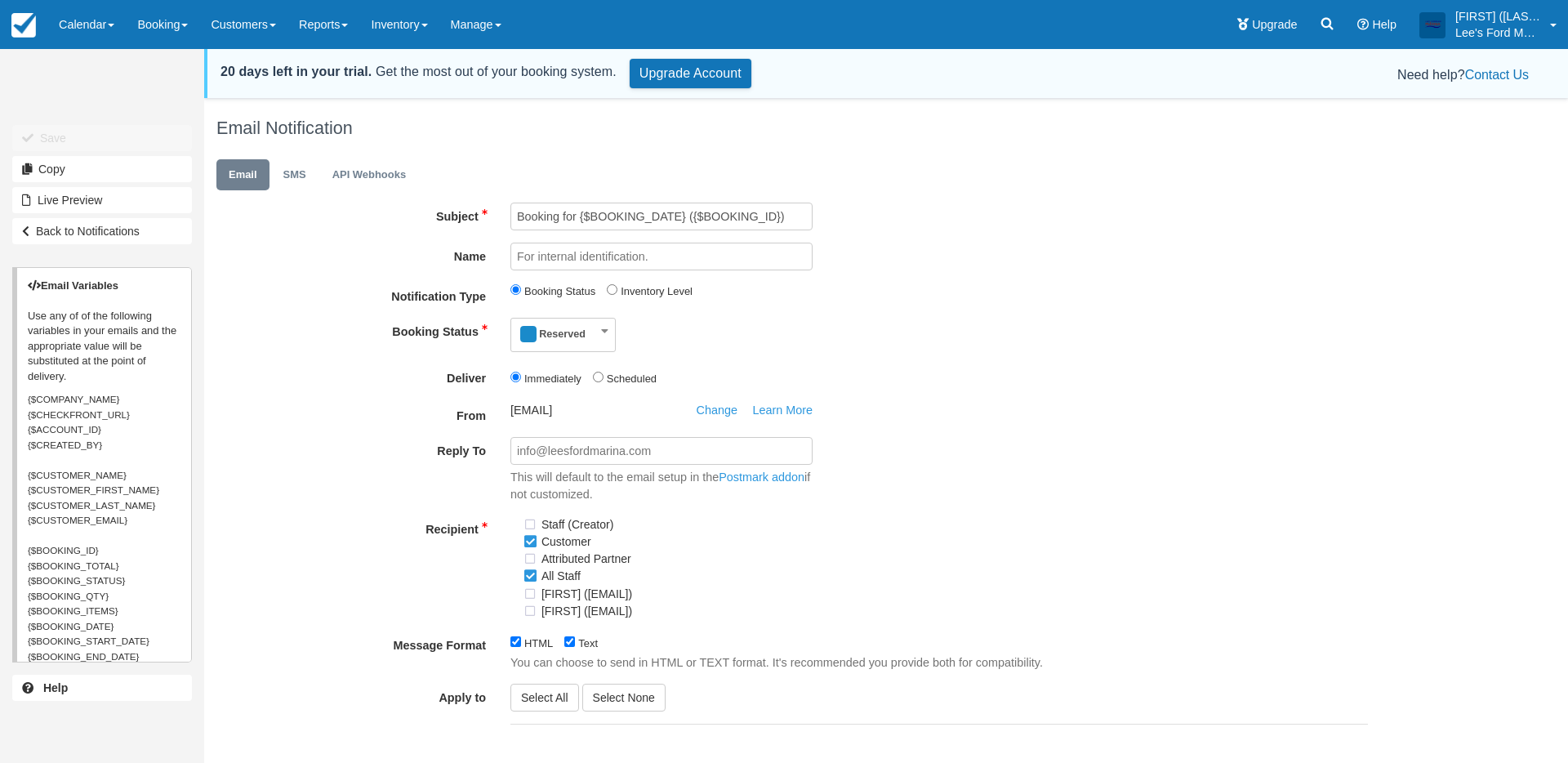 scroll, scrollTop: 476, scrollLeft: 0, axis: vertical 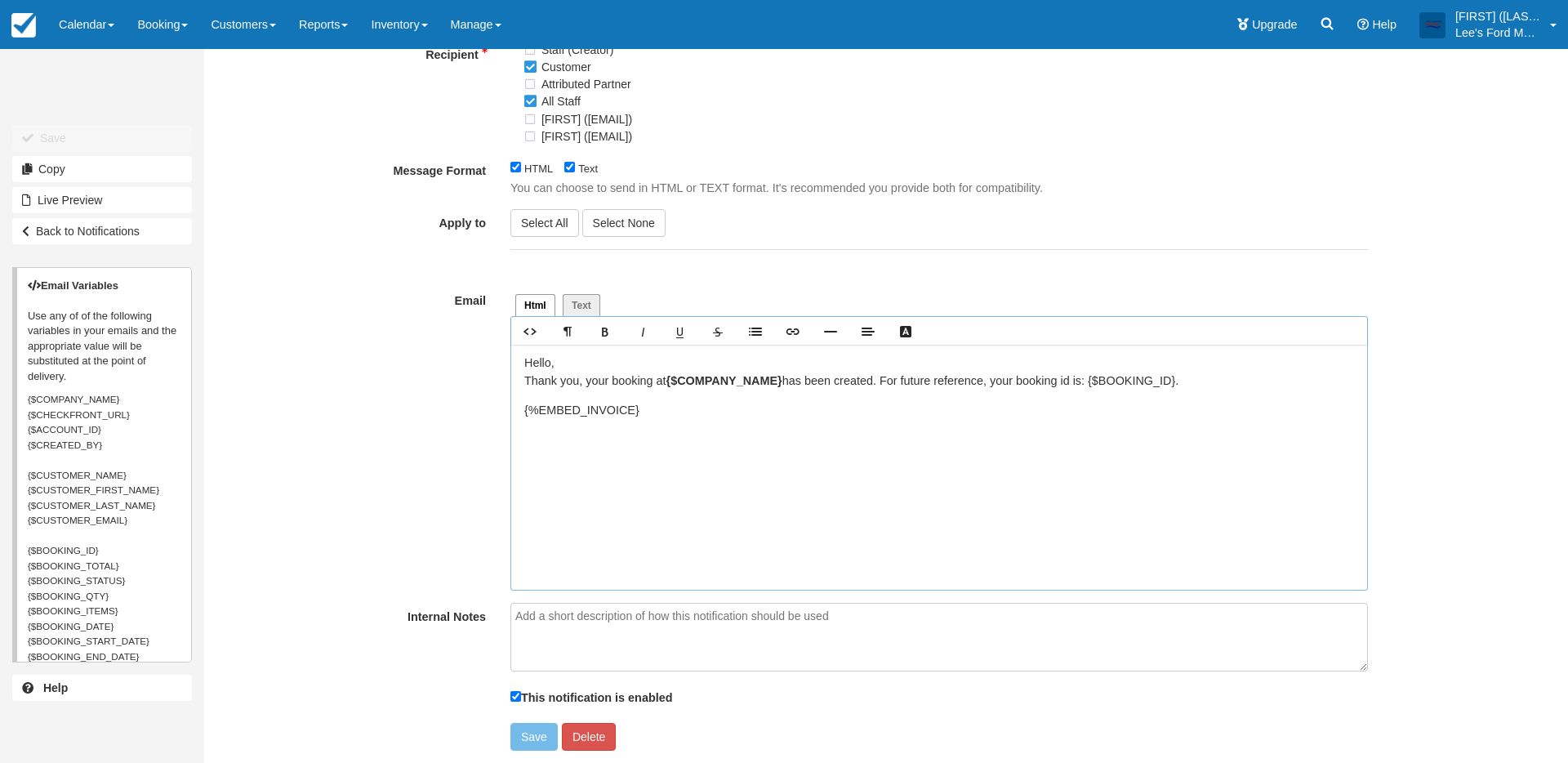 click on "Hello,
Thank you, your booking at  {$COMPANY_NAME}  has been created. For future reference, your booking id is: {$BOOKING_ID}." at bounding box center [939, 372] 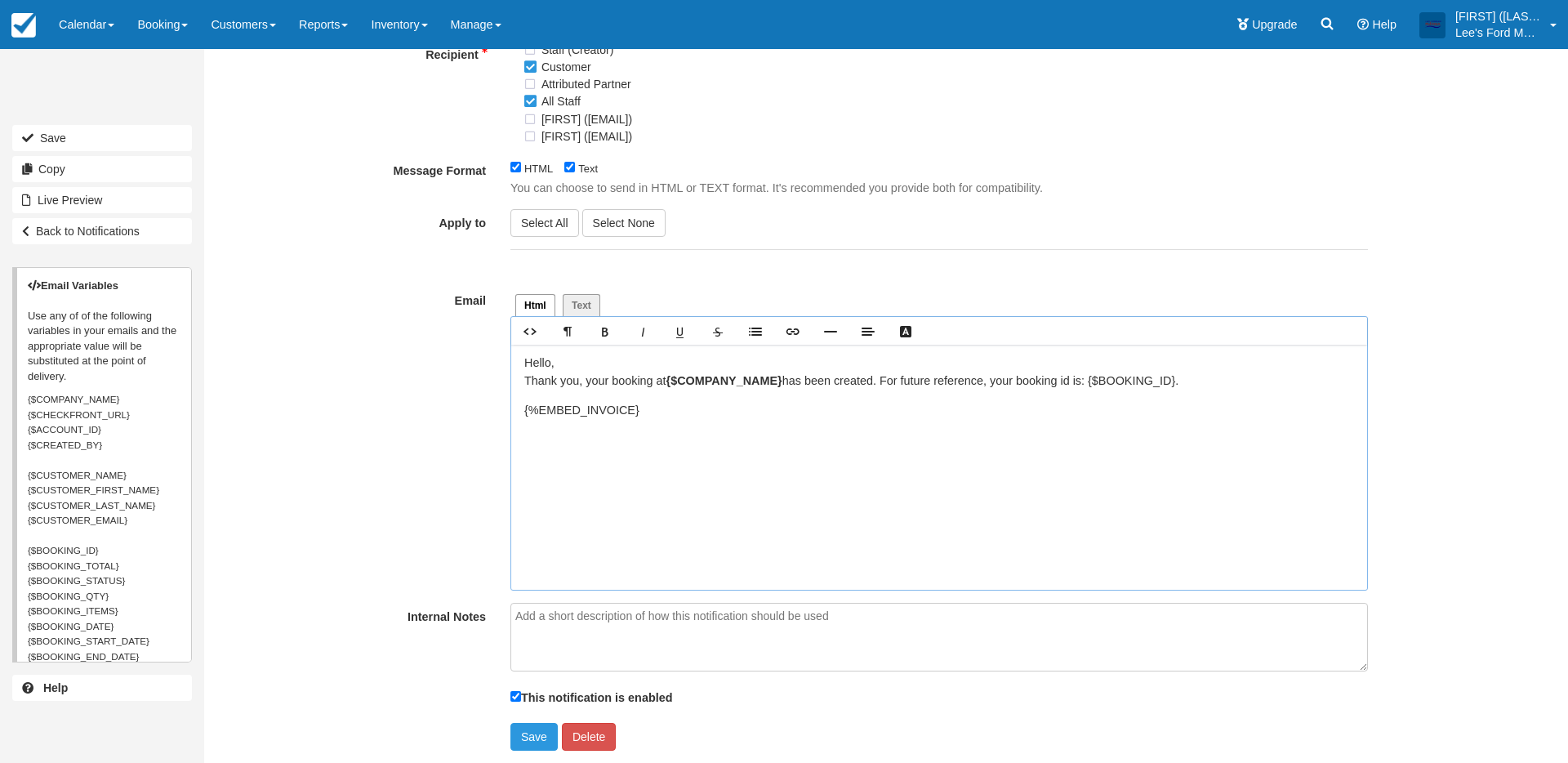 click on "Hello,
Thank you, your booking at  {$COMPANY_NAME}  has been created.    For future reference, your booking id is: {$BOOKING_ID}." at bounding box center [939, 372] 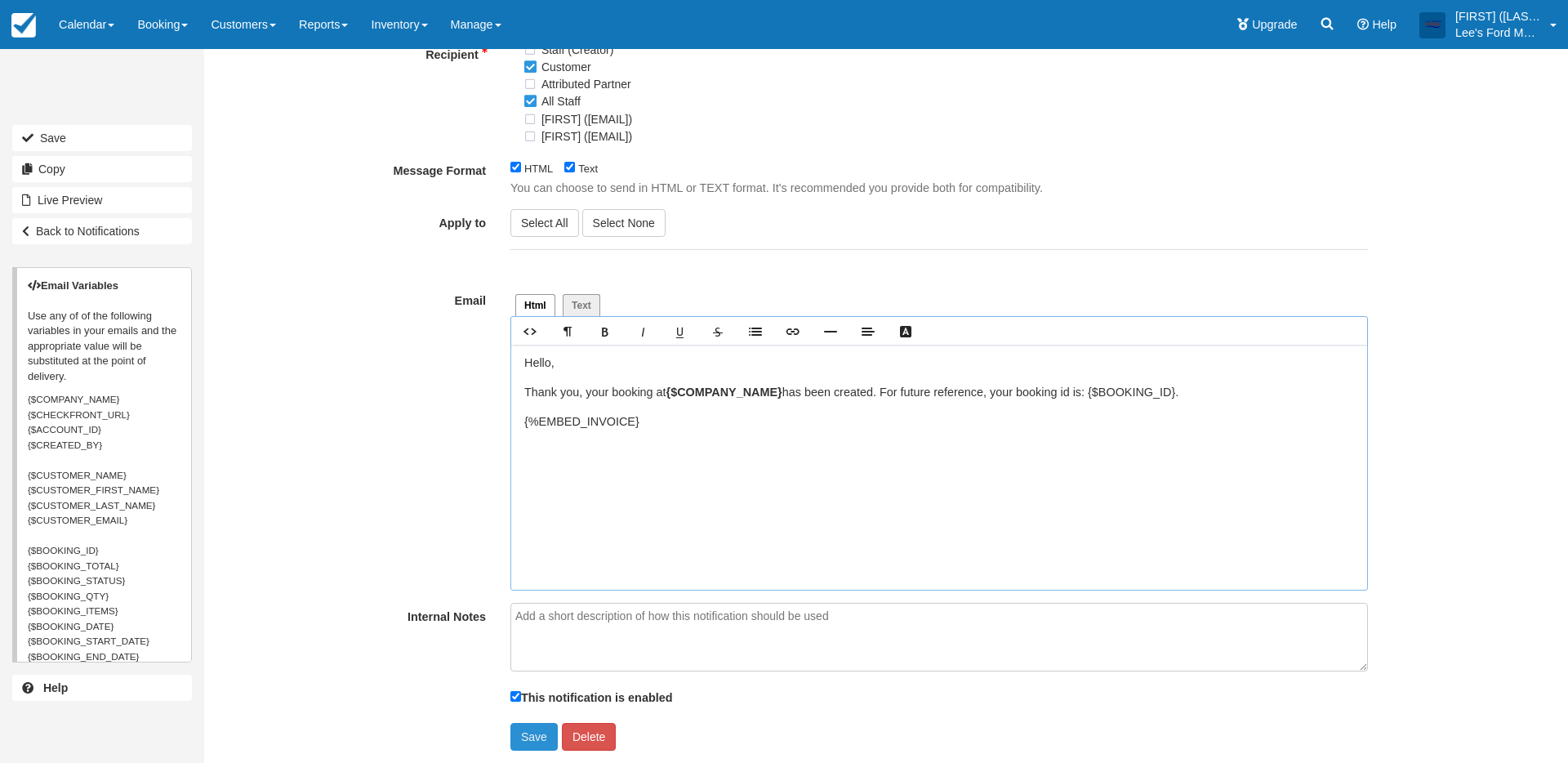 click on "Save" at bounding box center [534, 737] 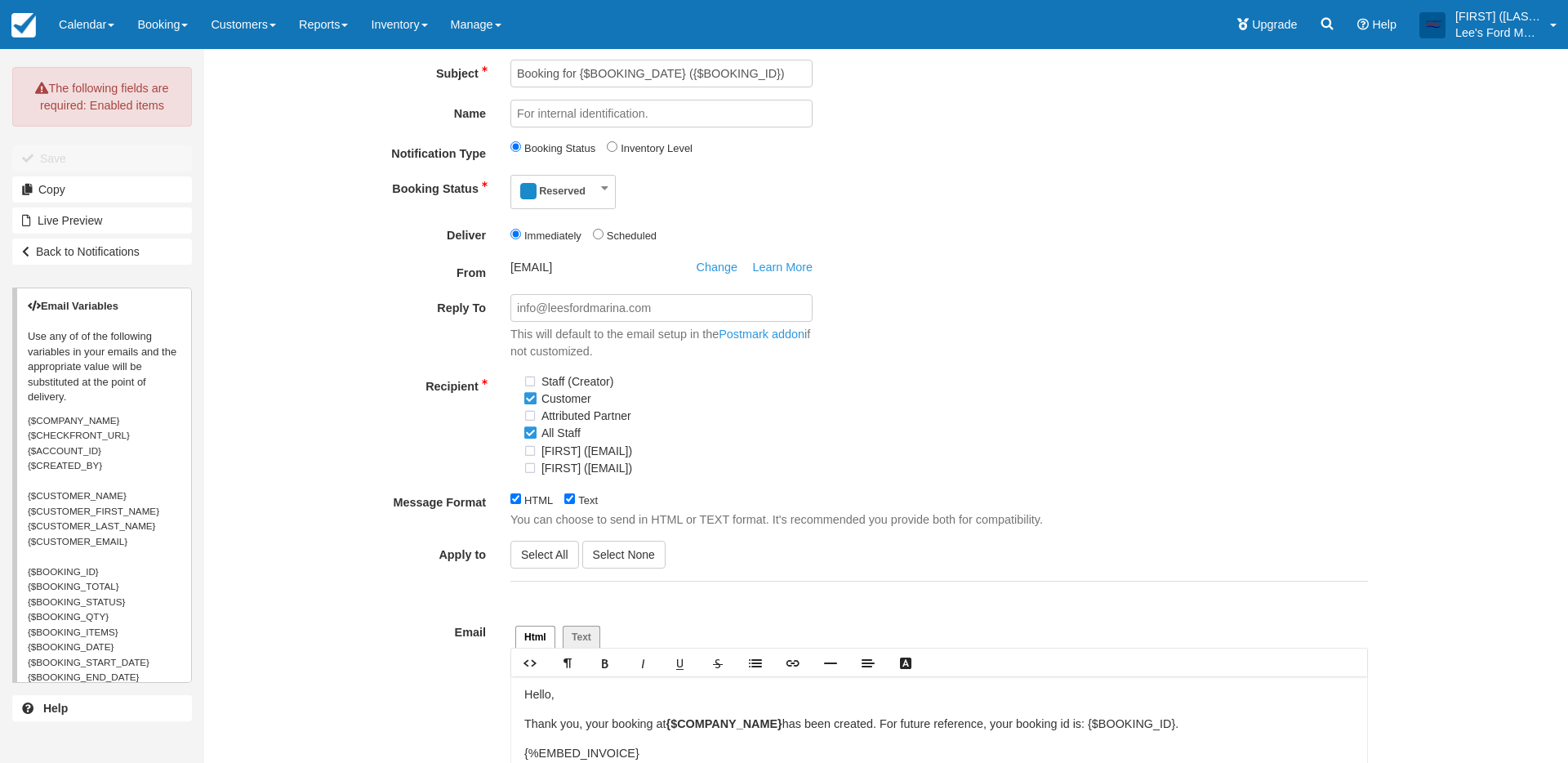 scroll, scrollTop: 0, scrollLeft: 0, axis: both 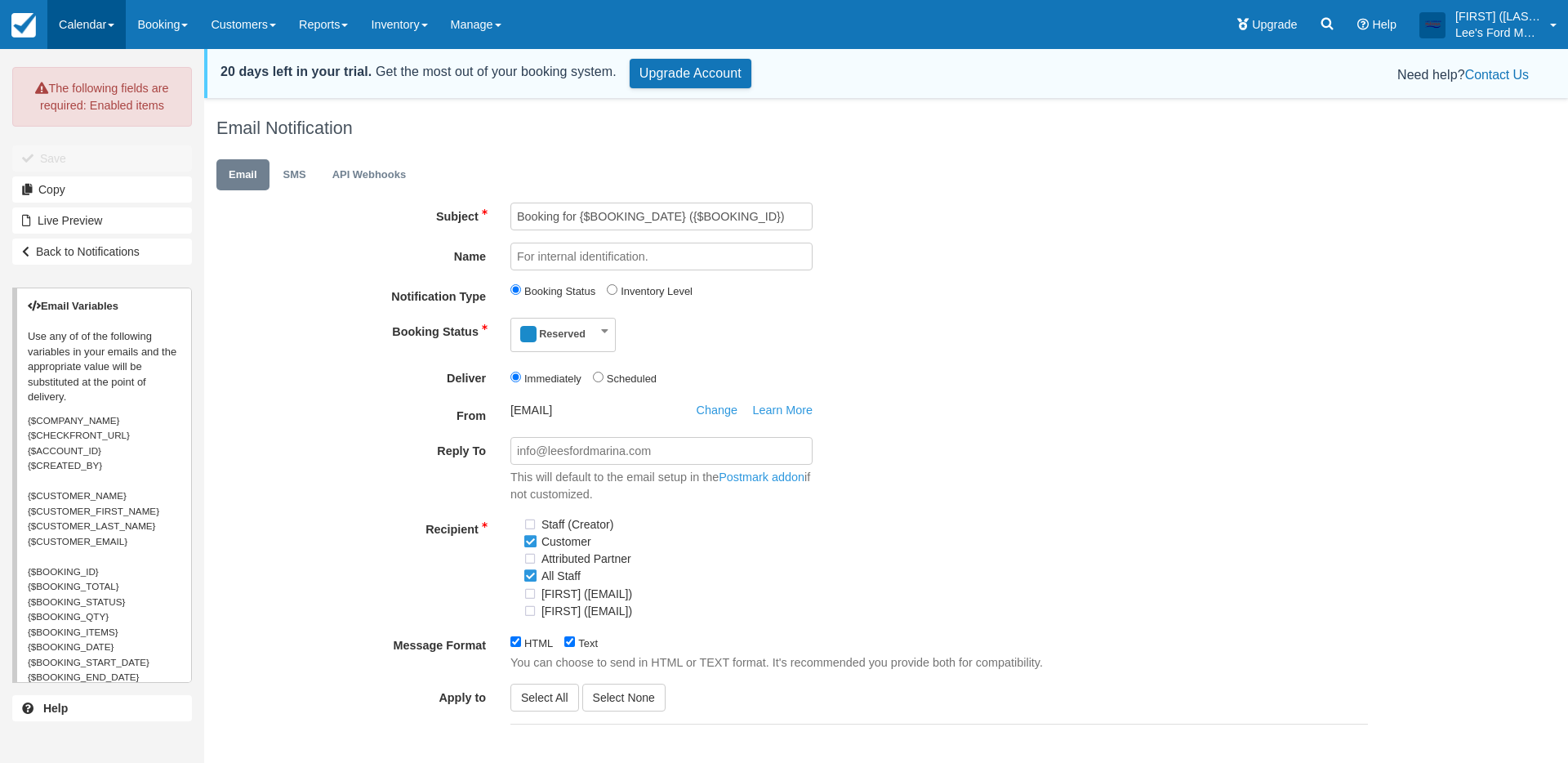 click on "Calendar" at bounding box center [87, 25] 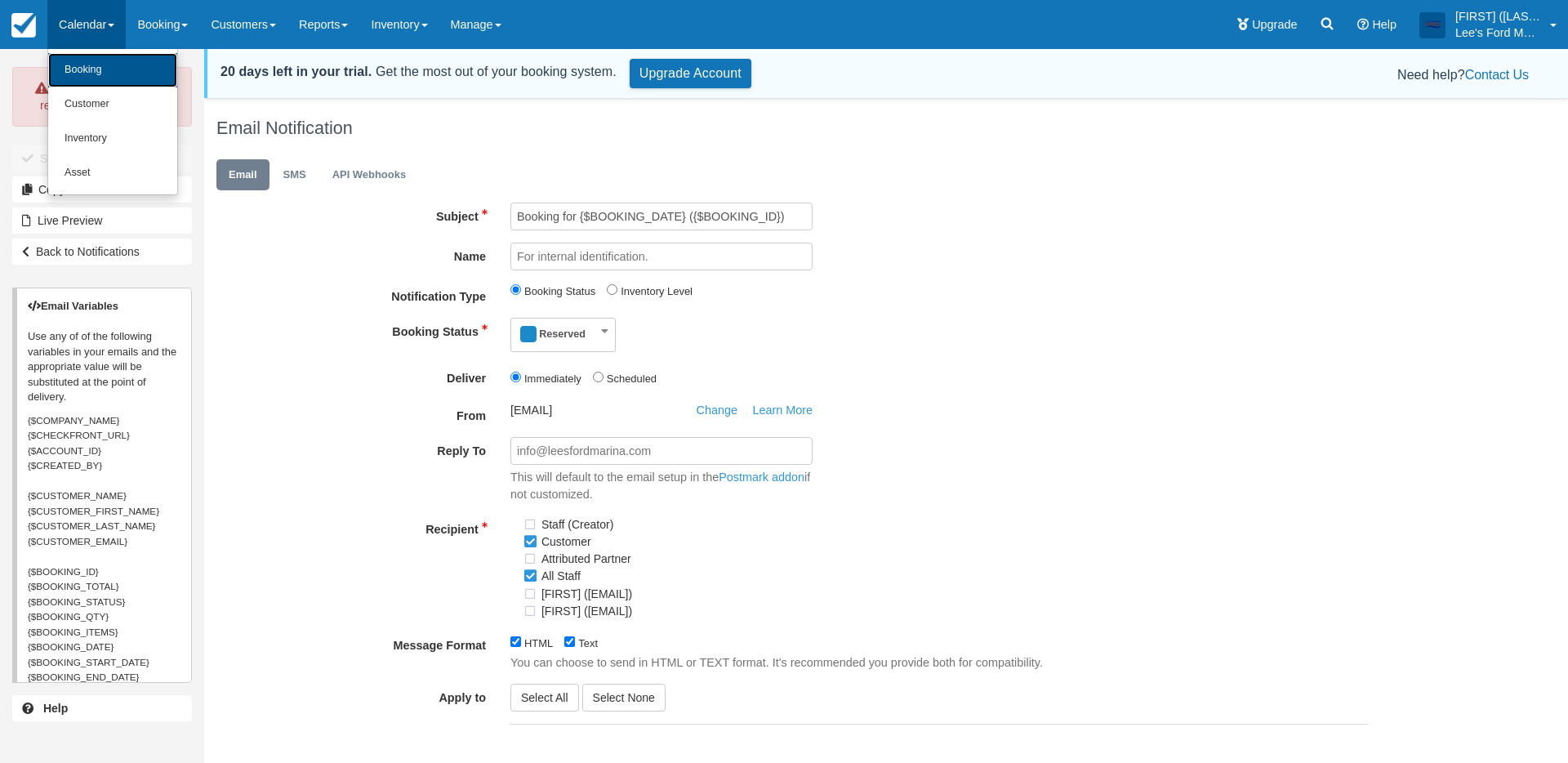 click on "Booking" at bounding box center (113, 70) 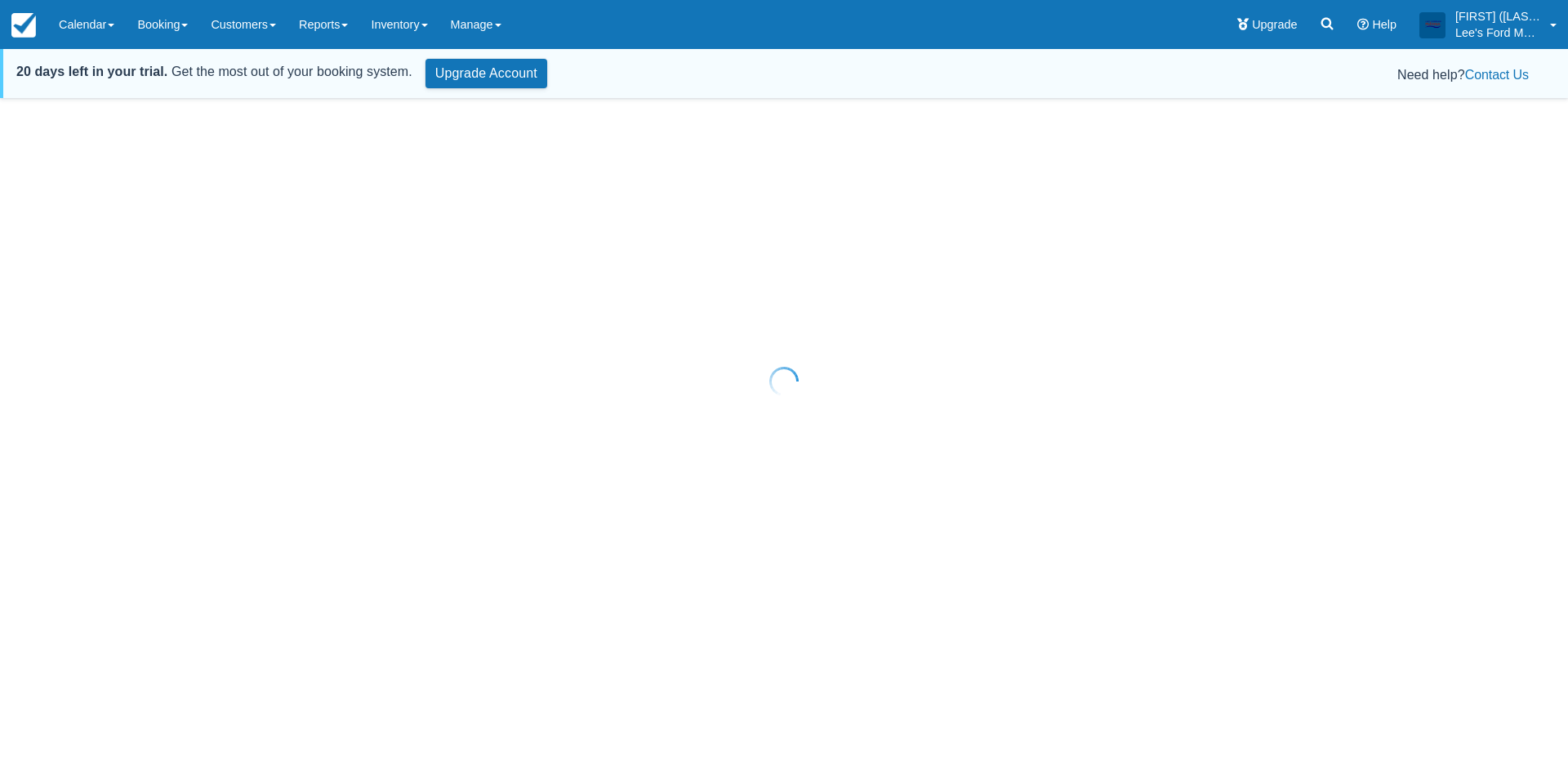 scroll, scrollTop: 0, scrollLeft: 0, axis: both 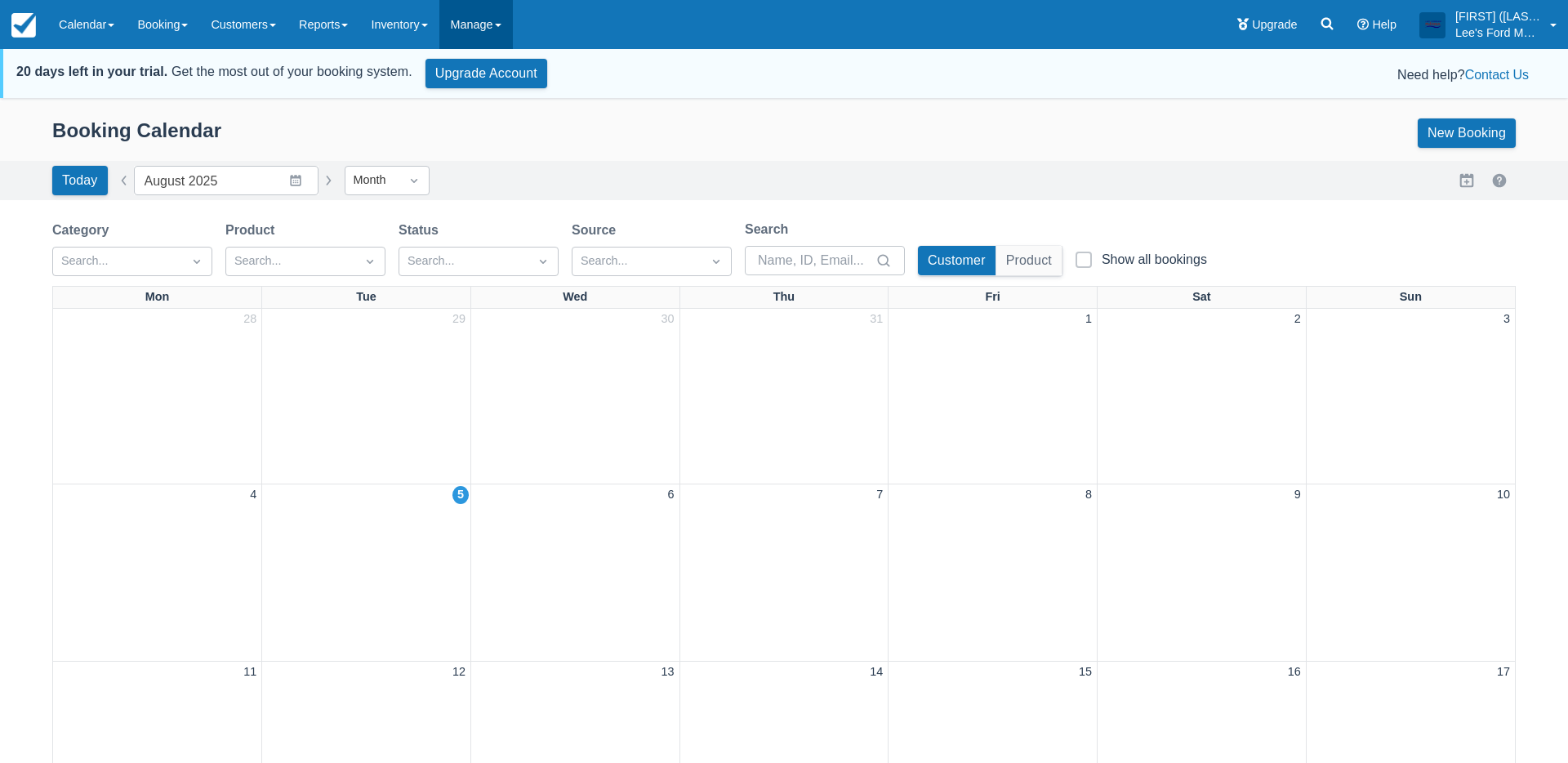 click on "Manage" at bounding box center (476, 25) 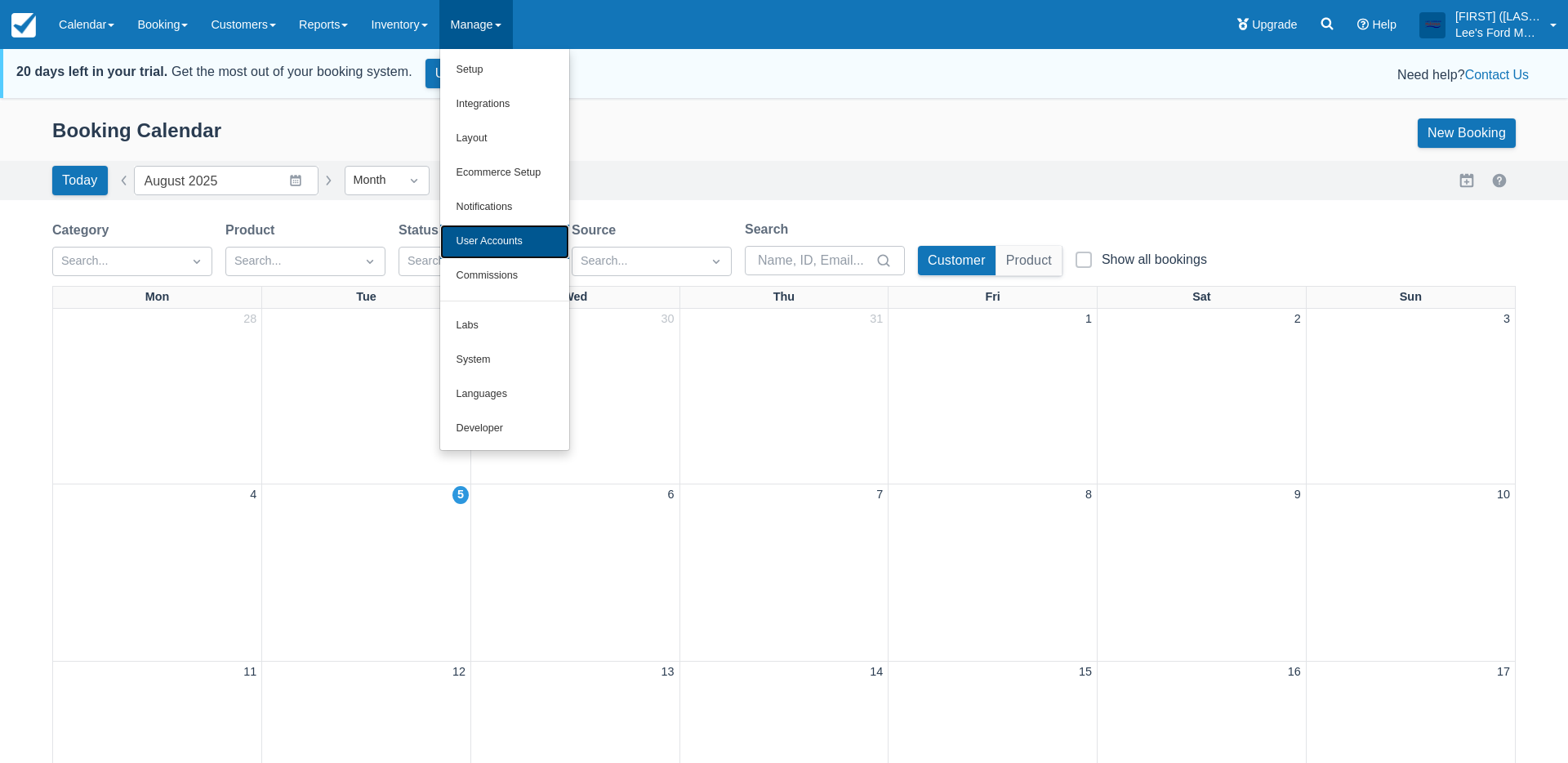 click on "User Accounts" at bounding box center [505, 242] 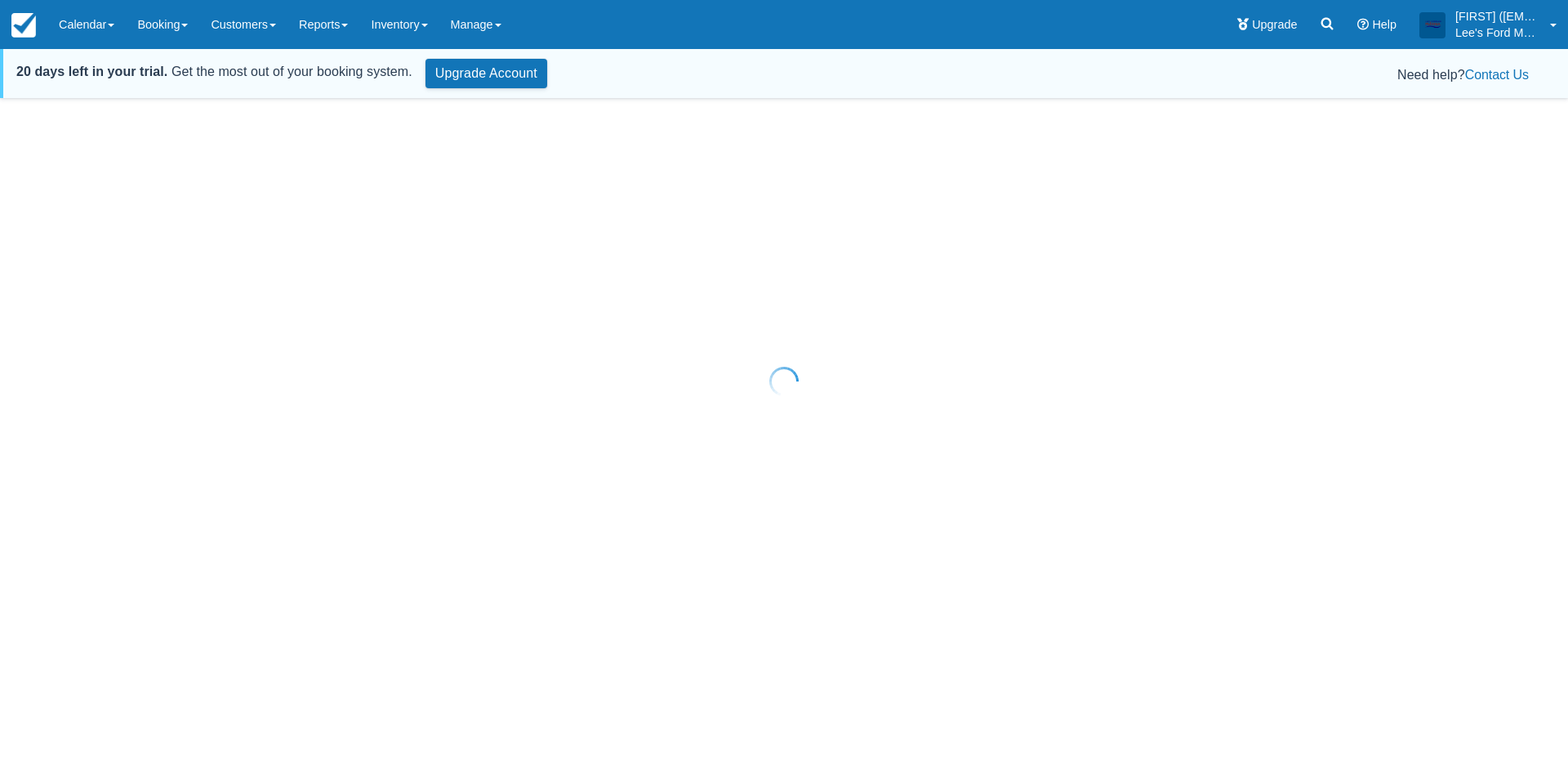 scroll, scrollTop: 0, scrollLeft: 0, axis: both 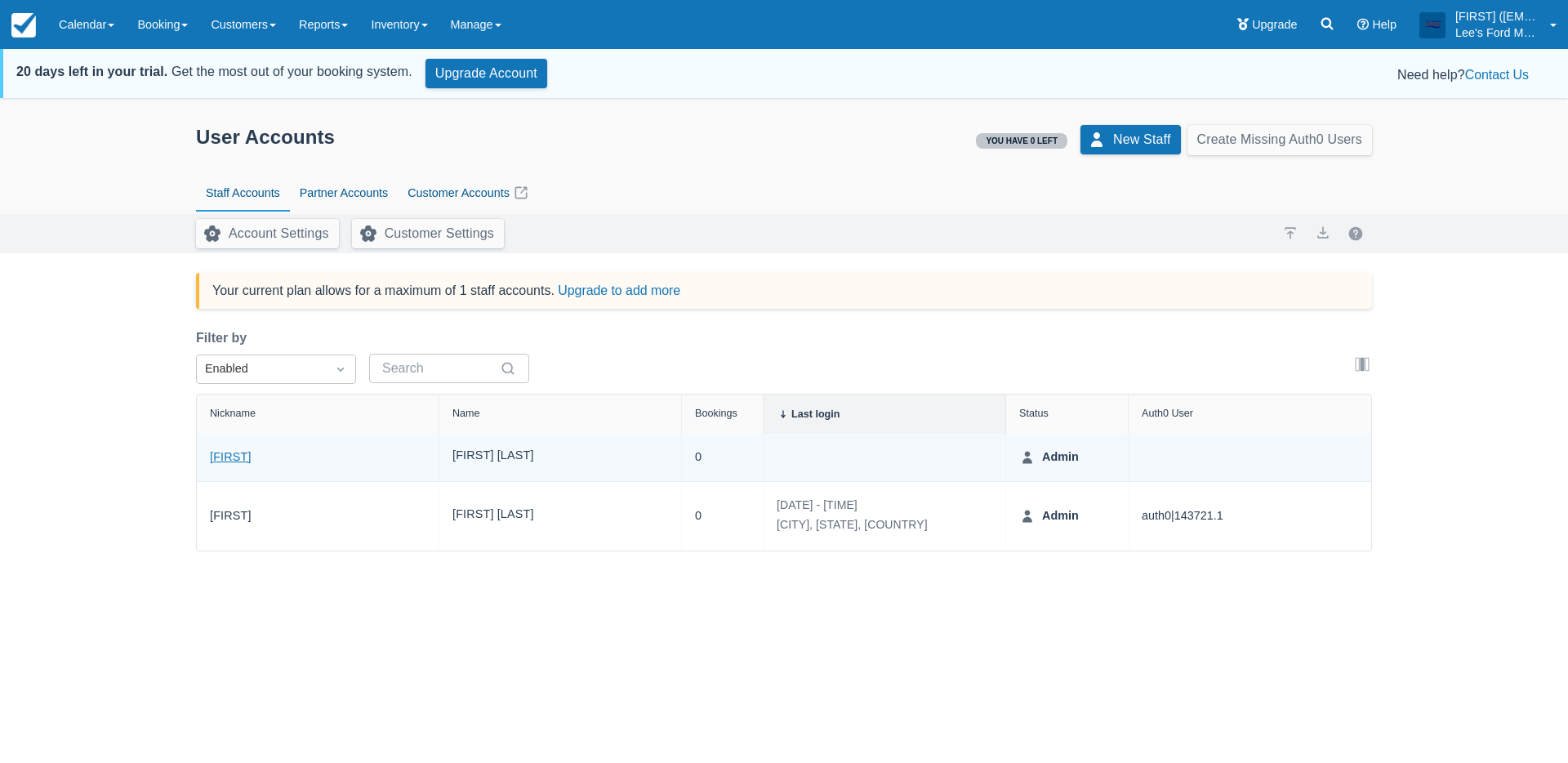 click on "[FIRST]" at bounding box center (230, 457) 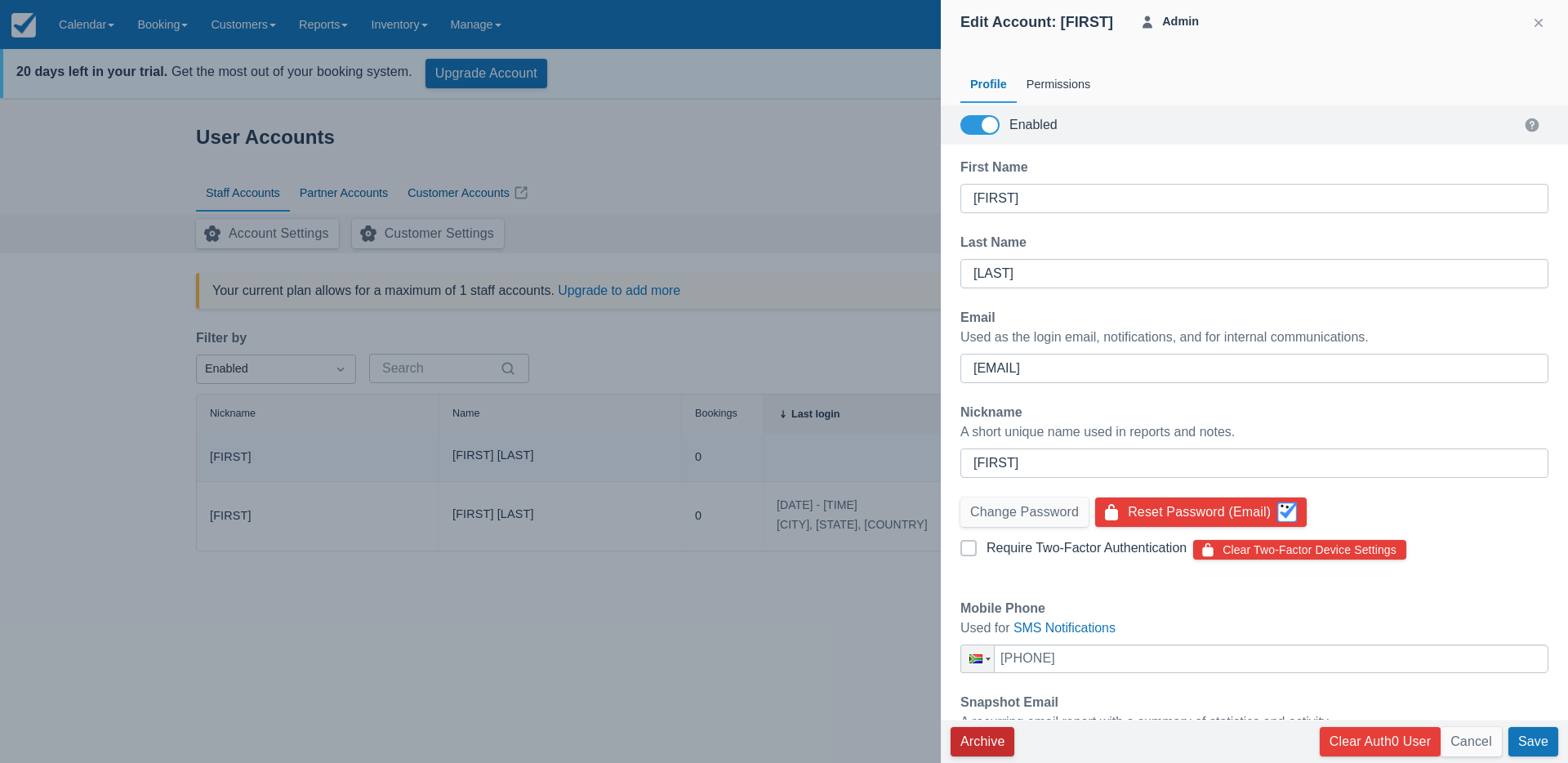 click on "Archive" at bounding box center (982, 742) 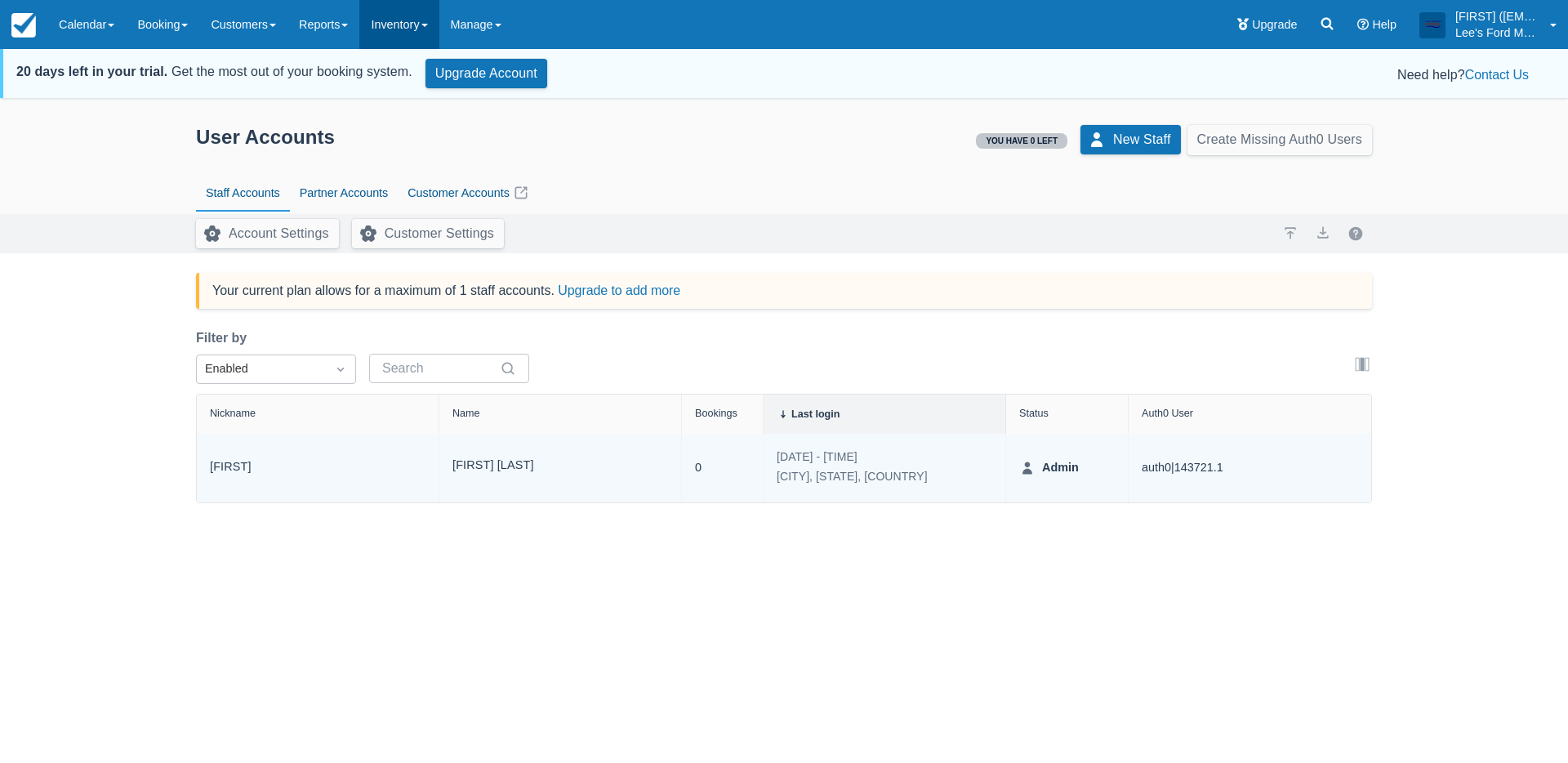 click on "Inventory" at bounding box center [399, 25] 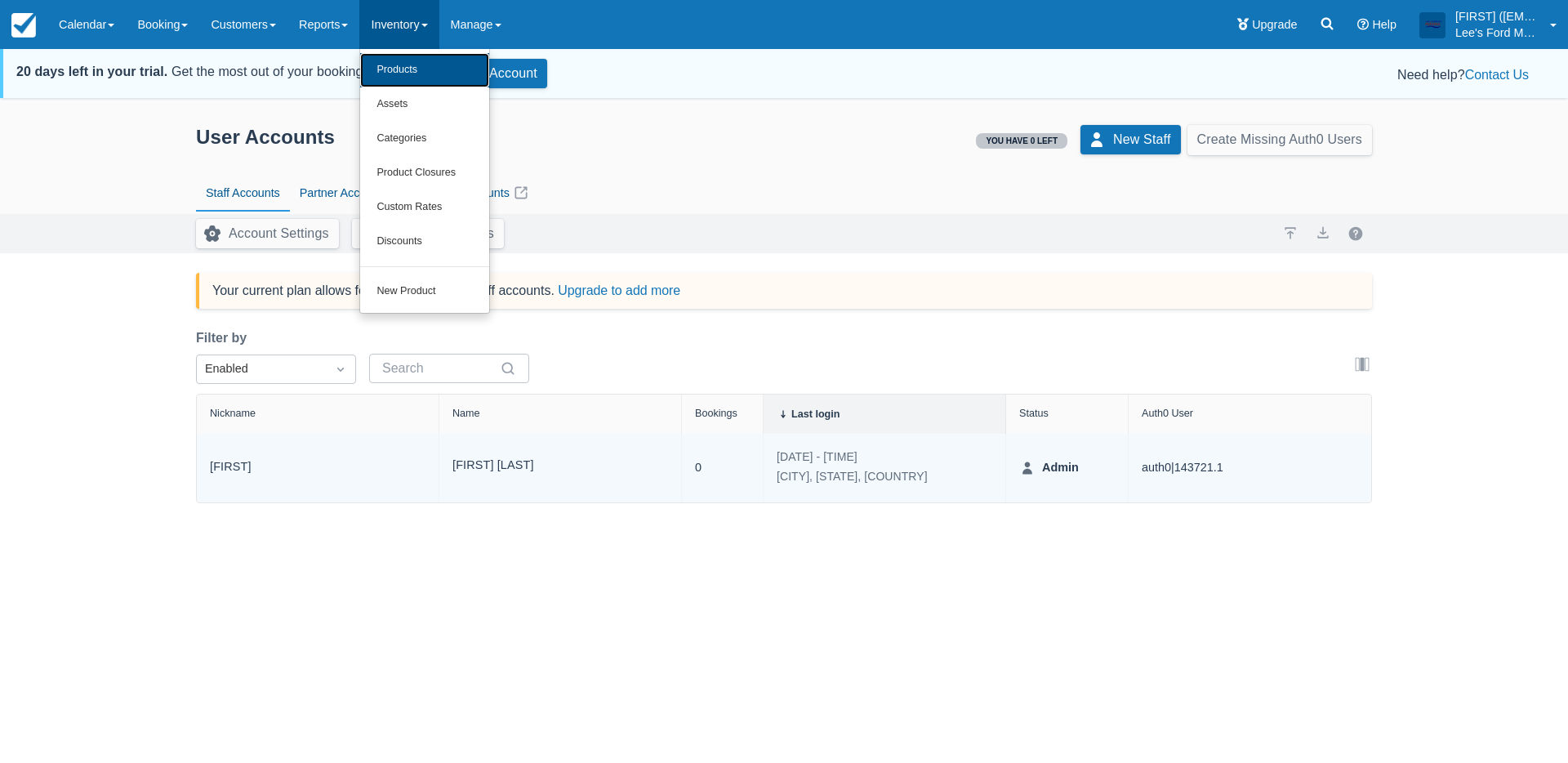 click on "Products" at bounding box center (425, 70) 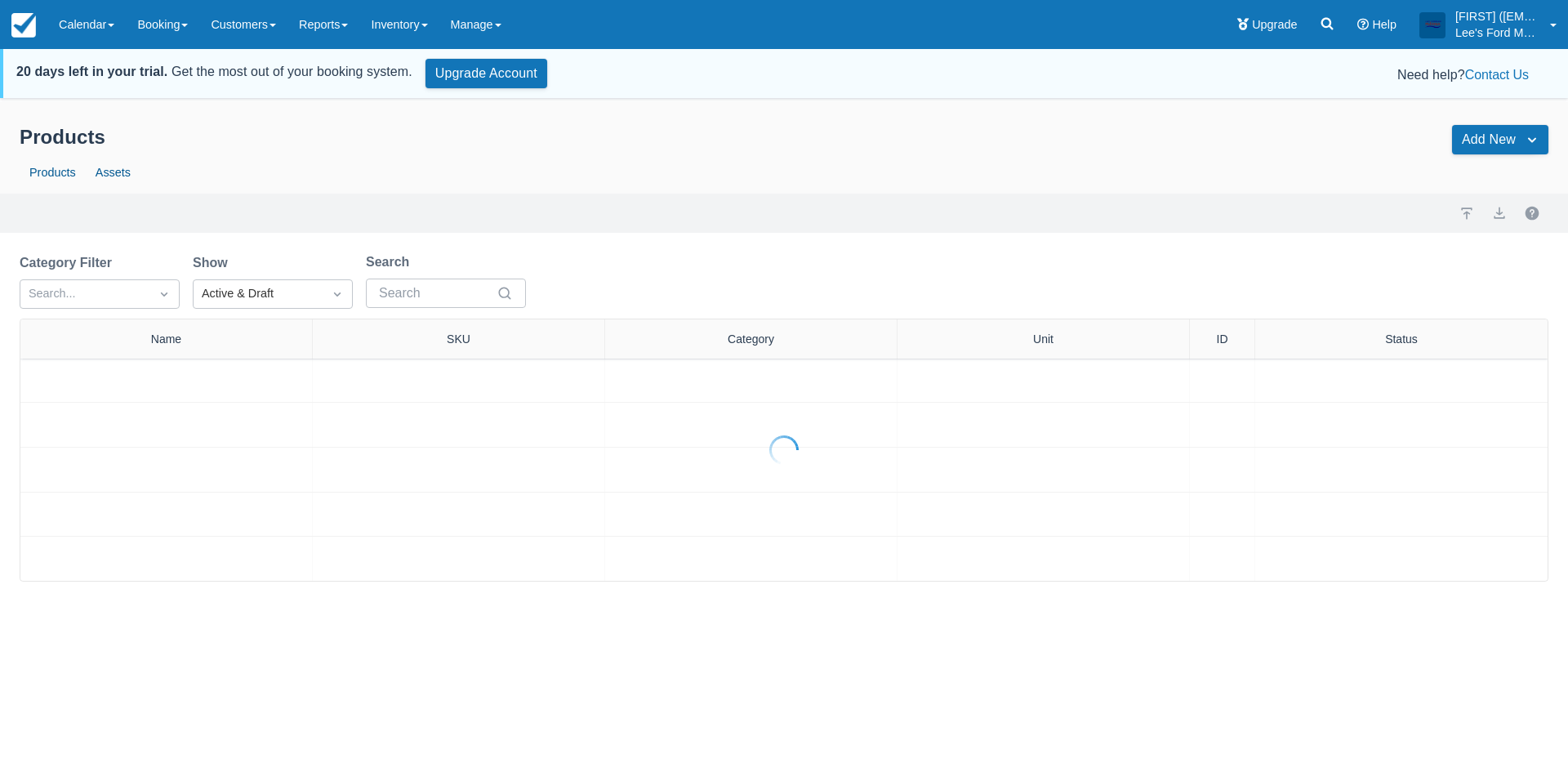 scroll, scrollTop: 0, scrollLeft: 0, axis: both 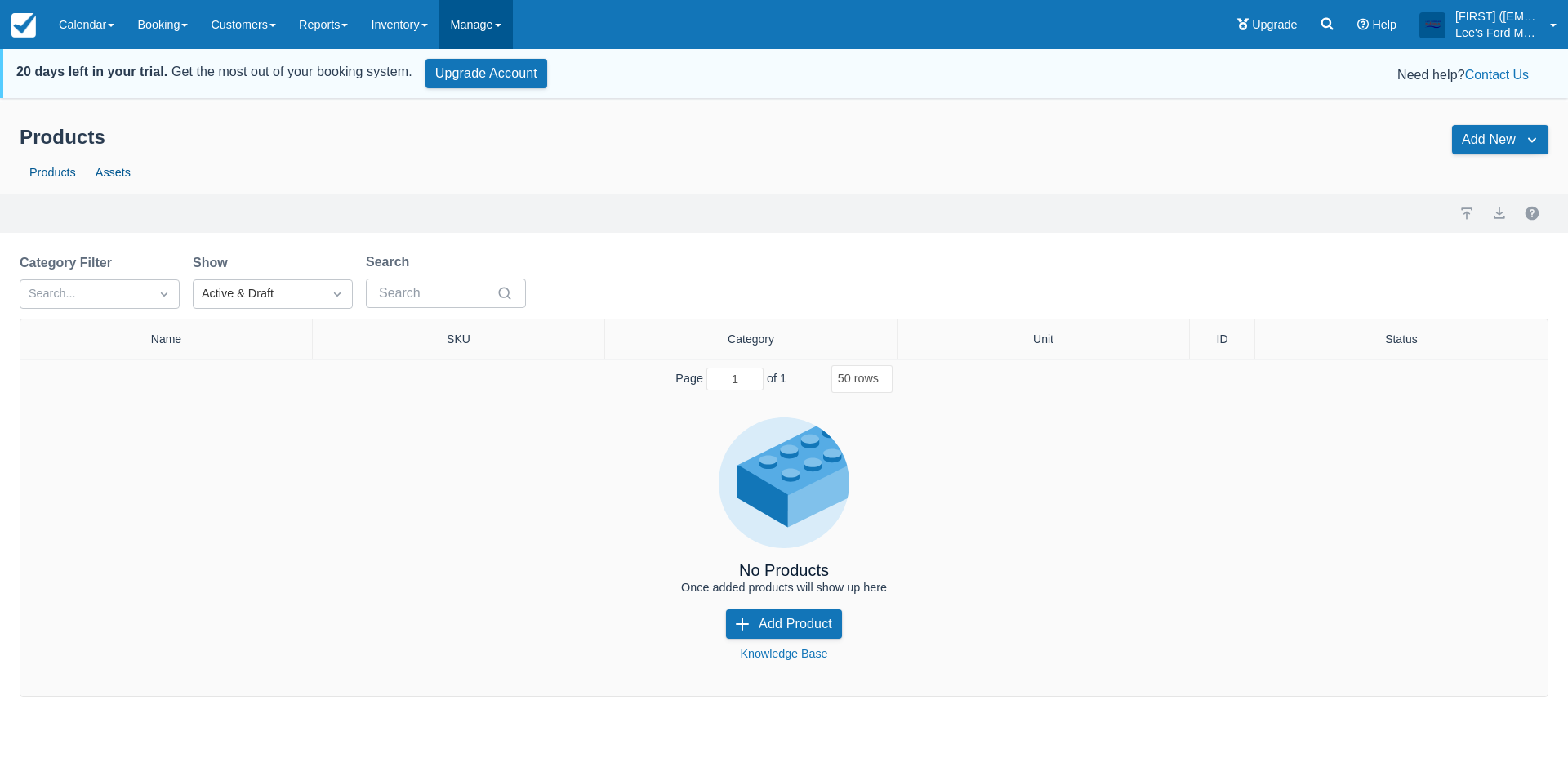 click on "Manage" at bounding box center (476, 25) 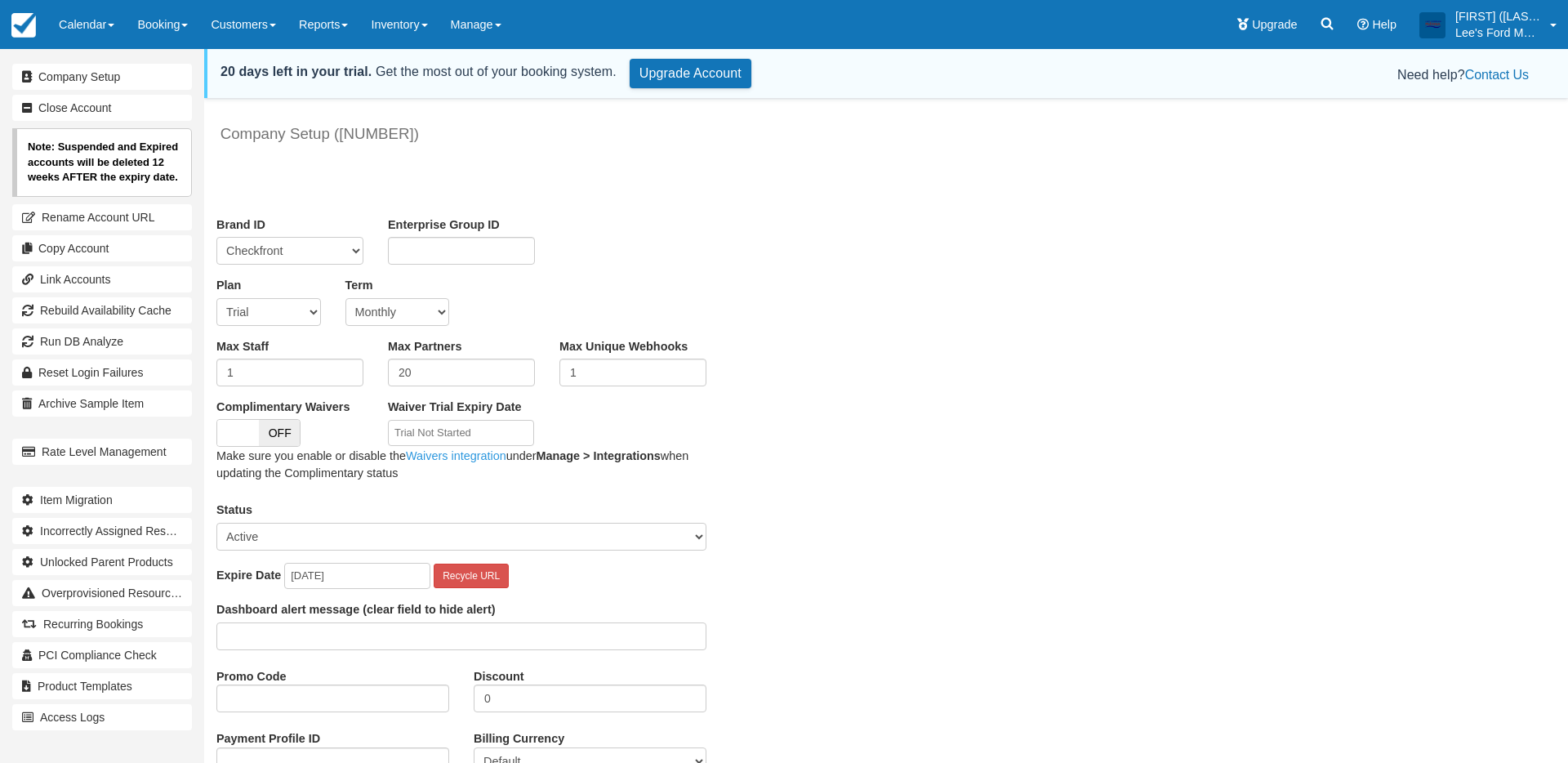 scroll, scrollTop: 0, scrollLeft: 0, axis: both 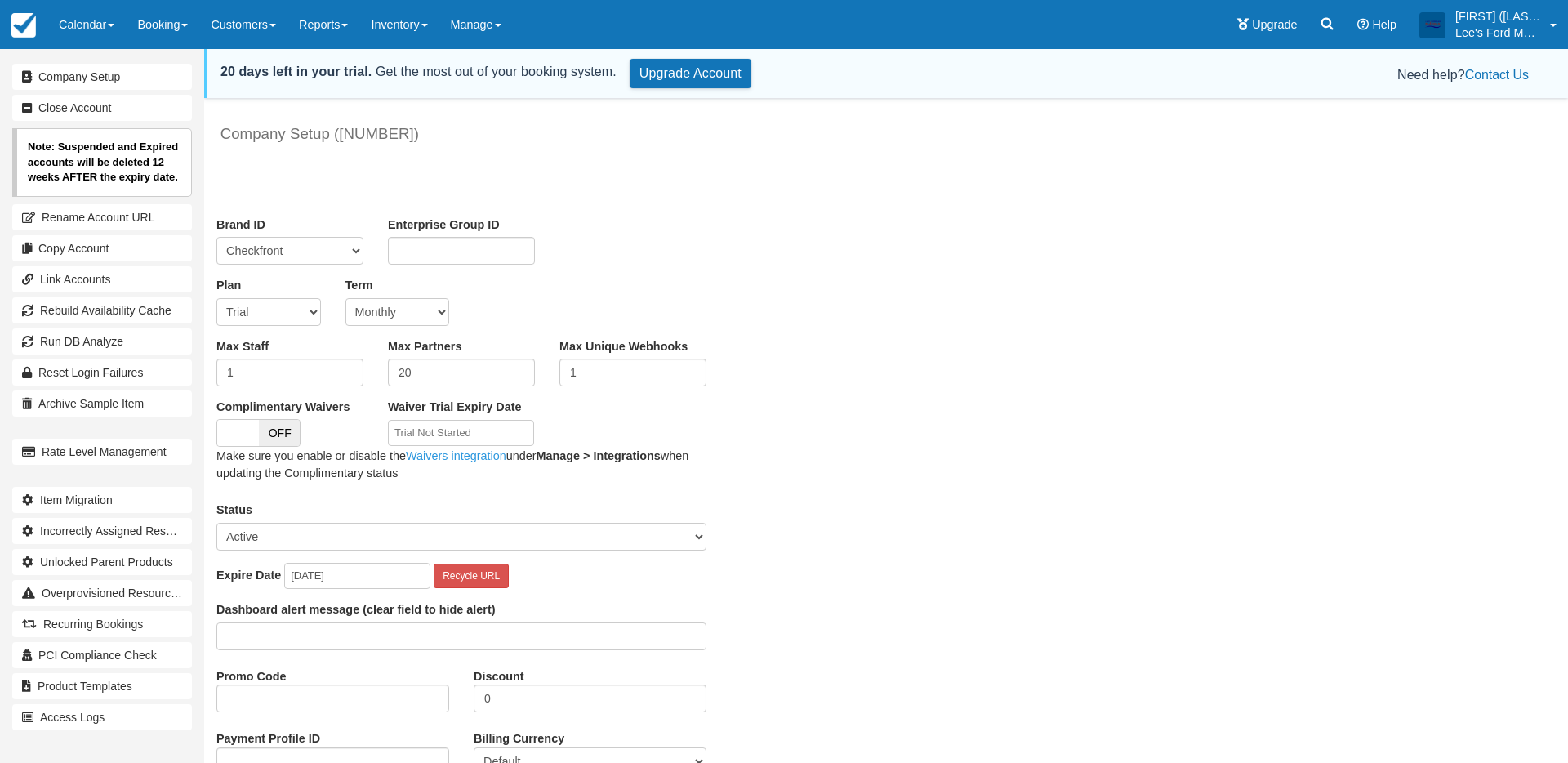click on "Trial Soho Professional Plus Managed Developer Partner Flex Complementary Hibernated Internal Sandbox Starter Growth Growth Flex Frontier" at bounding box center [269, 312] 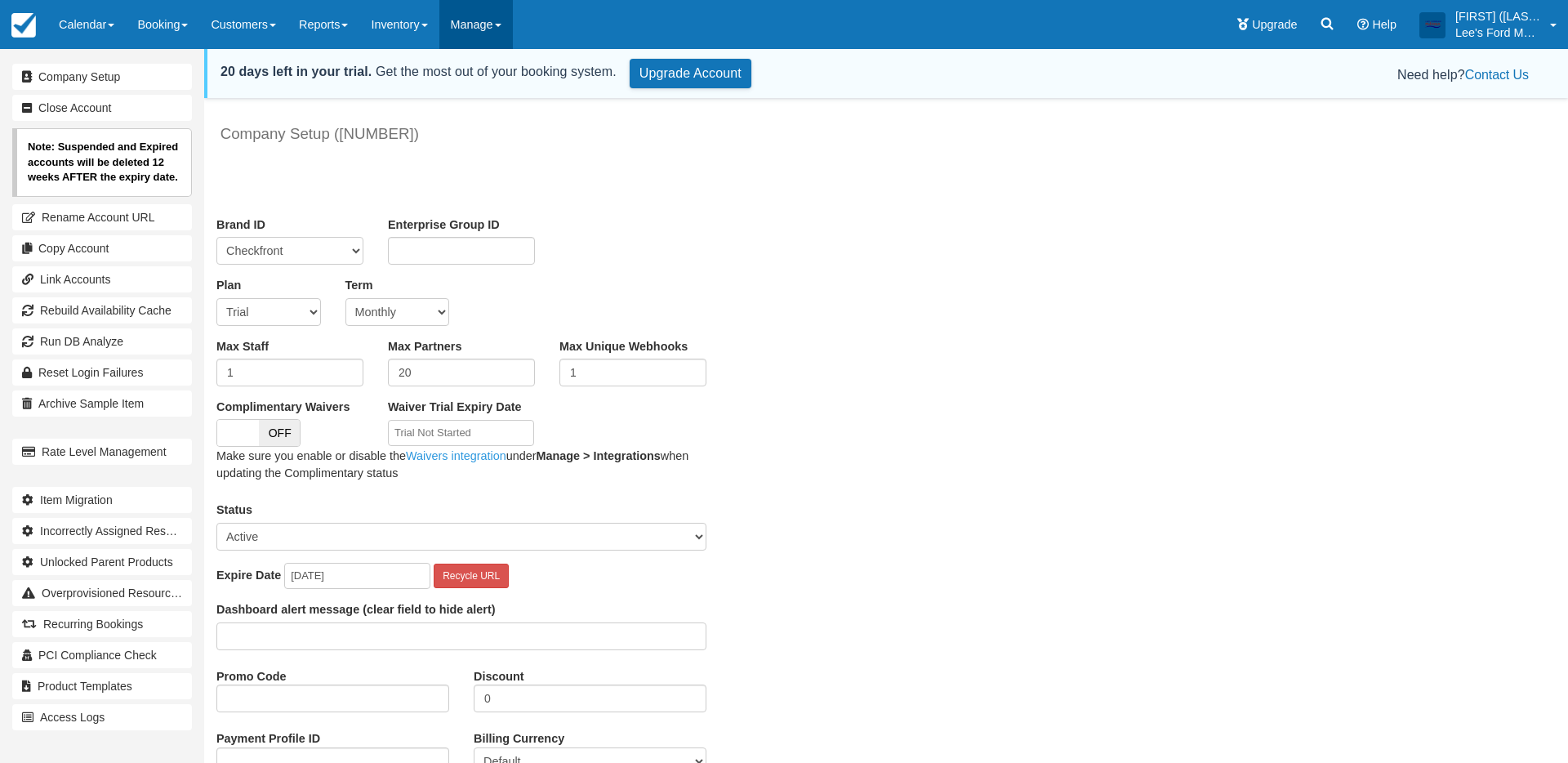 click on "Manage" at bounding box center (476, 25) 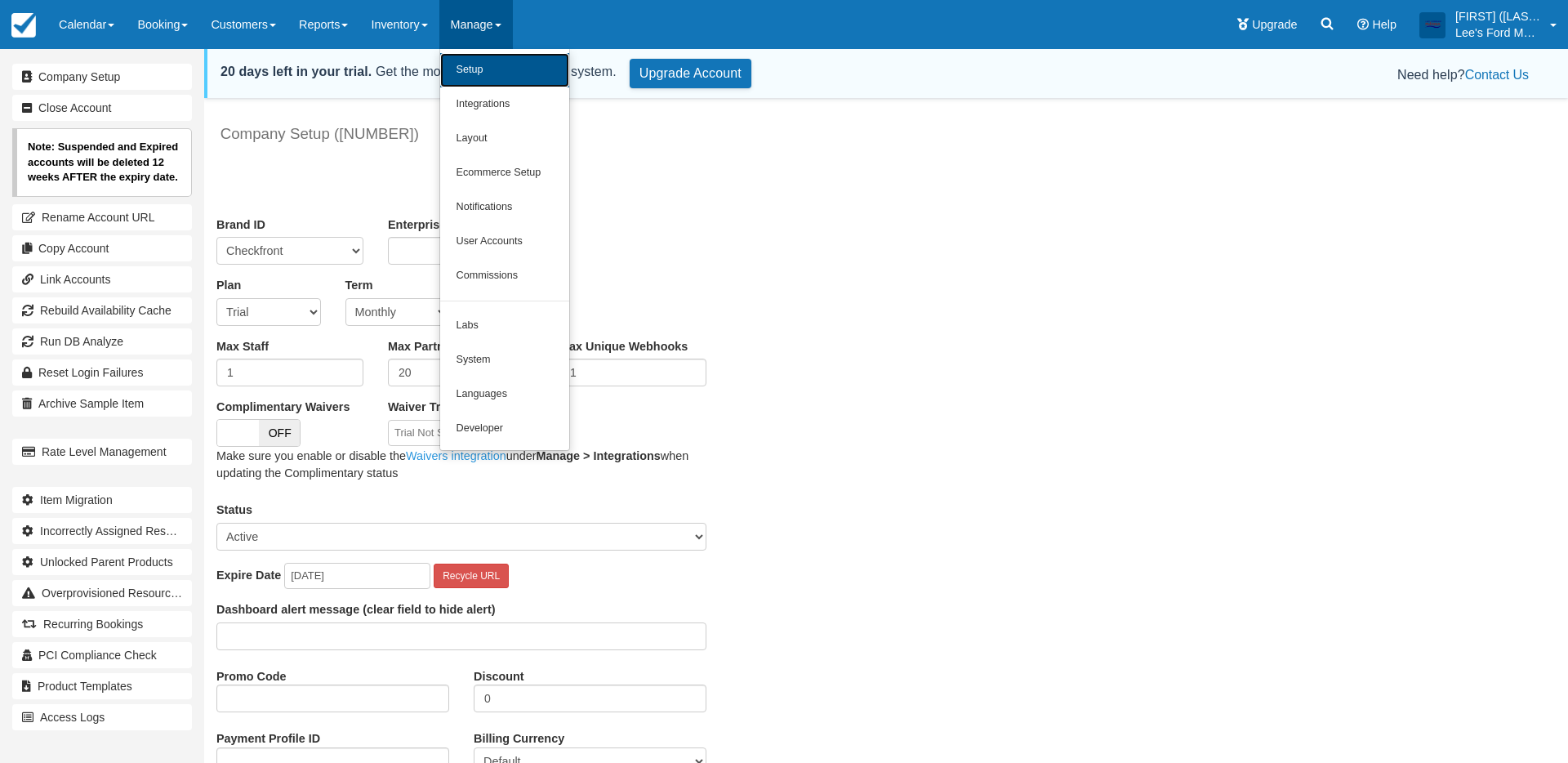 click on "Setup" at bounding box center (505, 70) 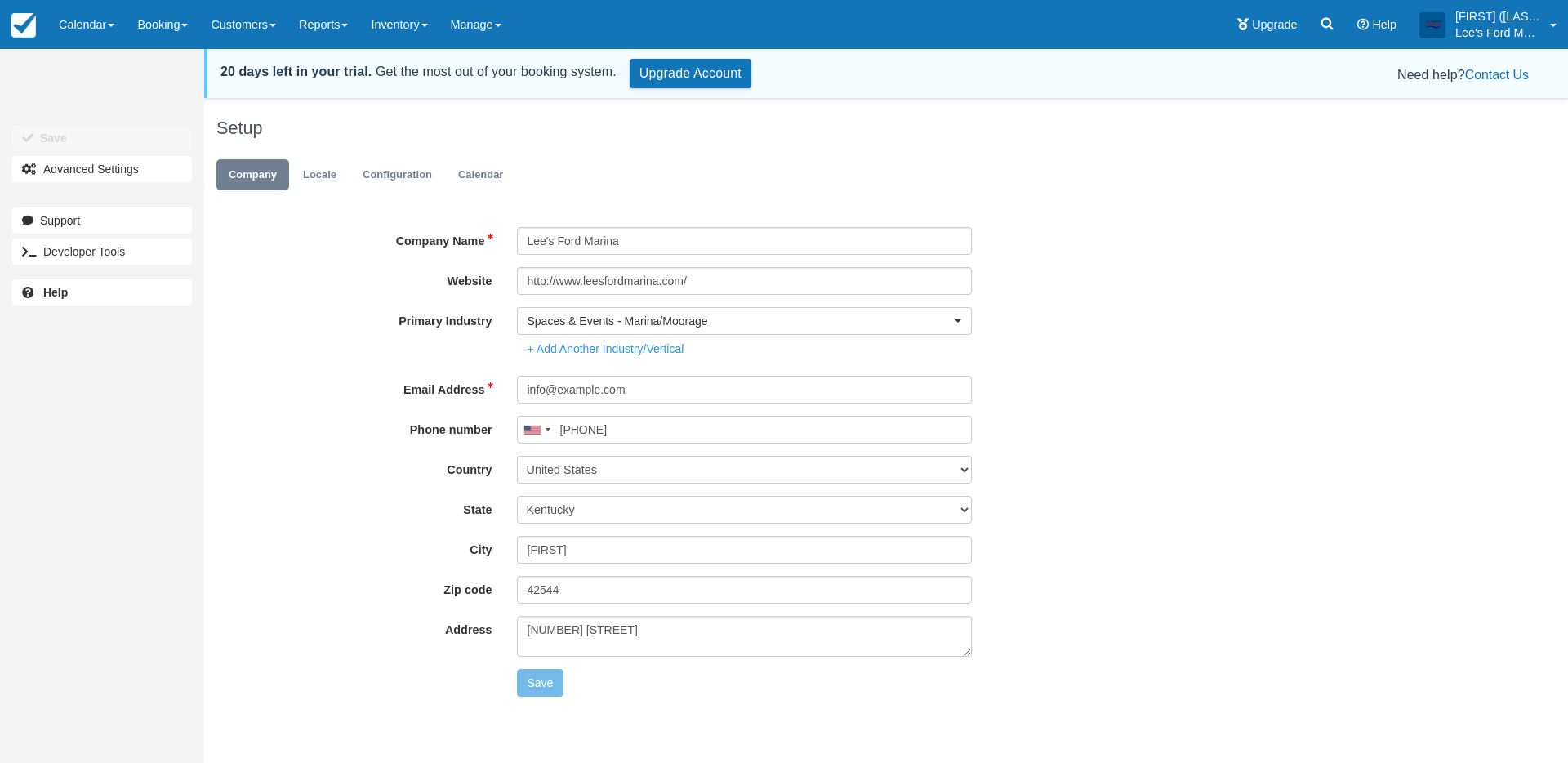 scroll, scrollTop: 0, scrollLeft: 0, axis: both 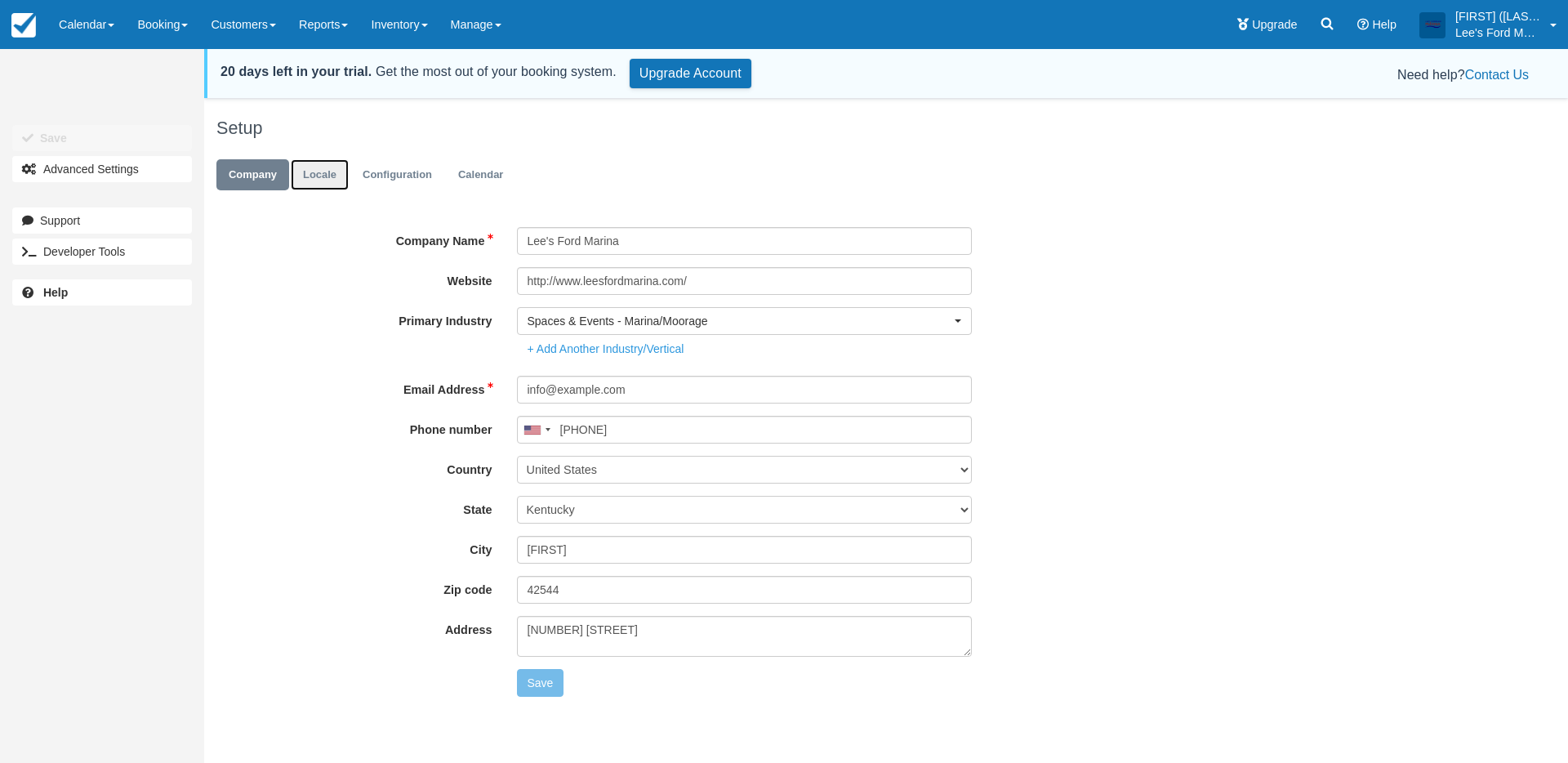 click on "Locale" at bounding box center [319, 175] 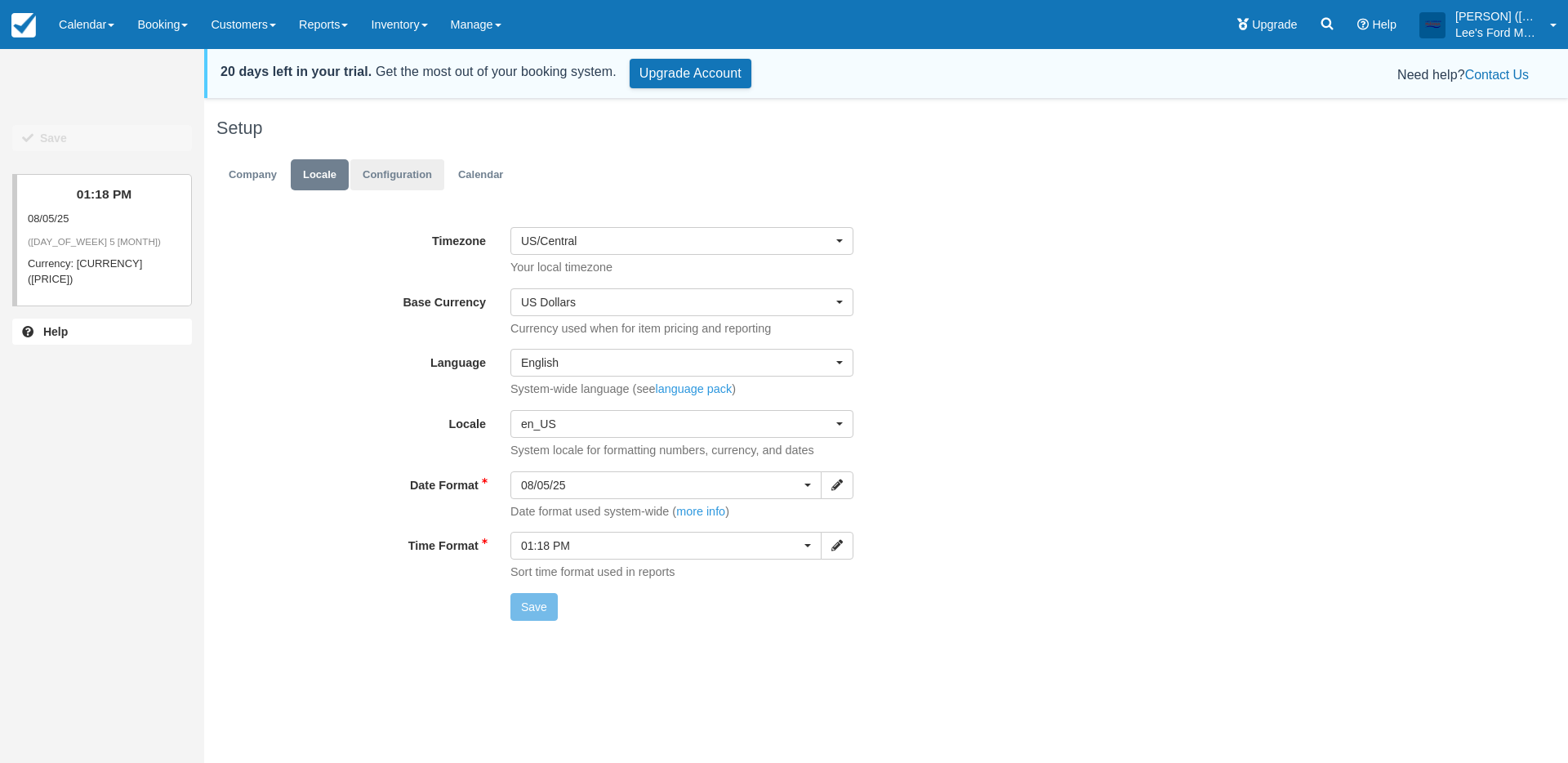scroll, scrollTop: 0, scrollLeft: 0, axis: both 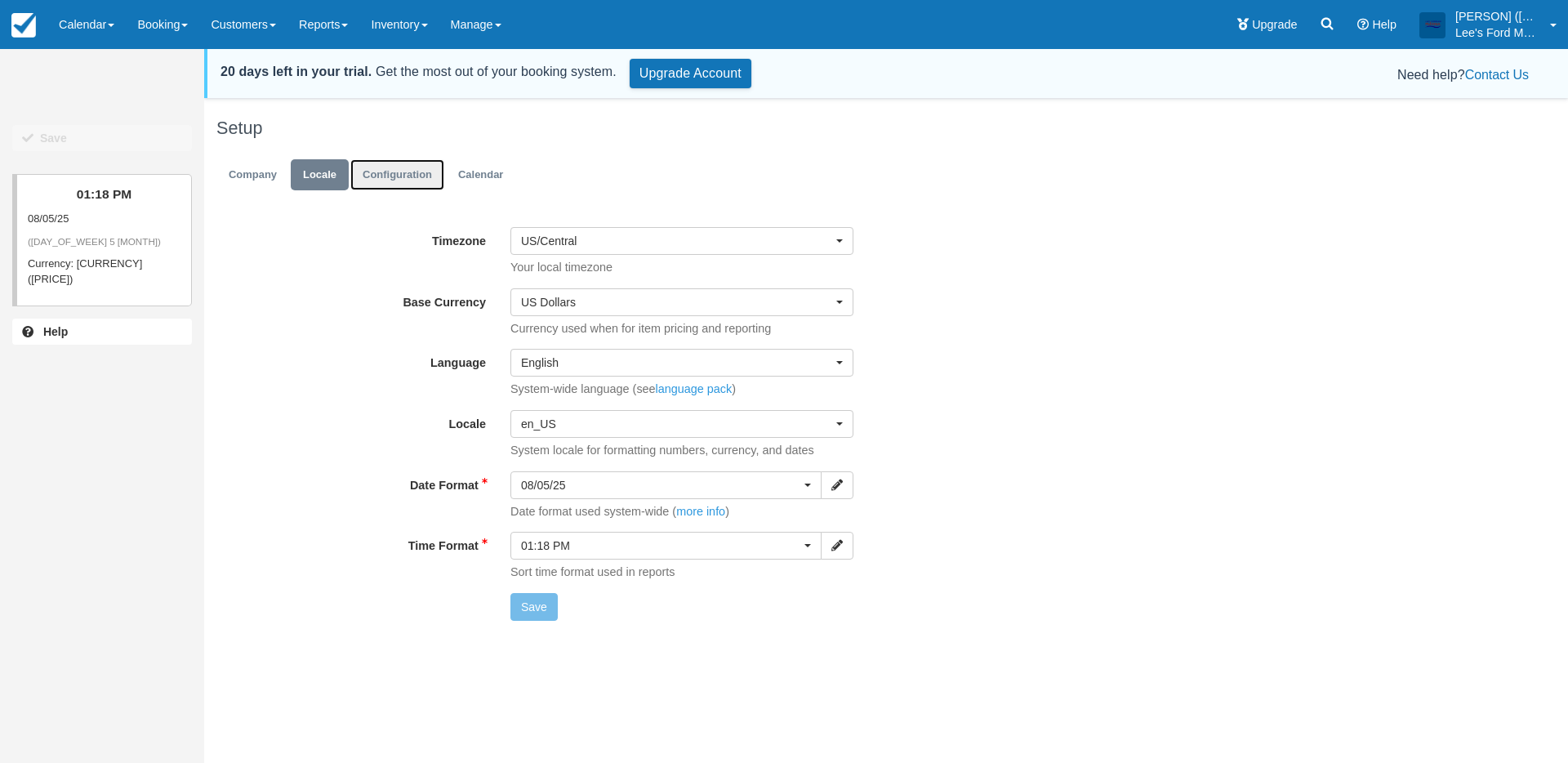 click on "Configuration" at bounding box center (397, 175) 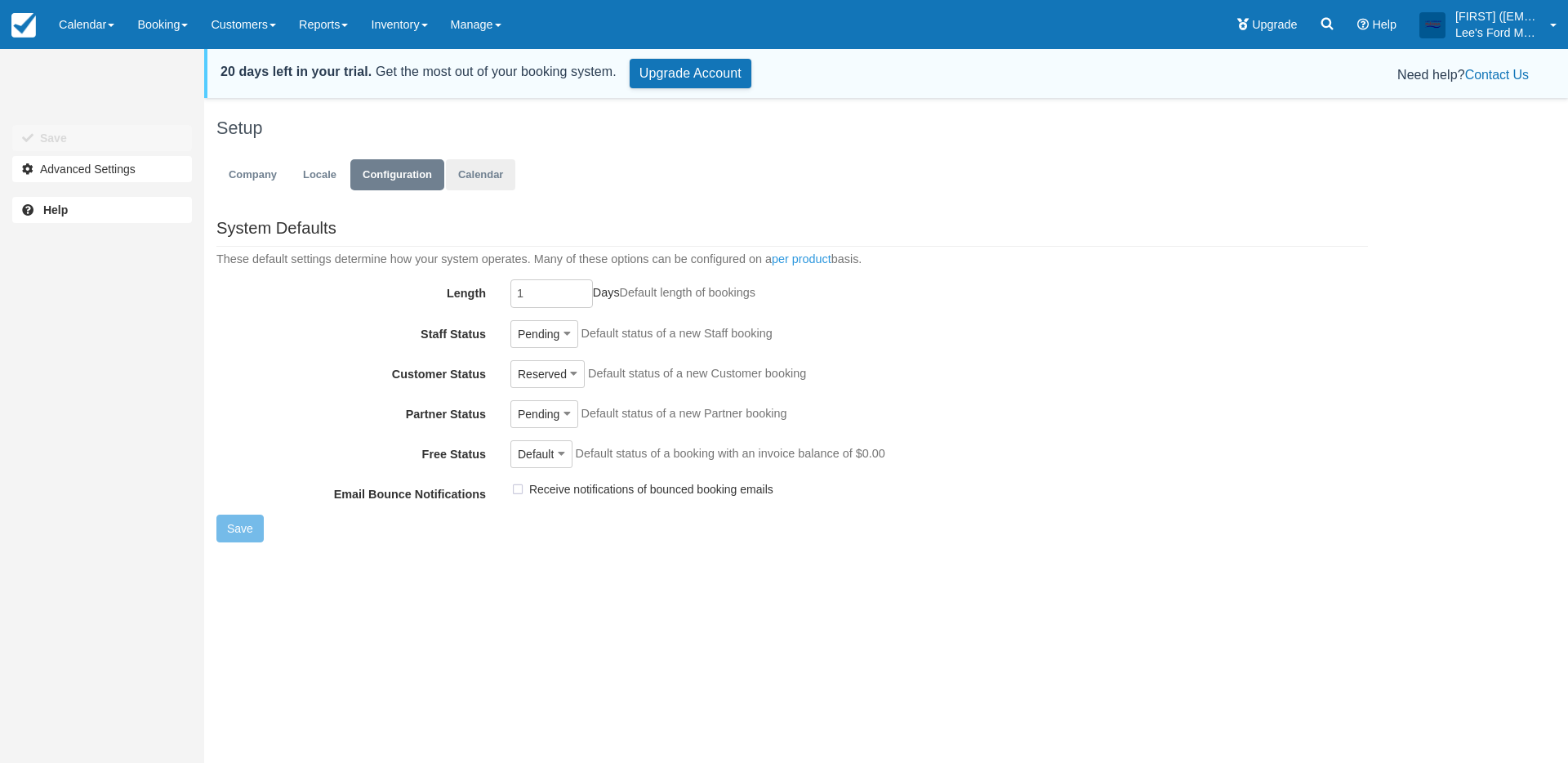 scroll, scrollTop: 0, scrollLeft: 0, axis: both 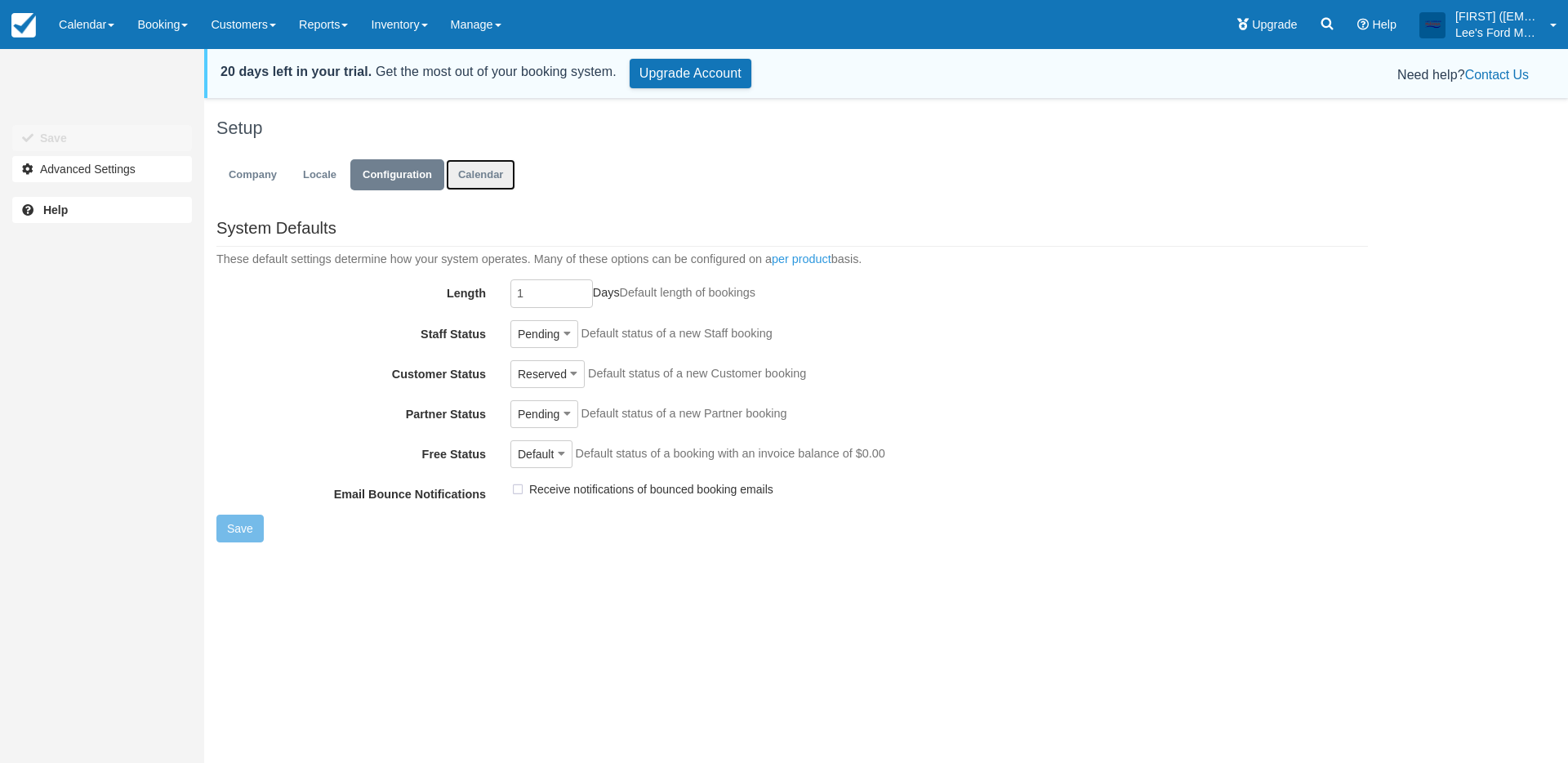 click on "Calendar" at bounding box center [480, 175] 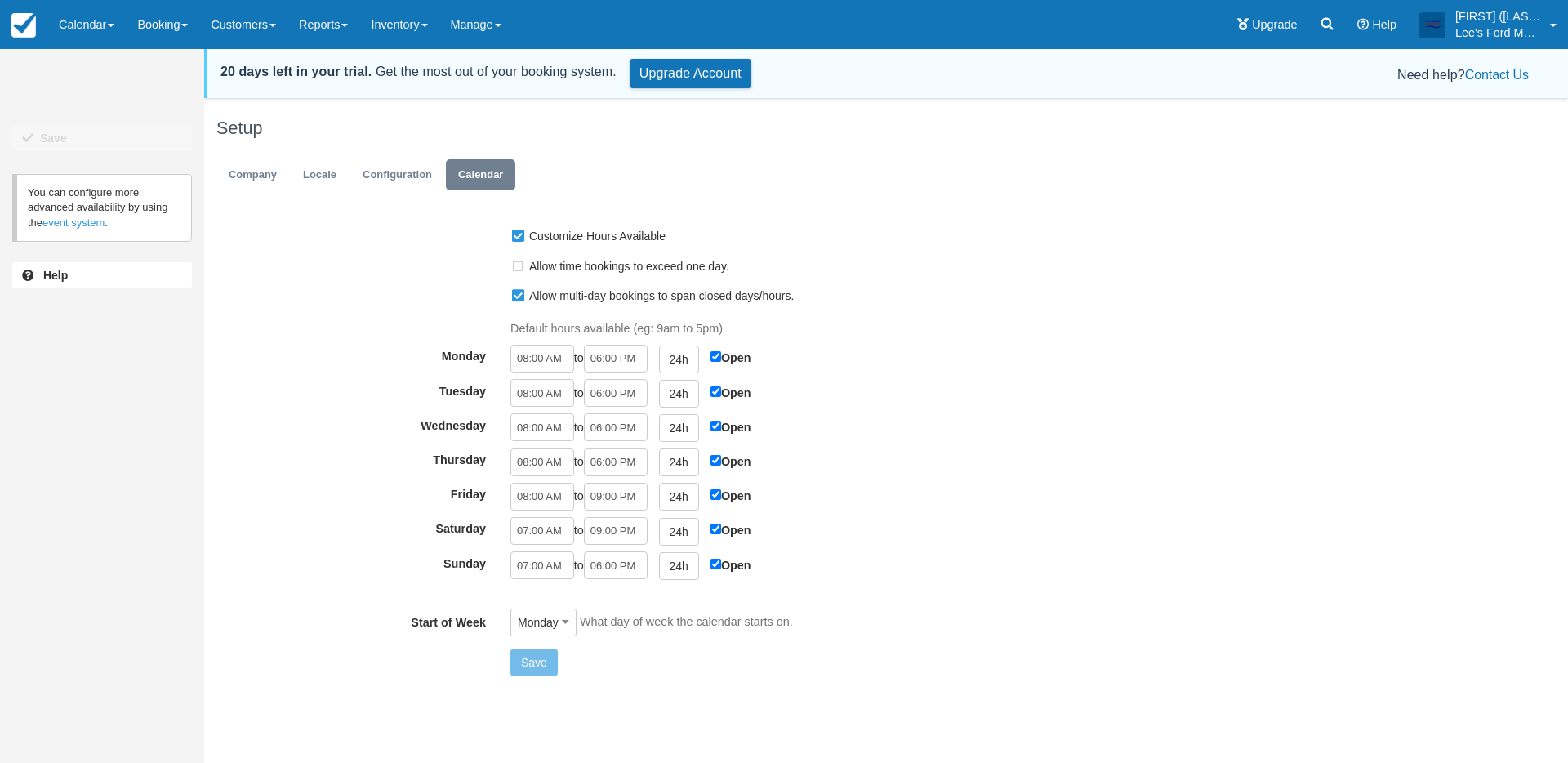 scroll, scrollTop: 0, scrollLeft: 0, axis: both 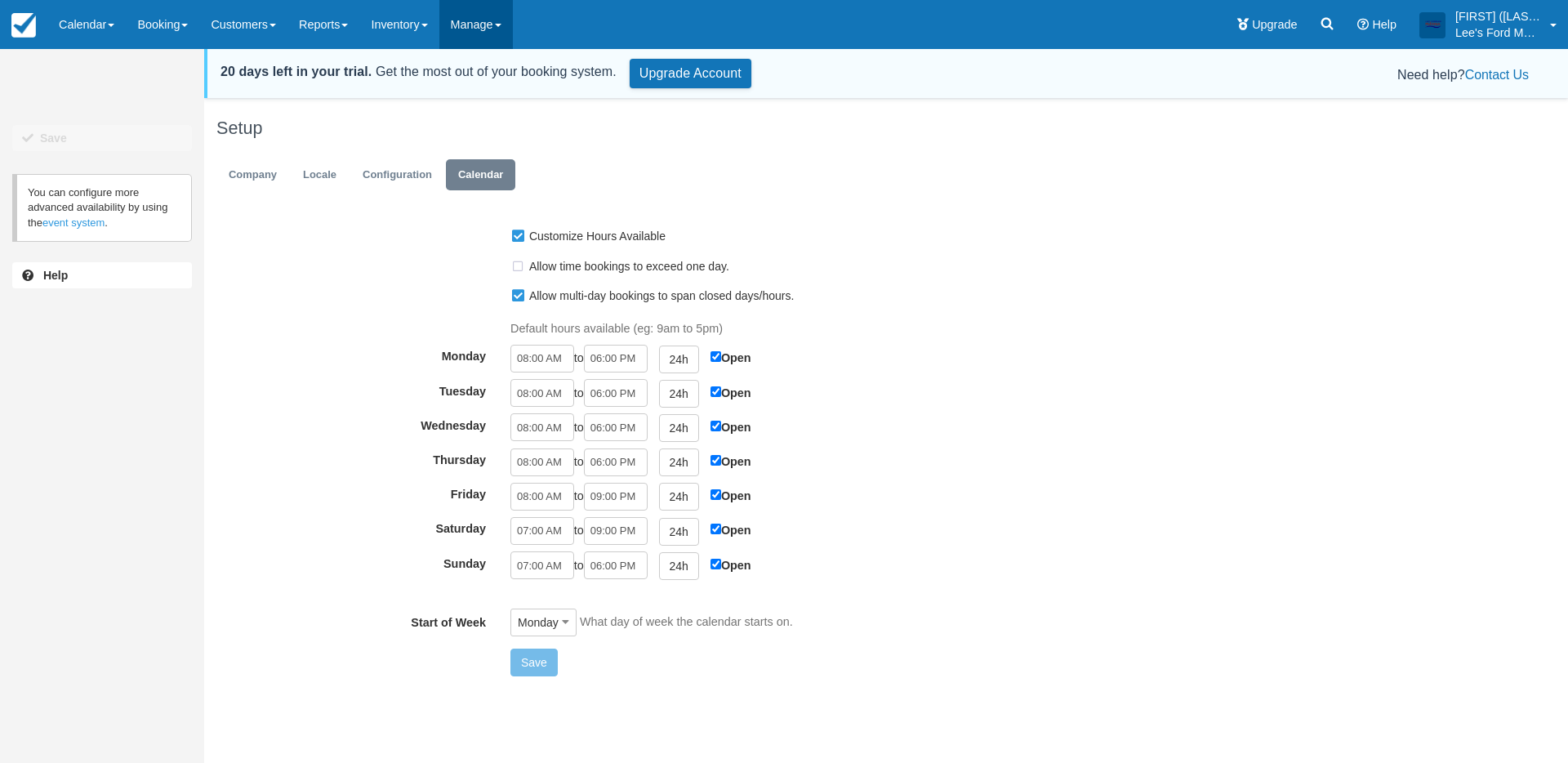 click on "Manage" at bounding box center (476, 25) 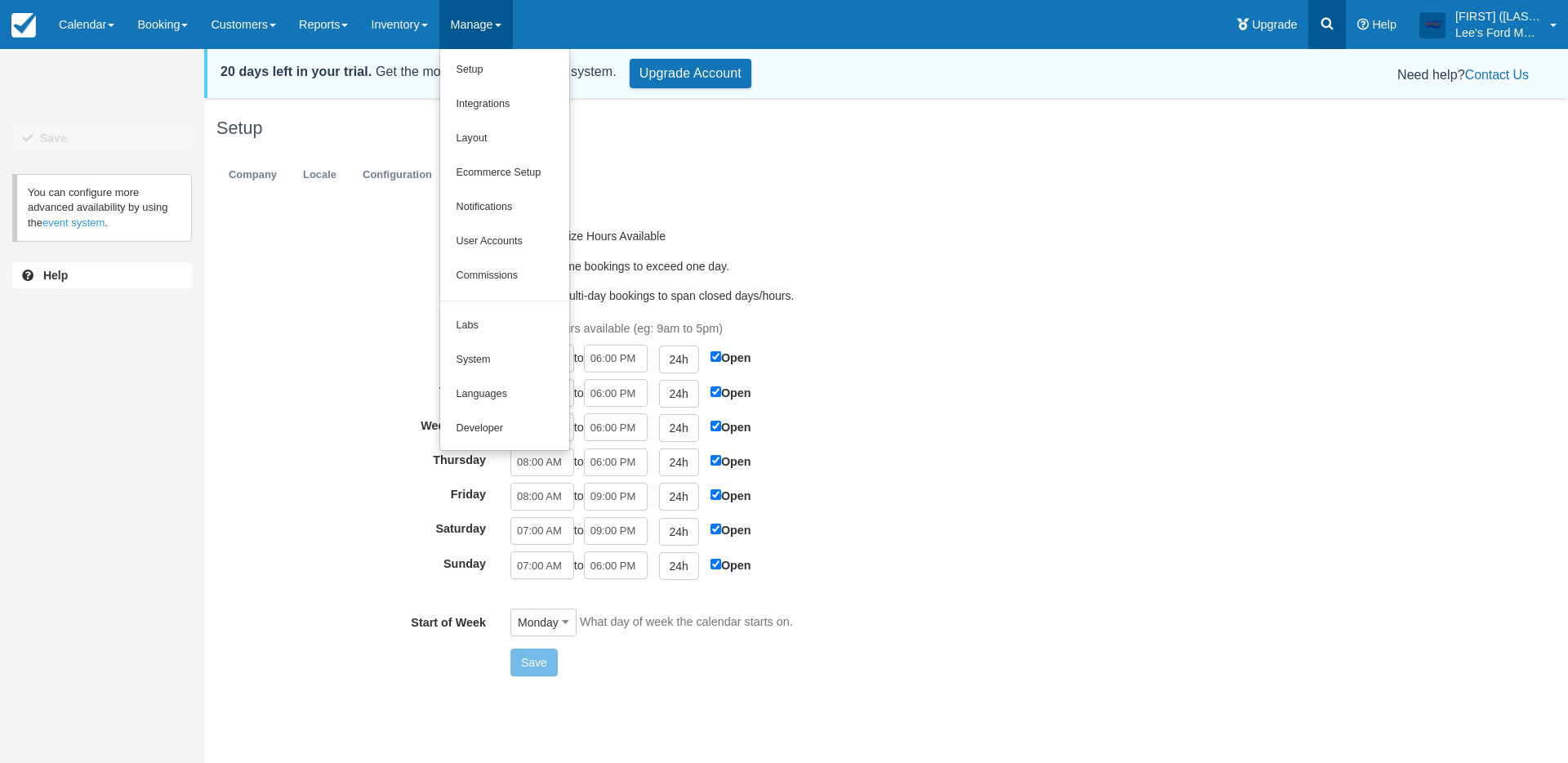 click 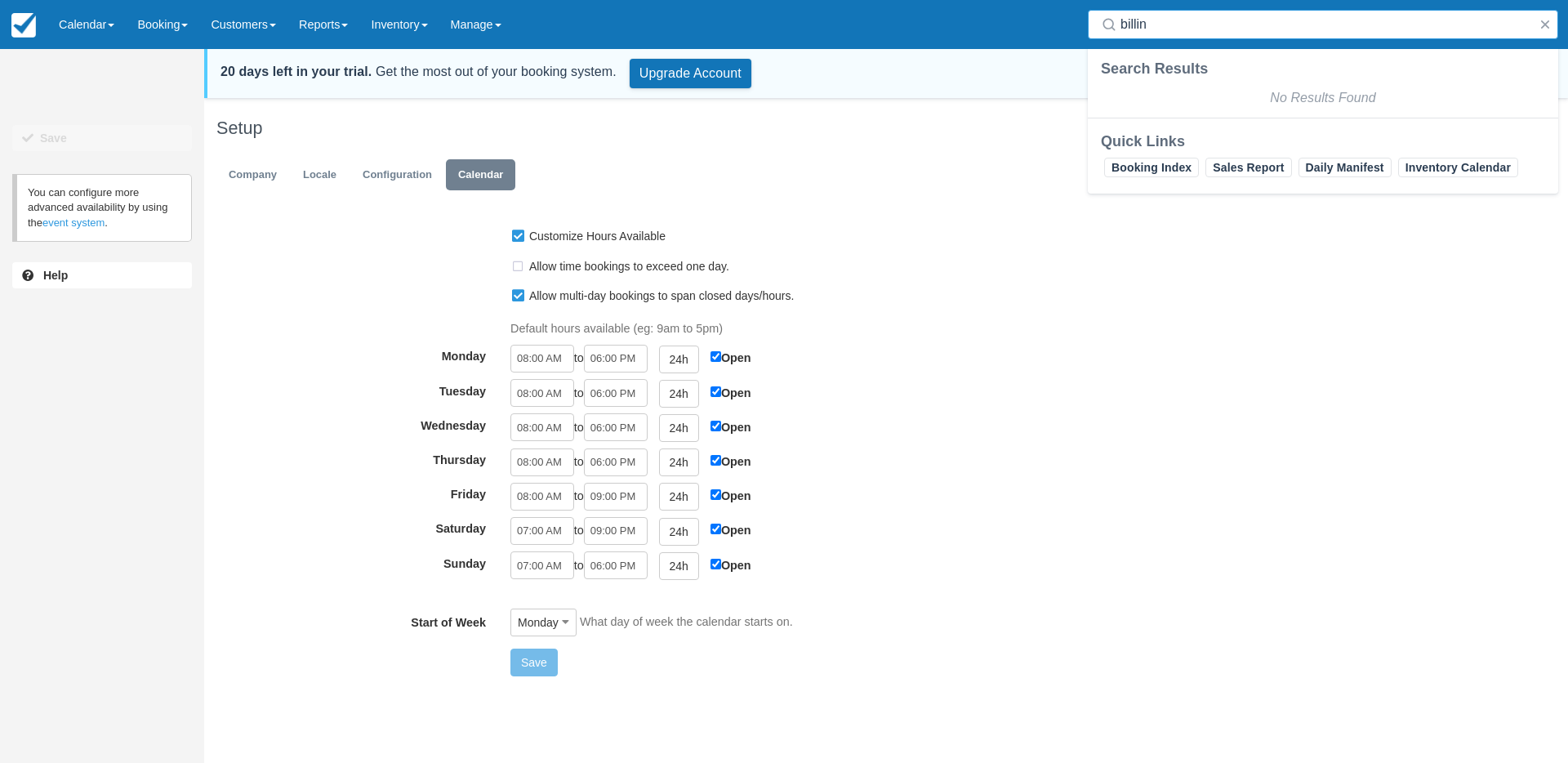 click on "billin" at bounding box center [1326, 25] 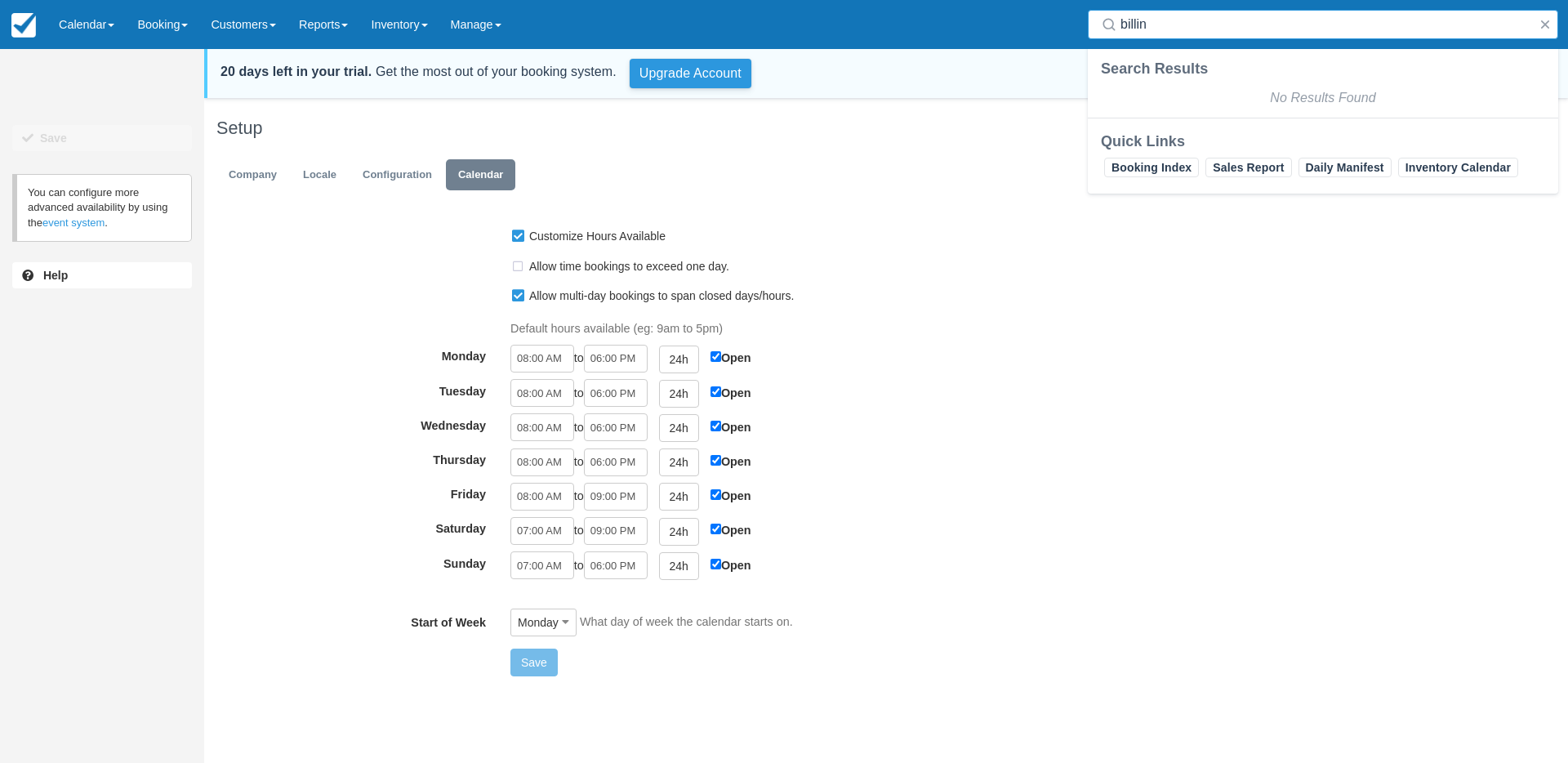 type on "billin" 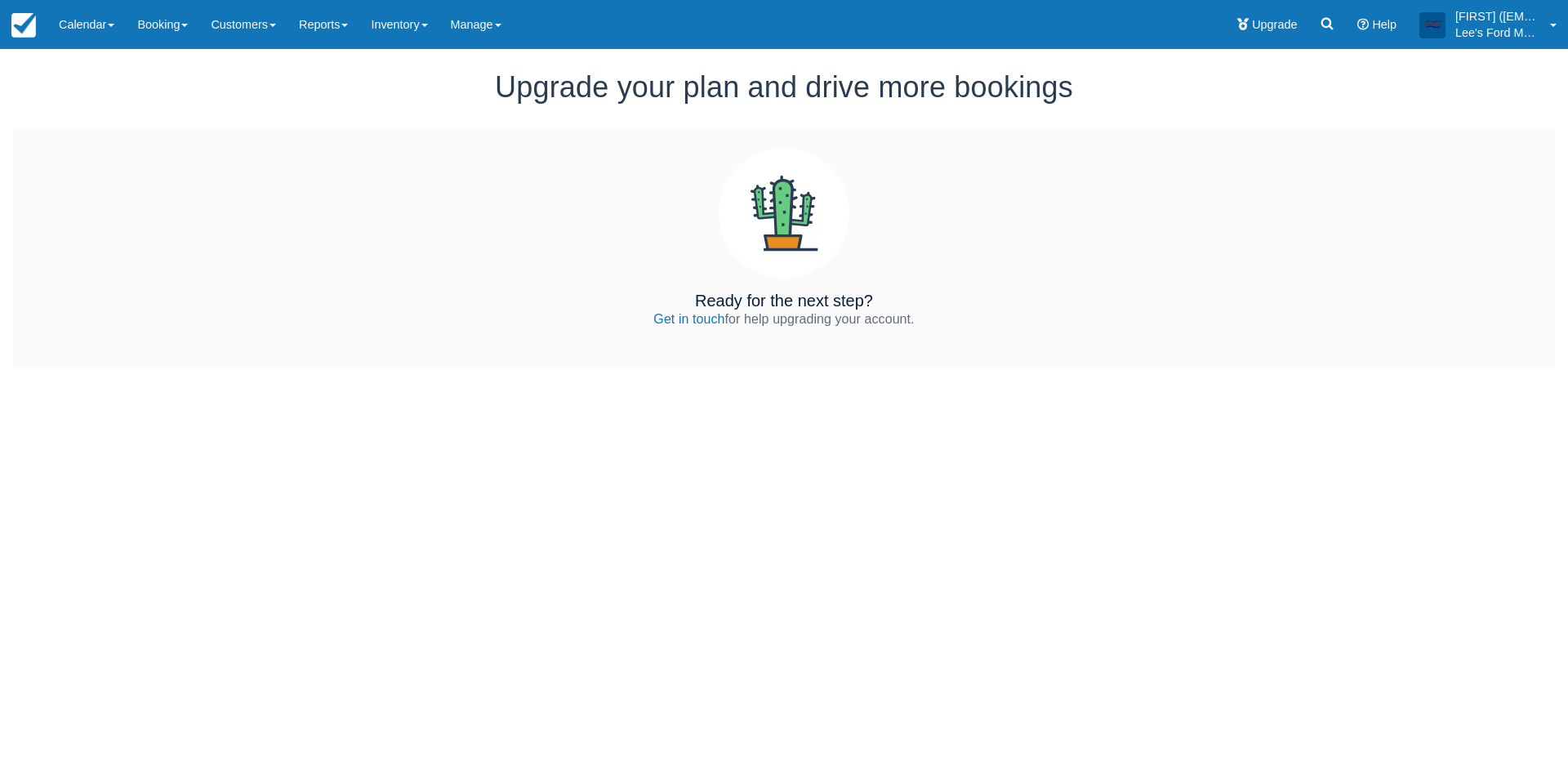 scroll, scrollTop: 0, scrollLeft: 0, axis: both 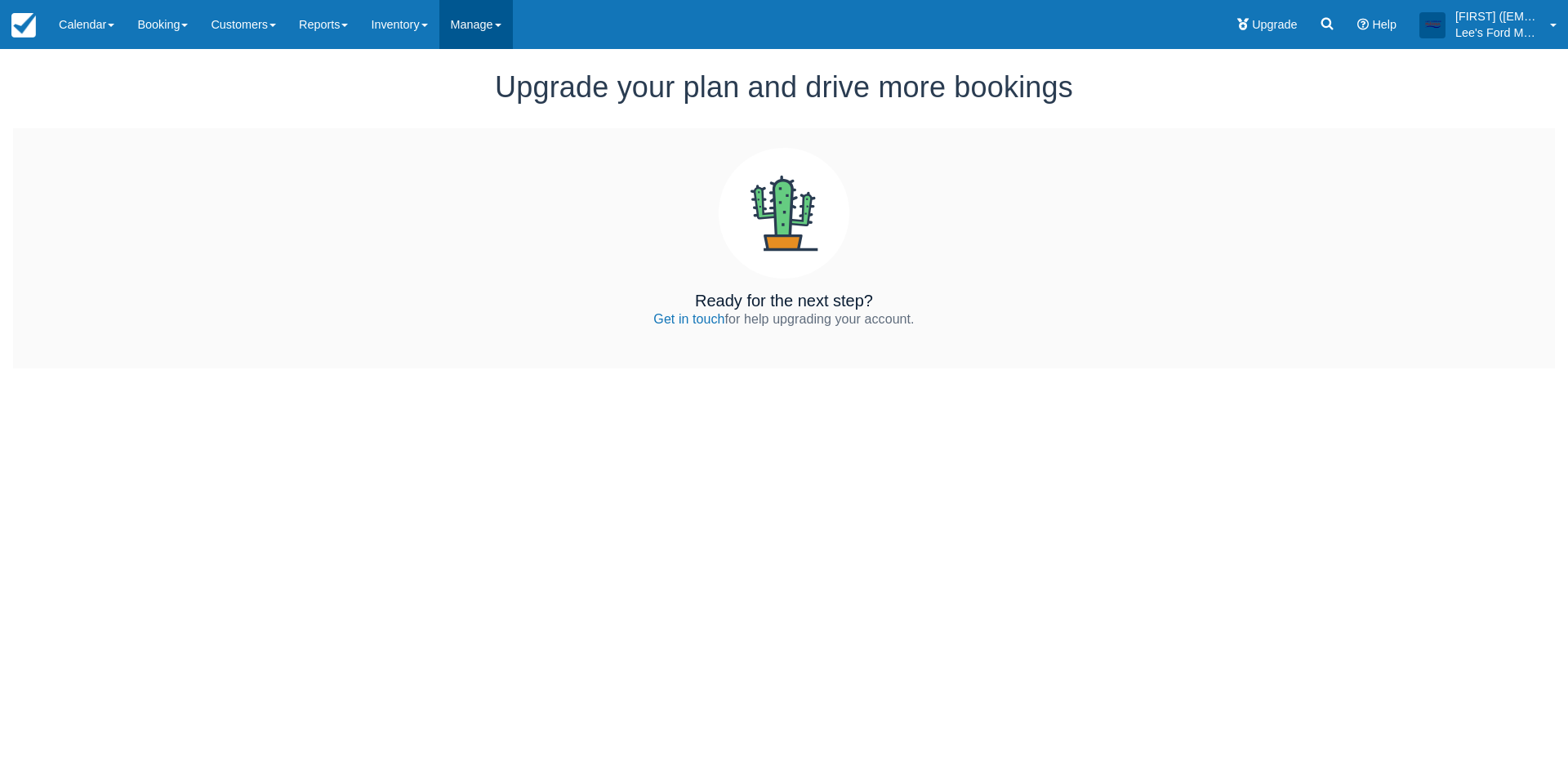 click on "Manage" at bounding box center (476, 25) 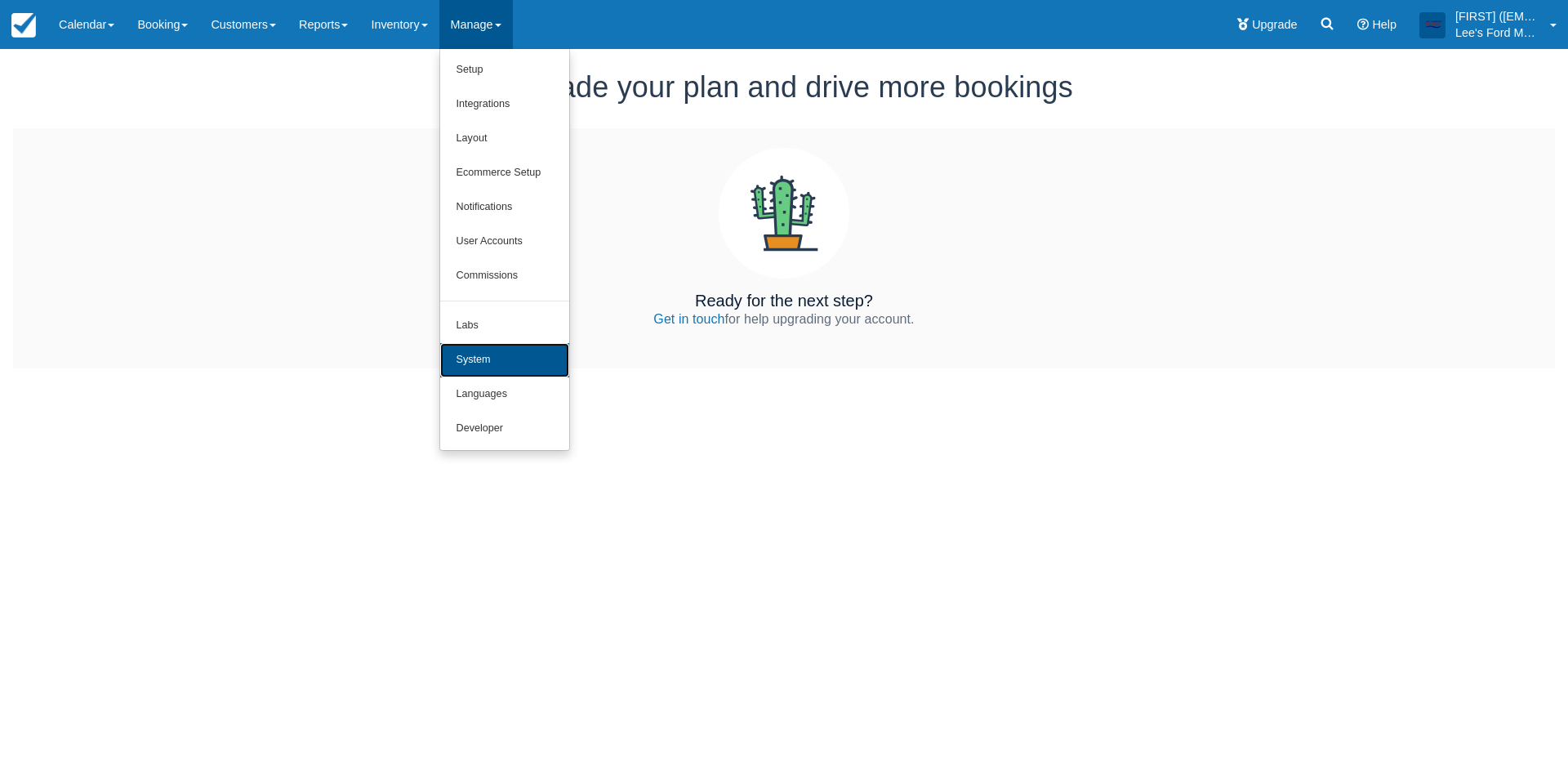 click on "System" at bounding box center [505, 360] 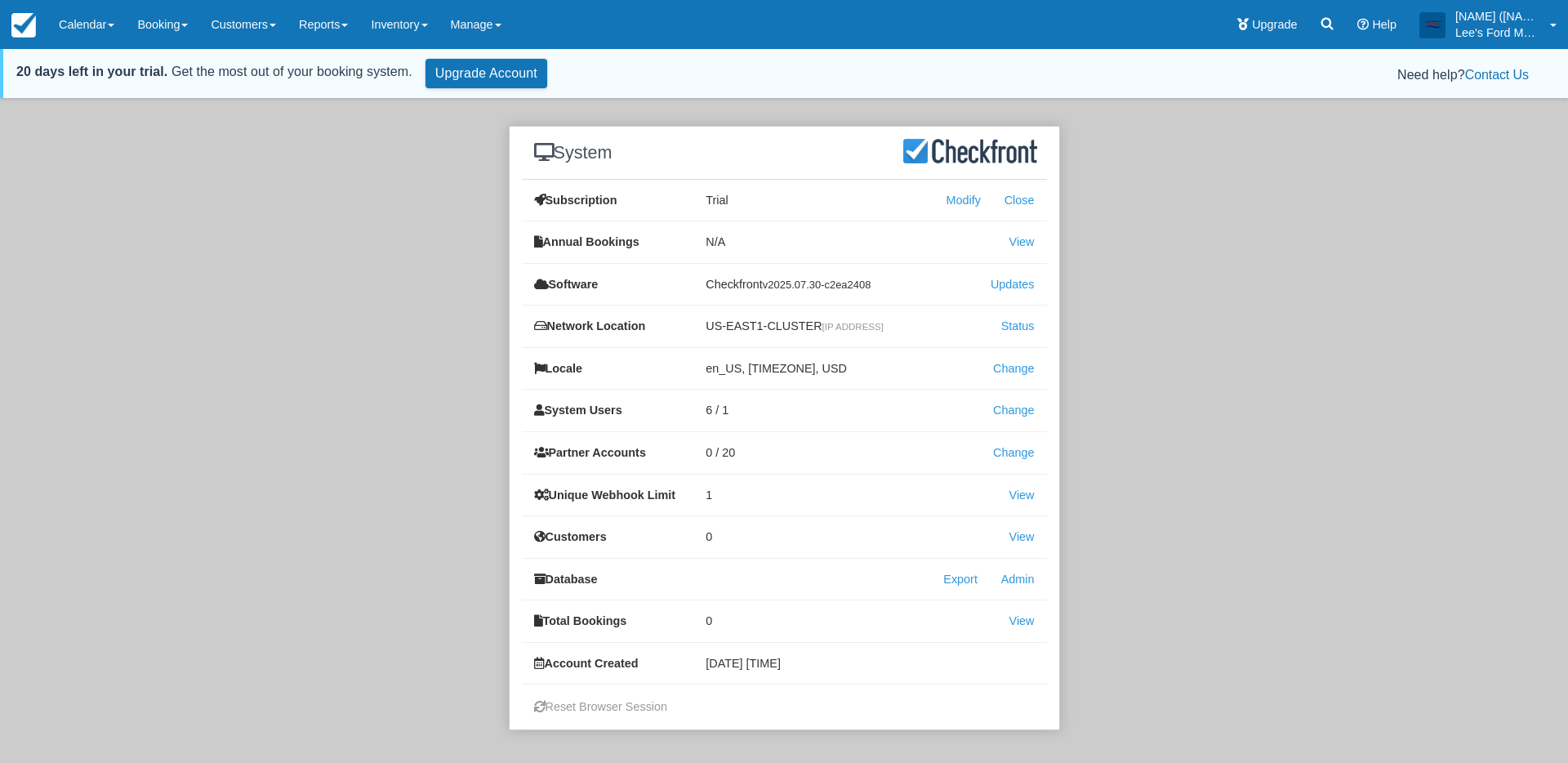 scroll, scrollTop: 0, scrollLeft: 0, axis: both 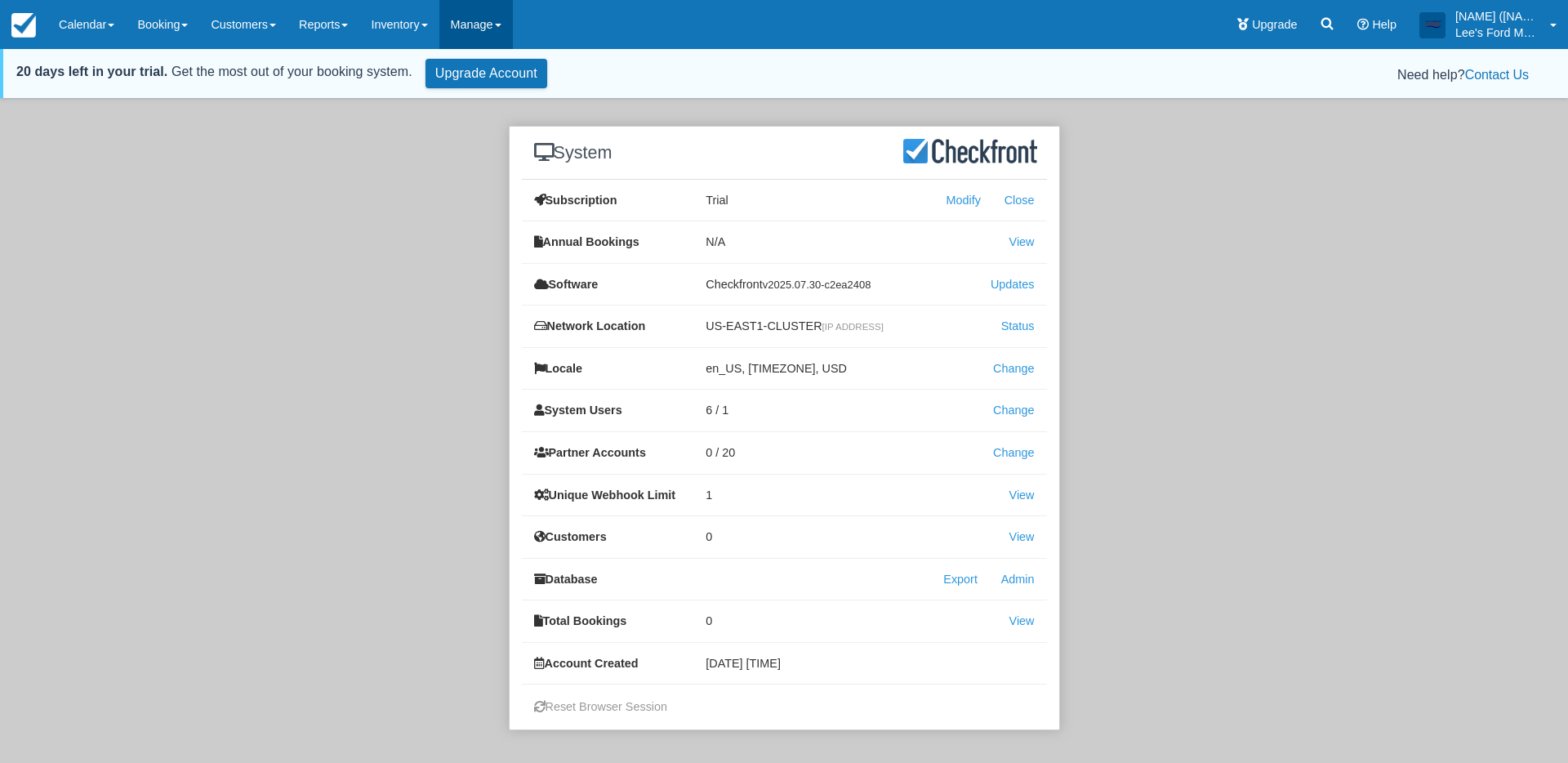 click on "Manage" at bounding box center (476, 25) 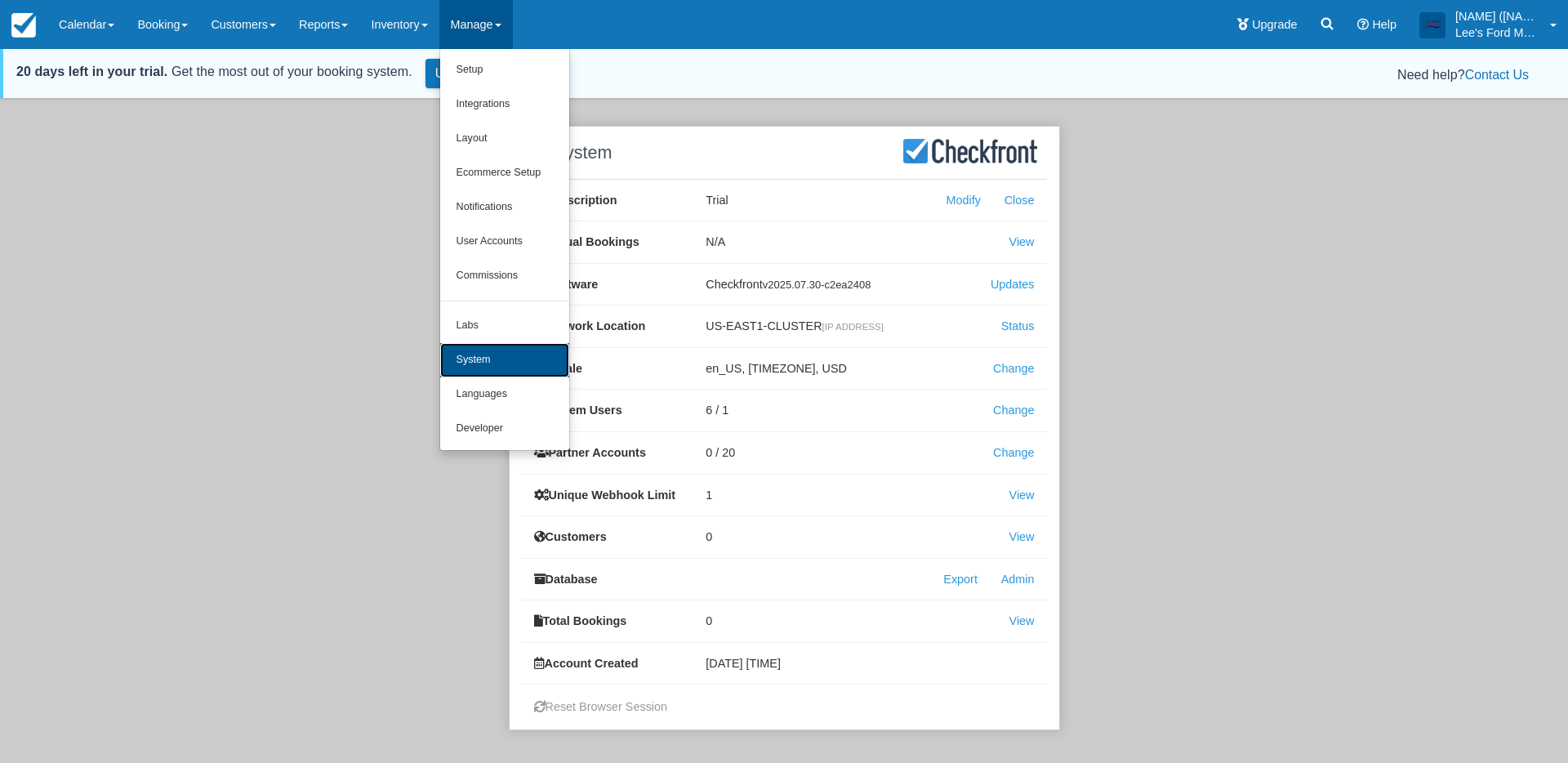 click on "System" at bounding box center (505, 360) 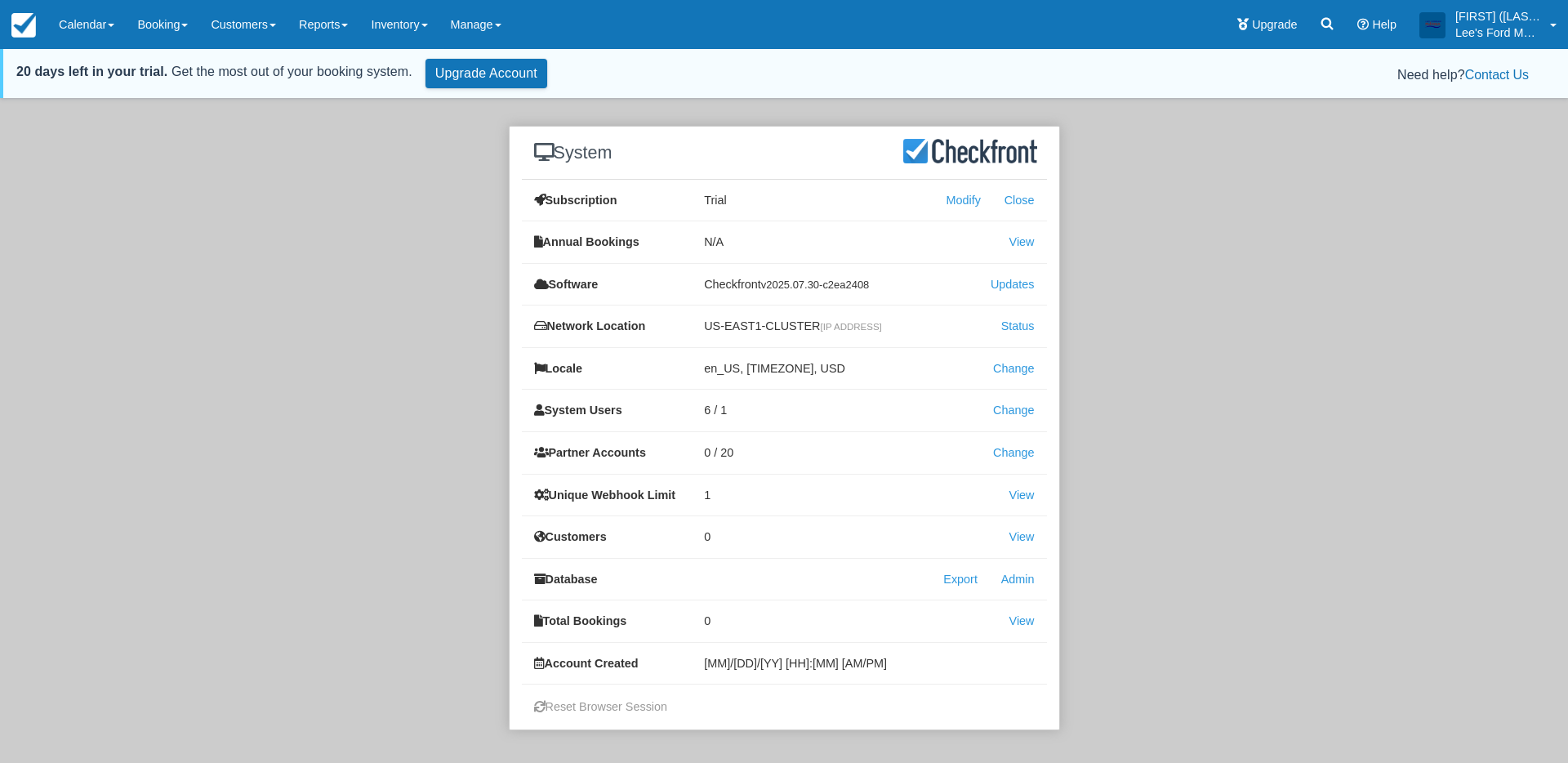 scroll, scrollTop: 0, scrollLeft: 0, axis: both 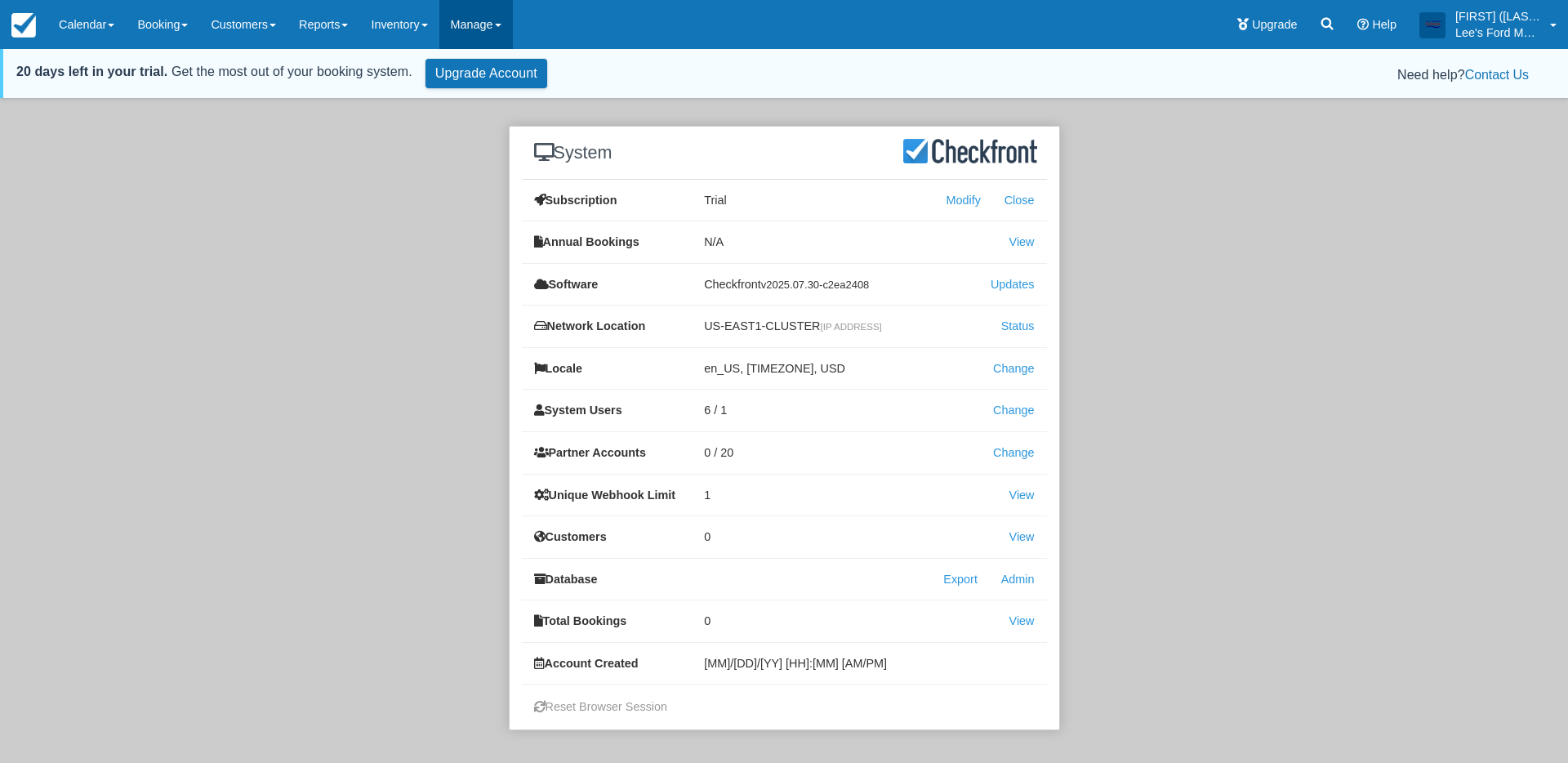 click on "Manage" at bounding box center [476, 25] 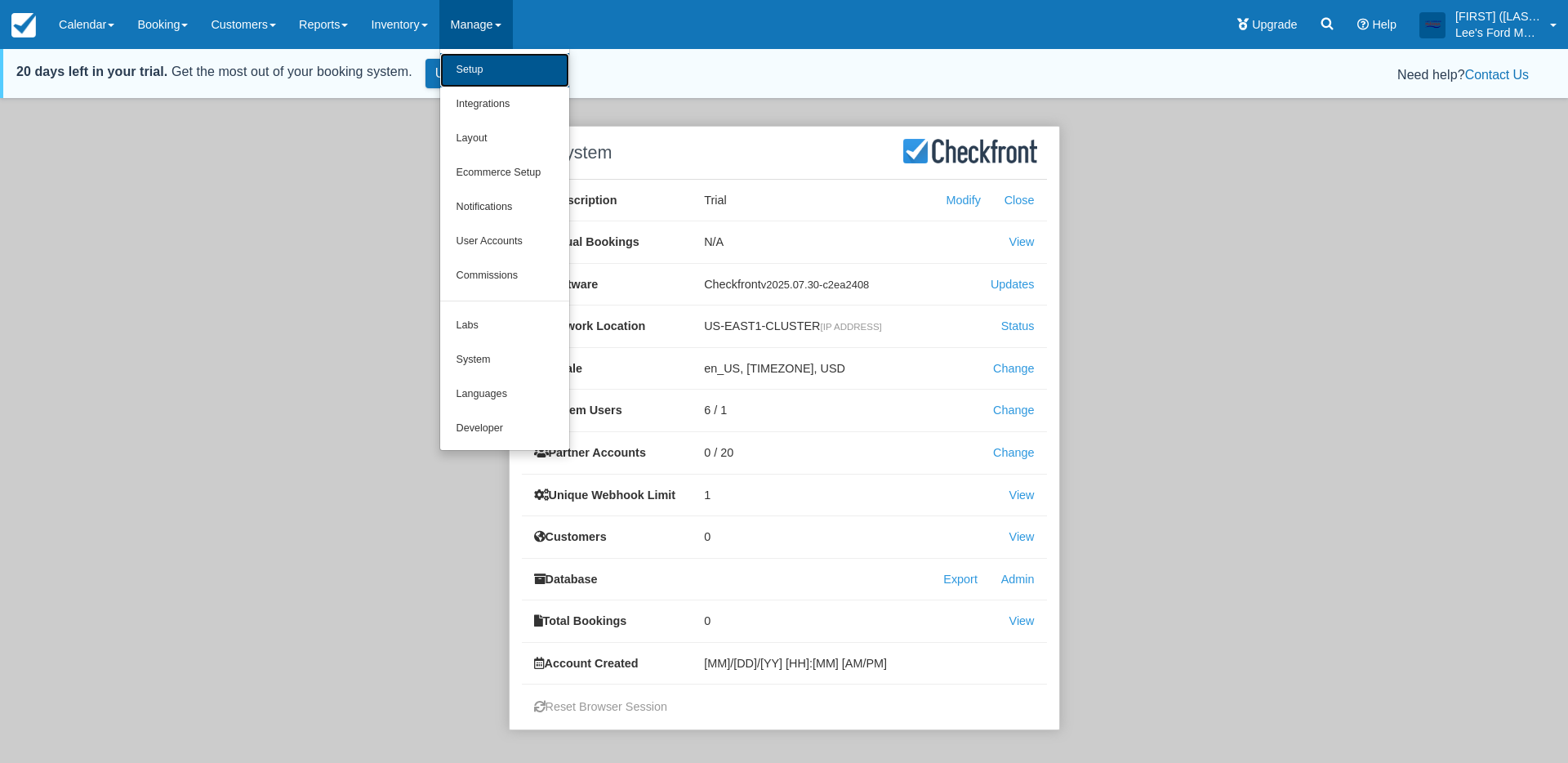 click on "Setup" at bounding box center [505, 70] 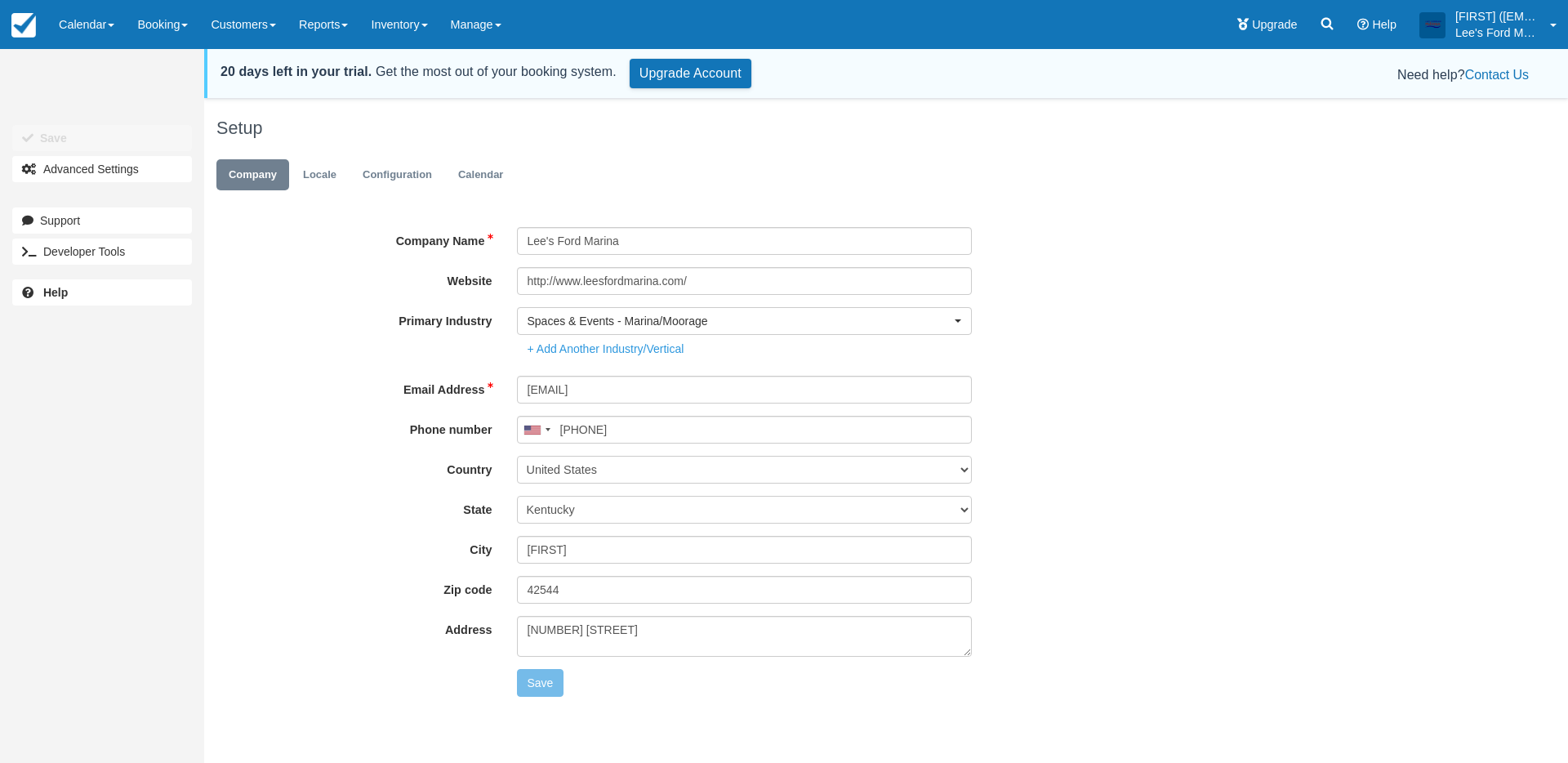 scroll, scrollTop: 0, scrollLeft: 0, axis: both 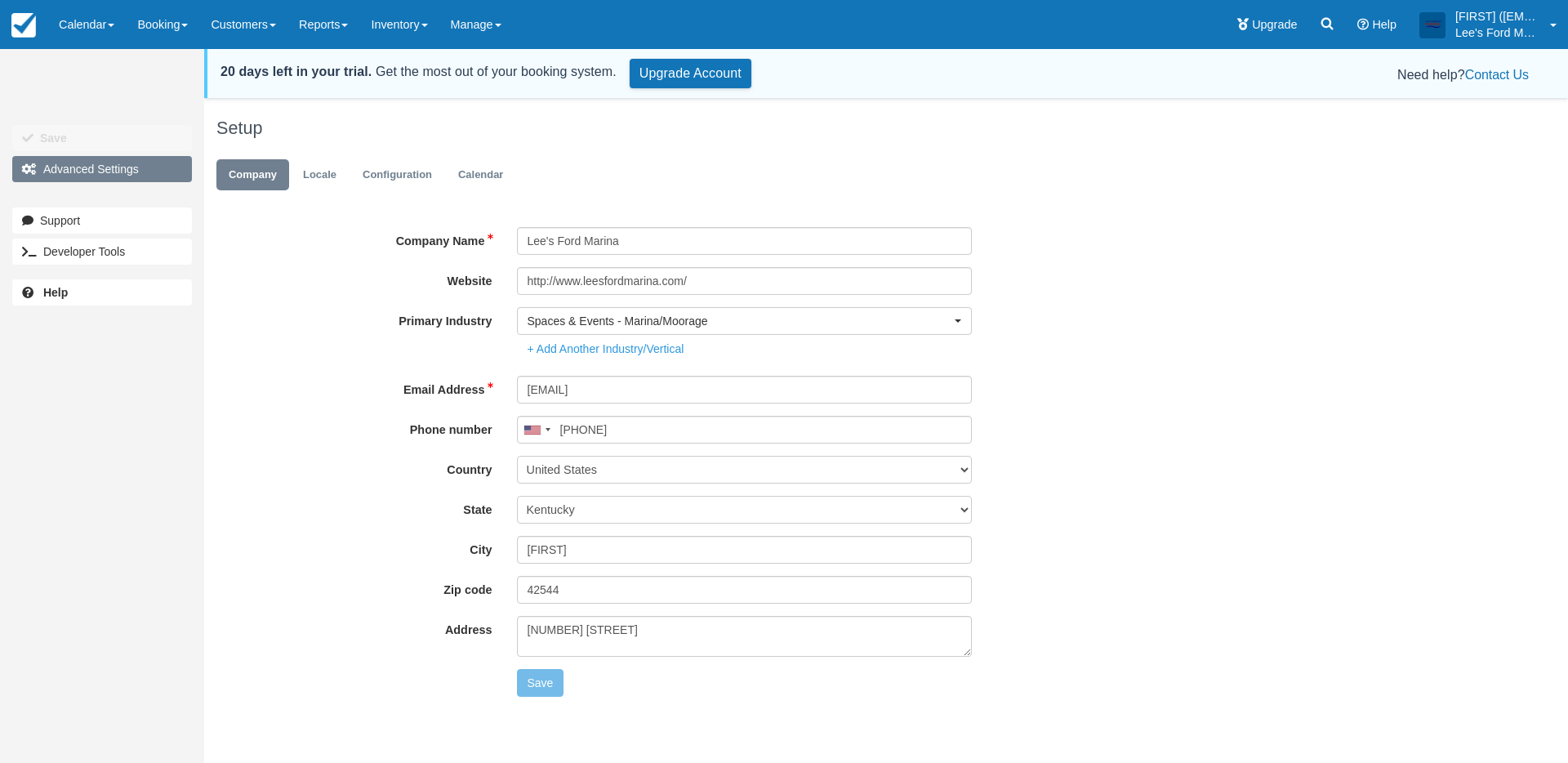 click on "Advanced Settings" at bounding box center [91, 169] 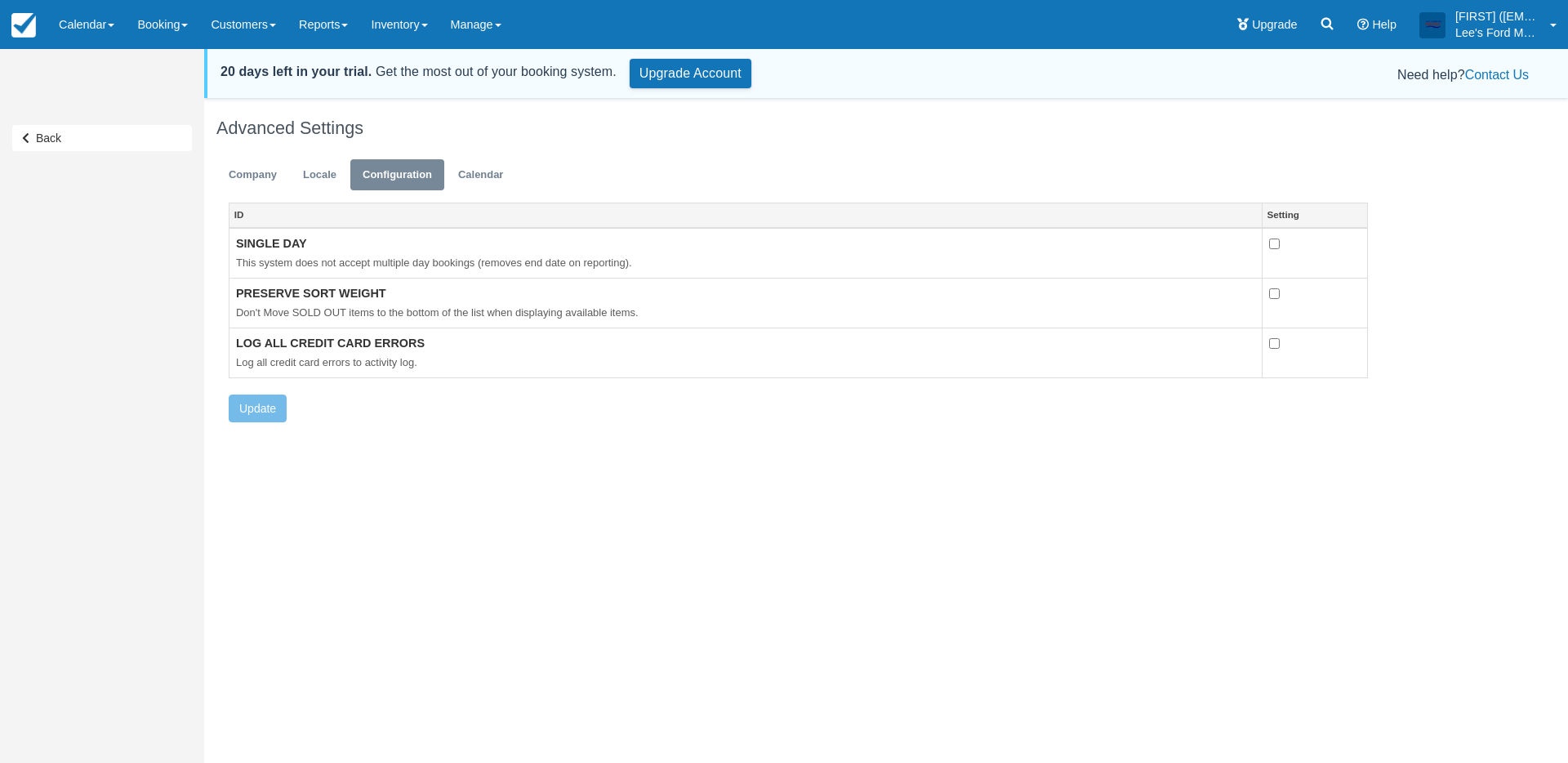 scroll, scrollTop: 0, scrollLeft: 0, axis: both 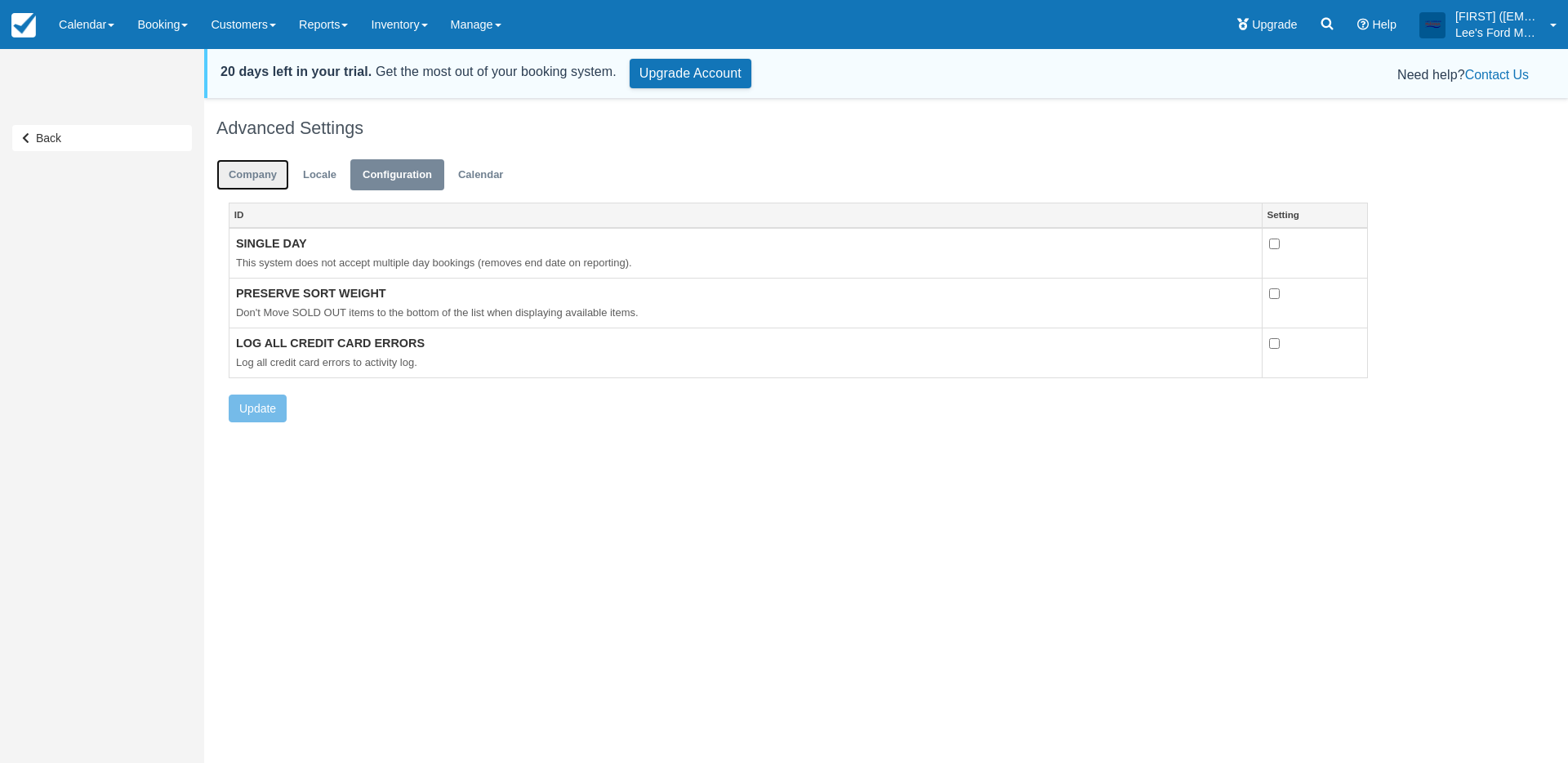 click on "Company" at bounding box center [252, 175] 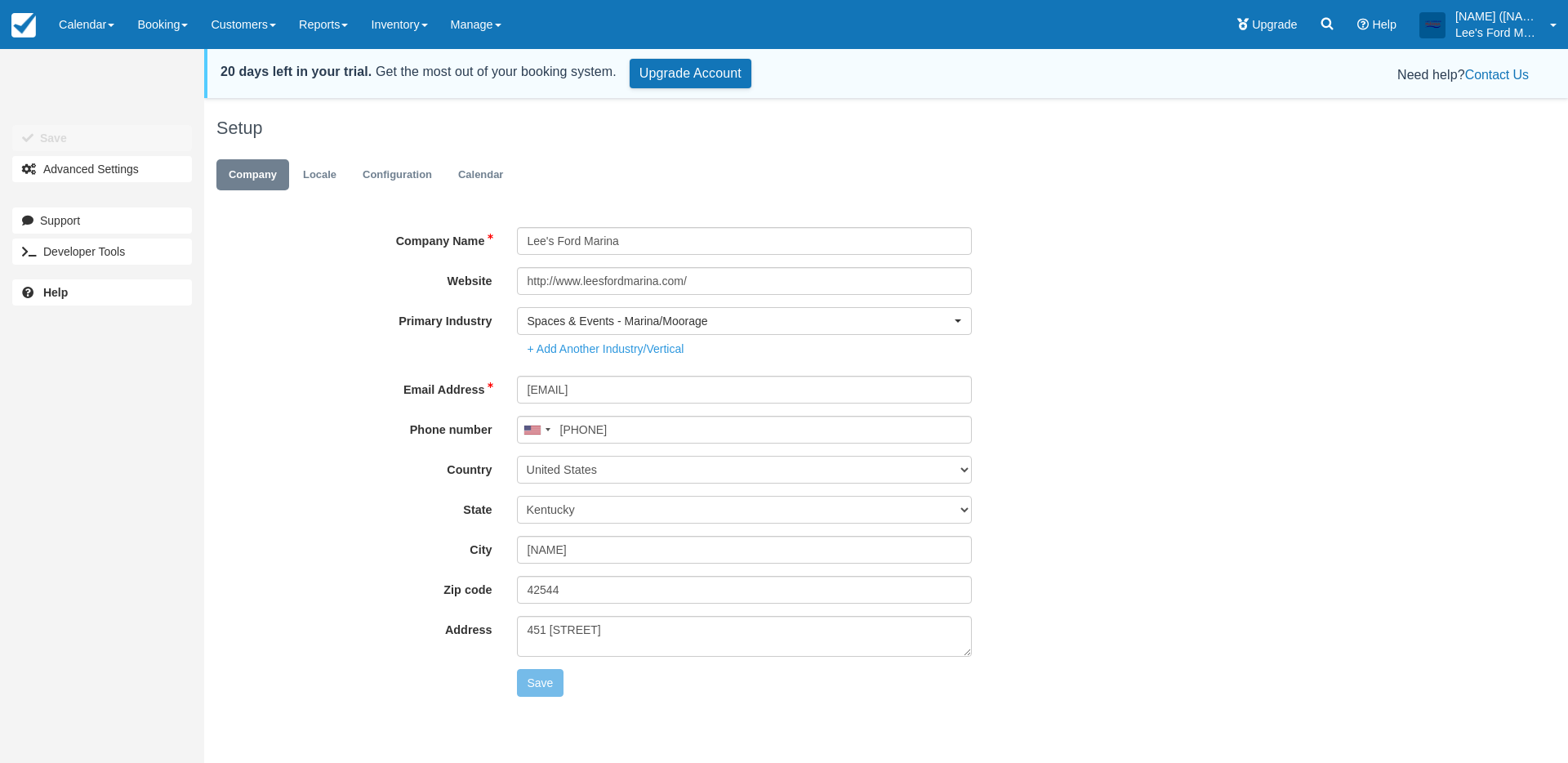 scroll, scrollTop: 0, scrollLeft: 0, axis: both 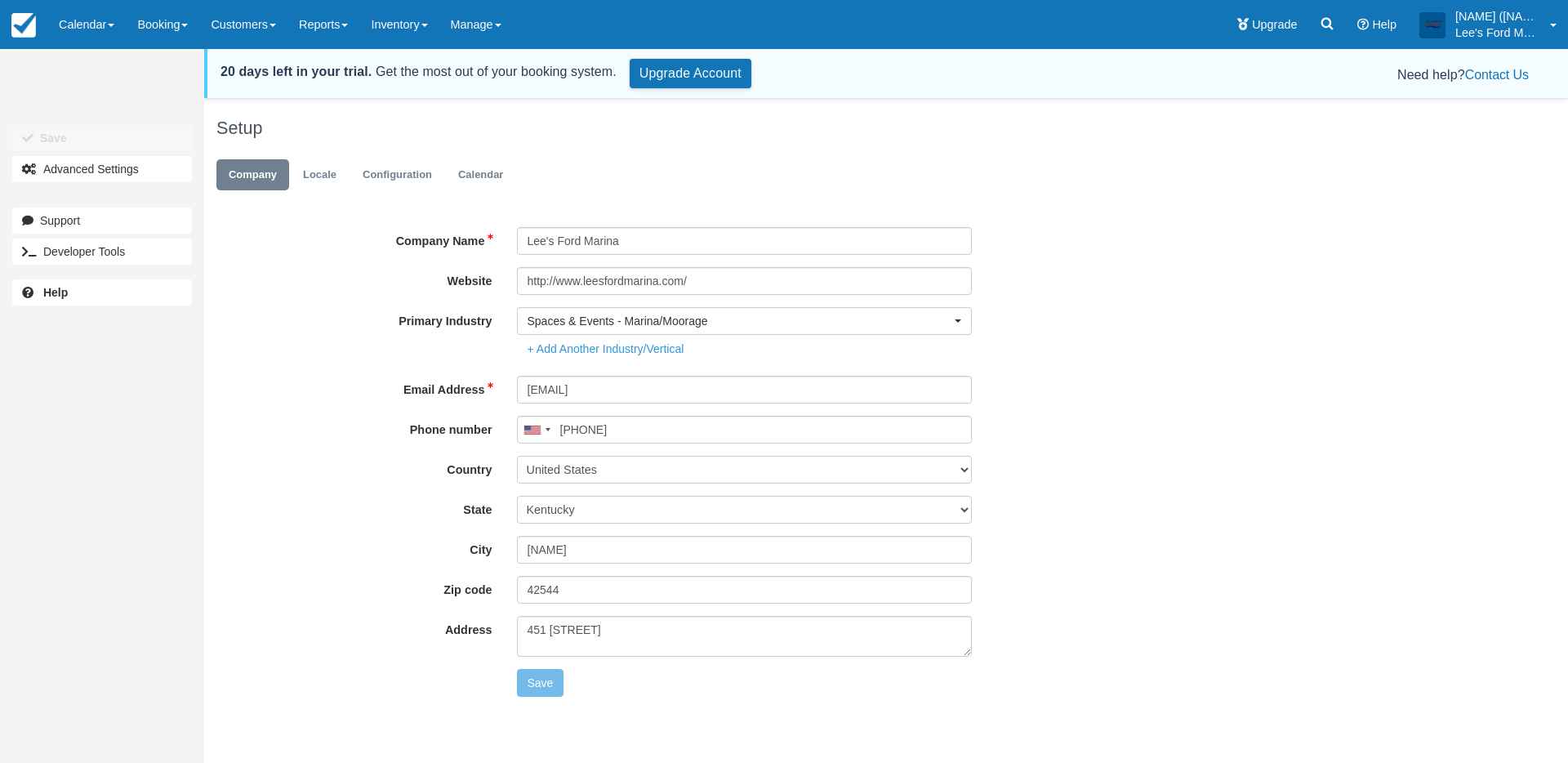 click on "Menu
Calendar
Booking
Customer
Inventory
Asset
Booking
Daily Manifest
Daily List
Notes
Bookmarks
Waivers & Documents
New Booking
Customers
Directory
Customer Booking Page
Reports
Booking Index
Booking Sales
Transactions
Revenue
Booking Volume
Account Activity
Other Reports
Cashout
Promotions
Occupancy
Booking Traffic" at bounding box center (784, 25) 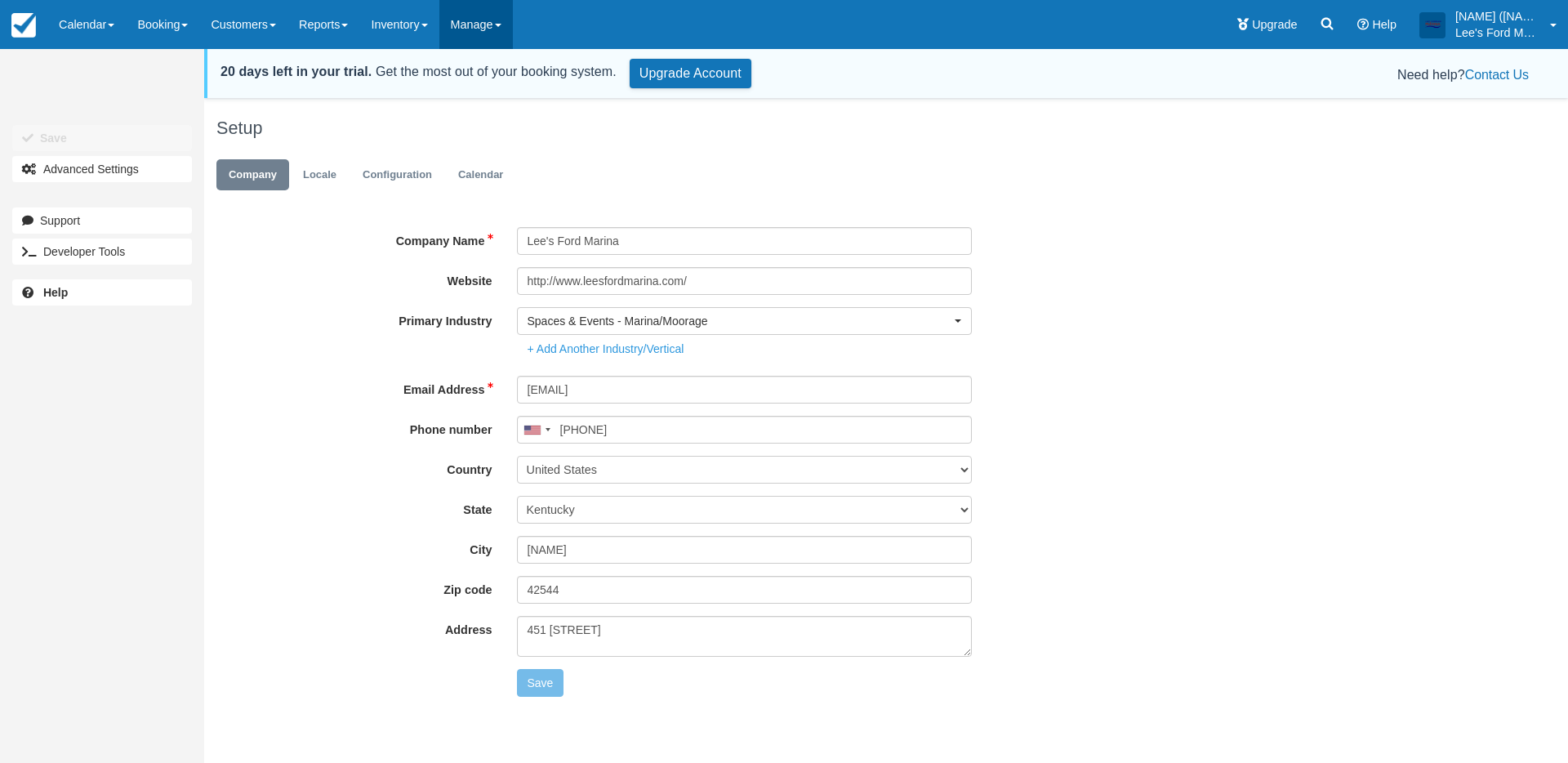 click on "Manage" at bounding box center [476, 25] 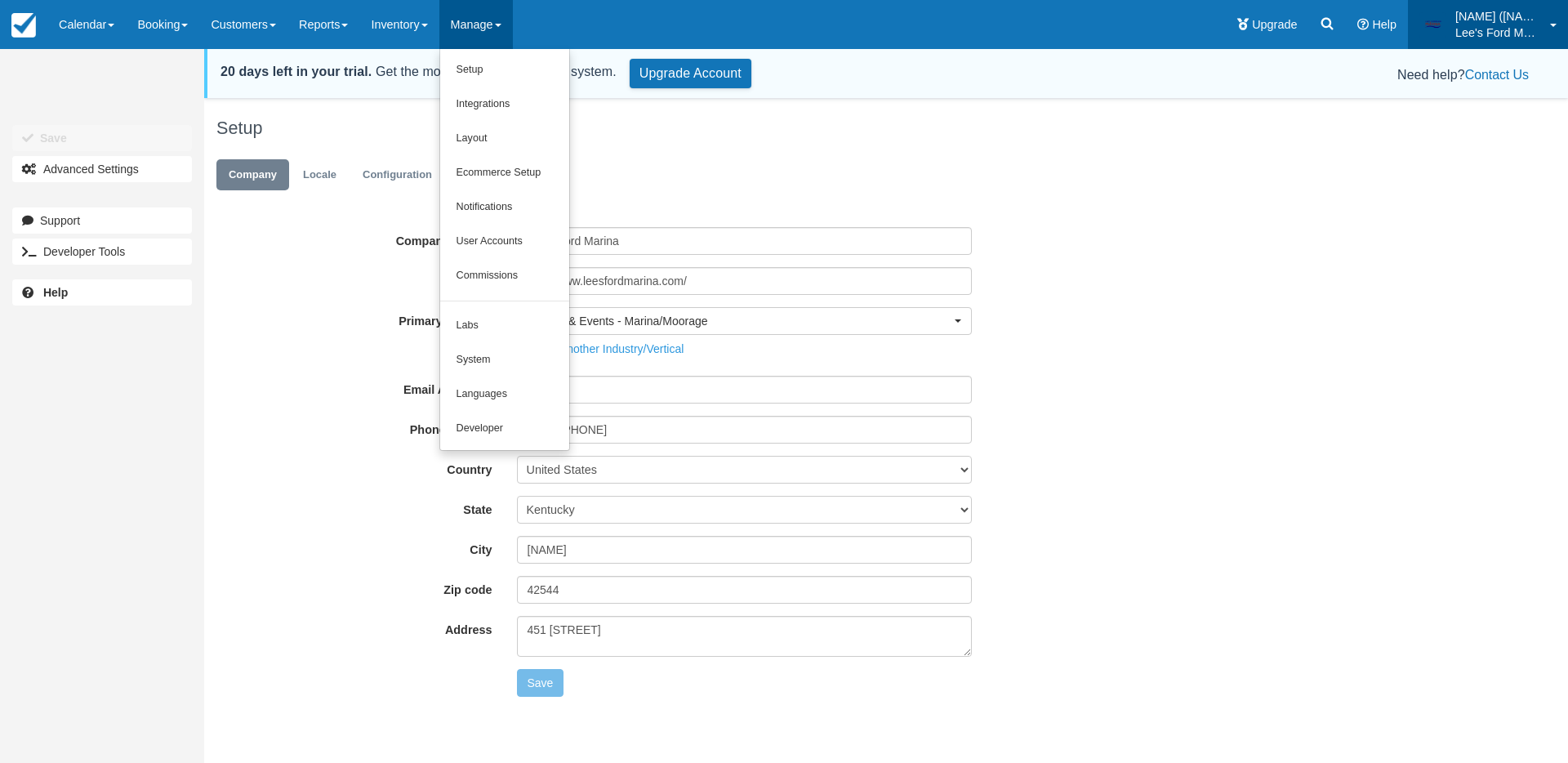 click on "Lee's Ford Marina" at bounding box center (1498, 33) 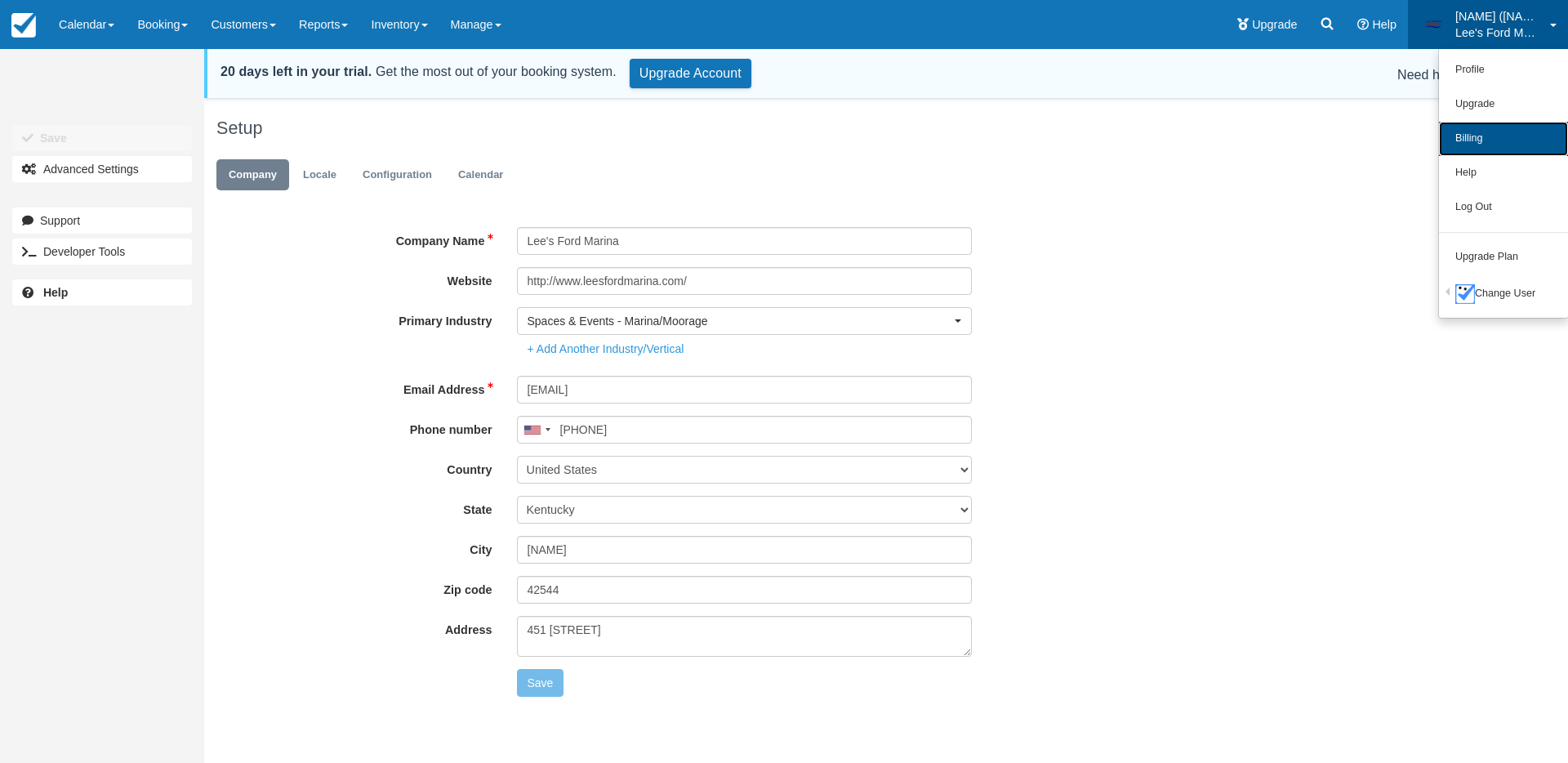 click on "Billing" at bounding box center [1503, 139] 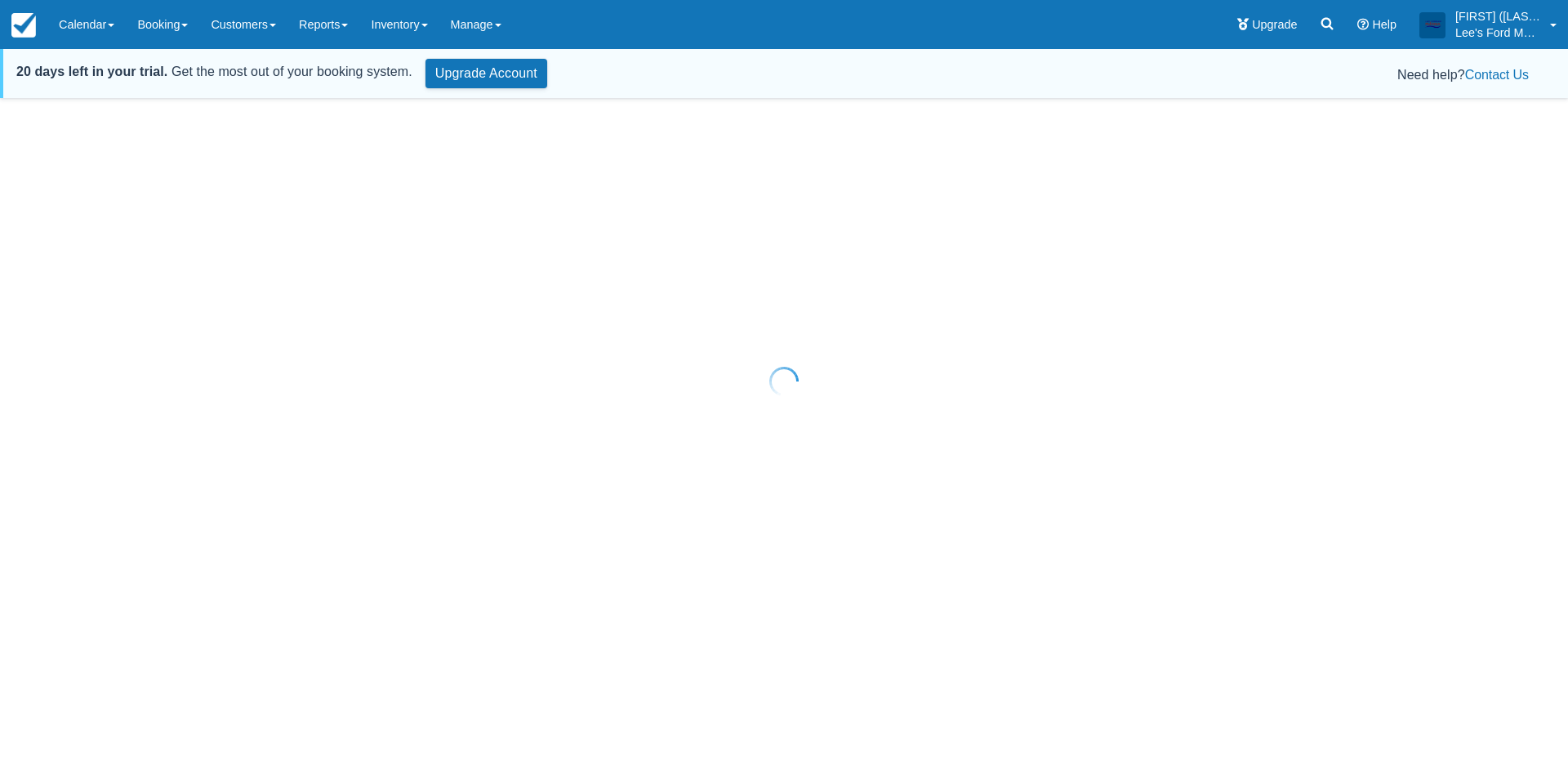 scroll, scrollTop: 0, scrollLeft: 0, axis: both 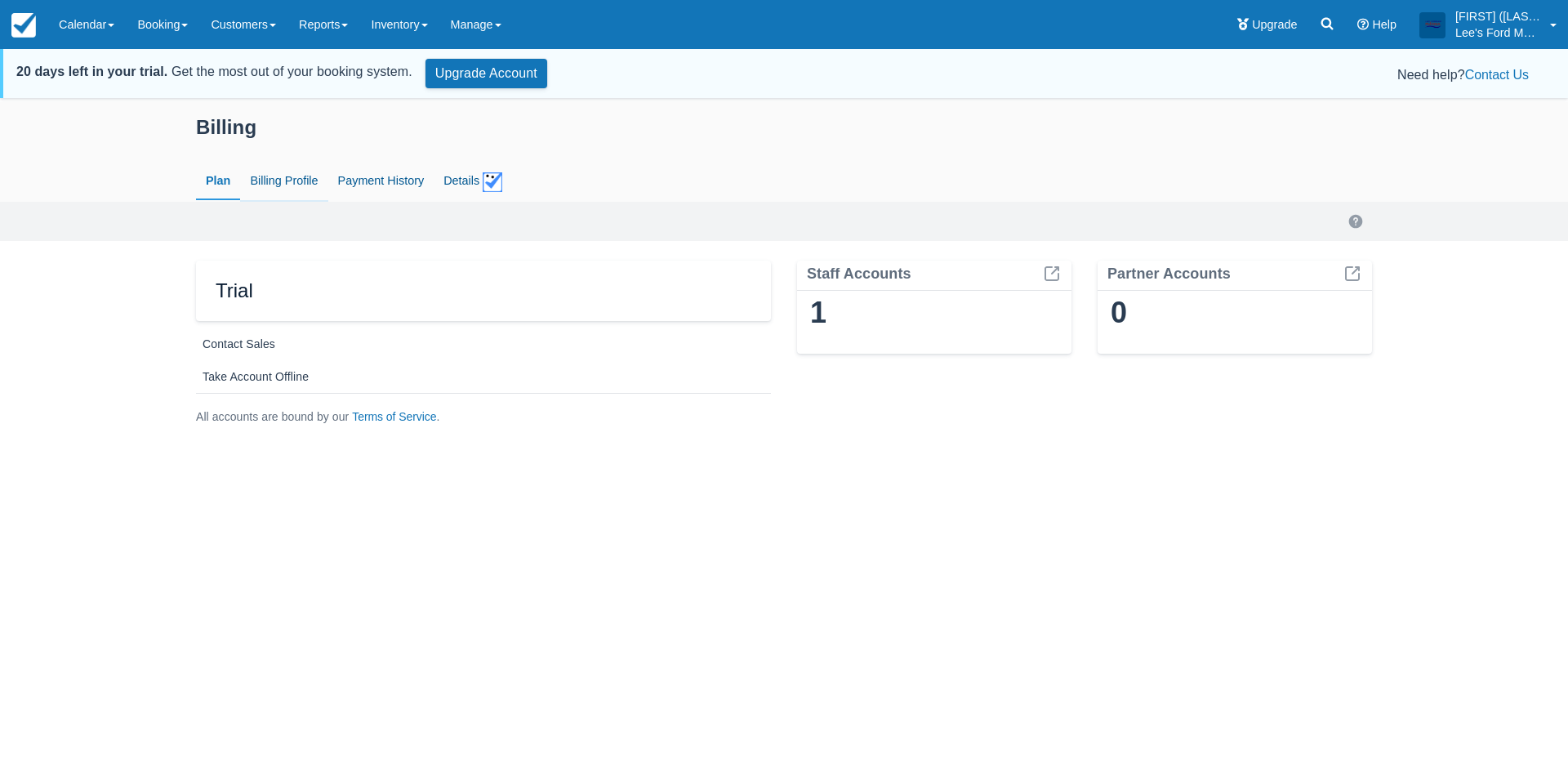 click on "Billing Profile" at bounding box center [283, 181] 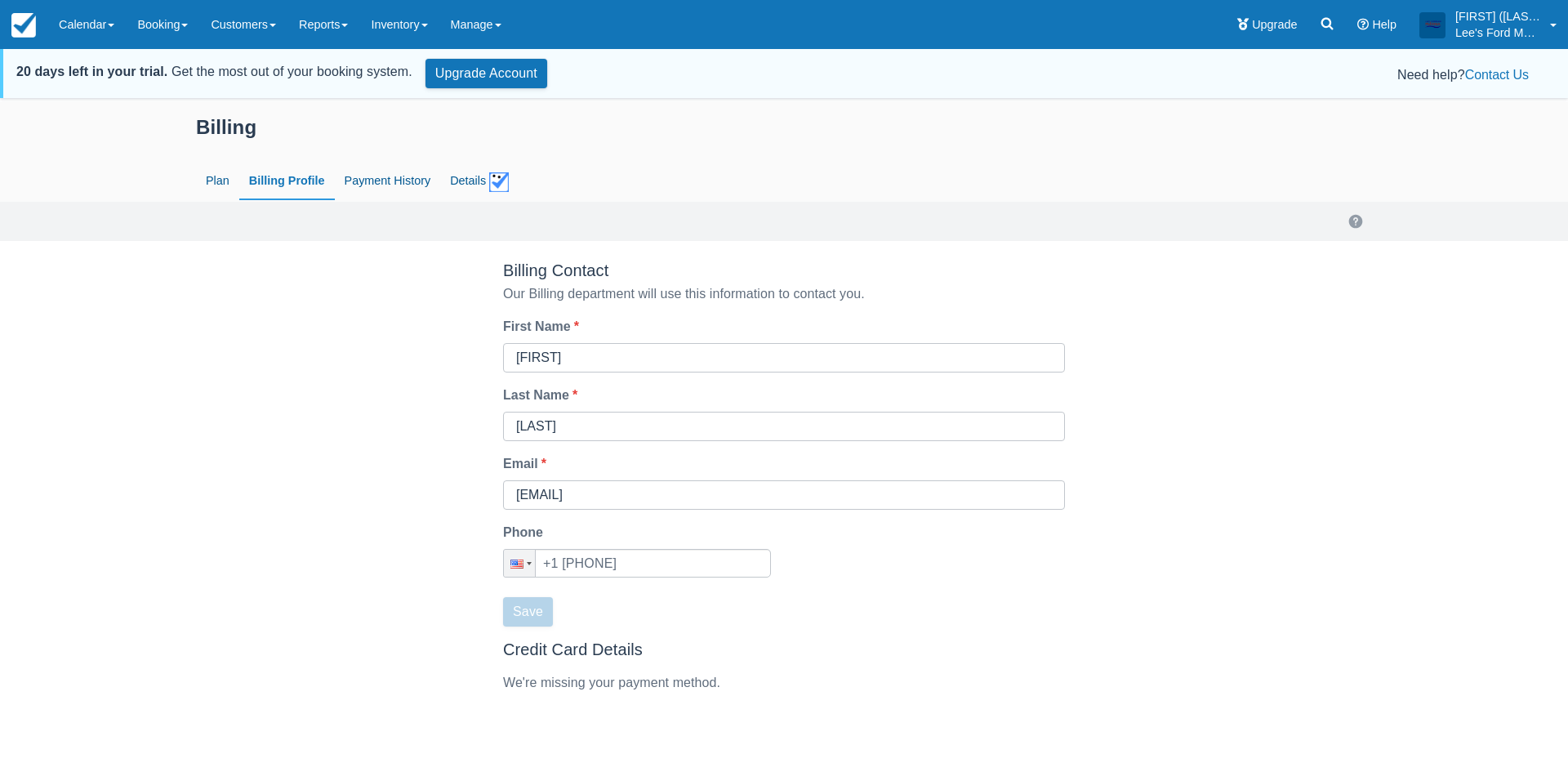 scroll, scrollTop: 53, scrollLeft: 0, axis: vertical 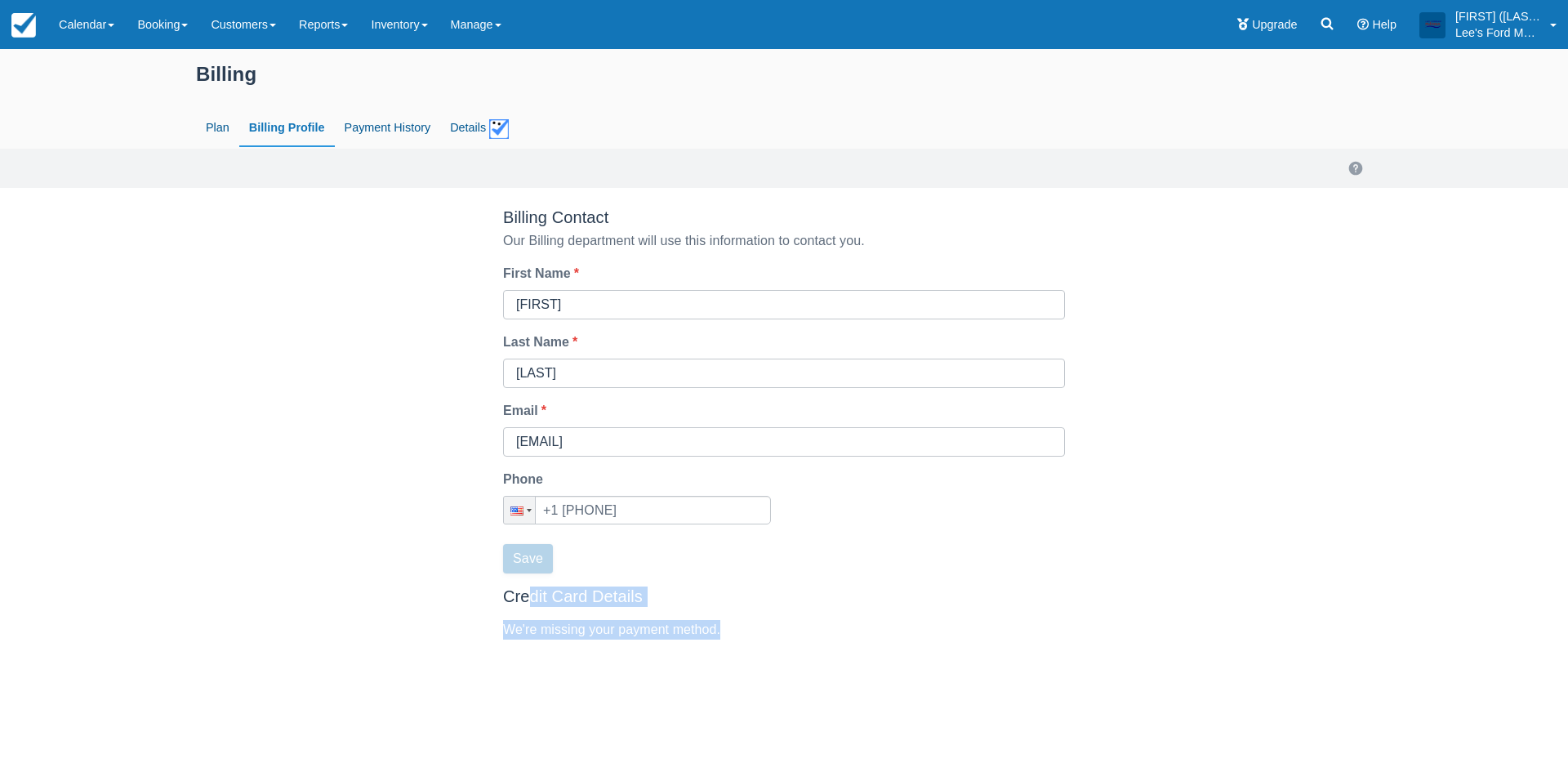drag, startPoint x: 737, startPoint y: 635, endPoint x: 526, endPoint y: 591, distance: 215.5389 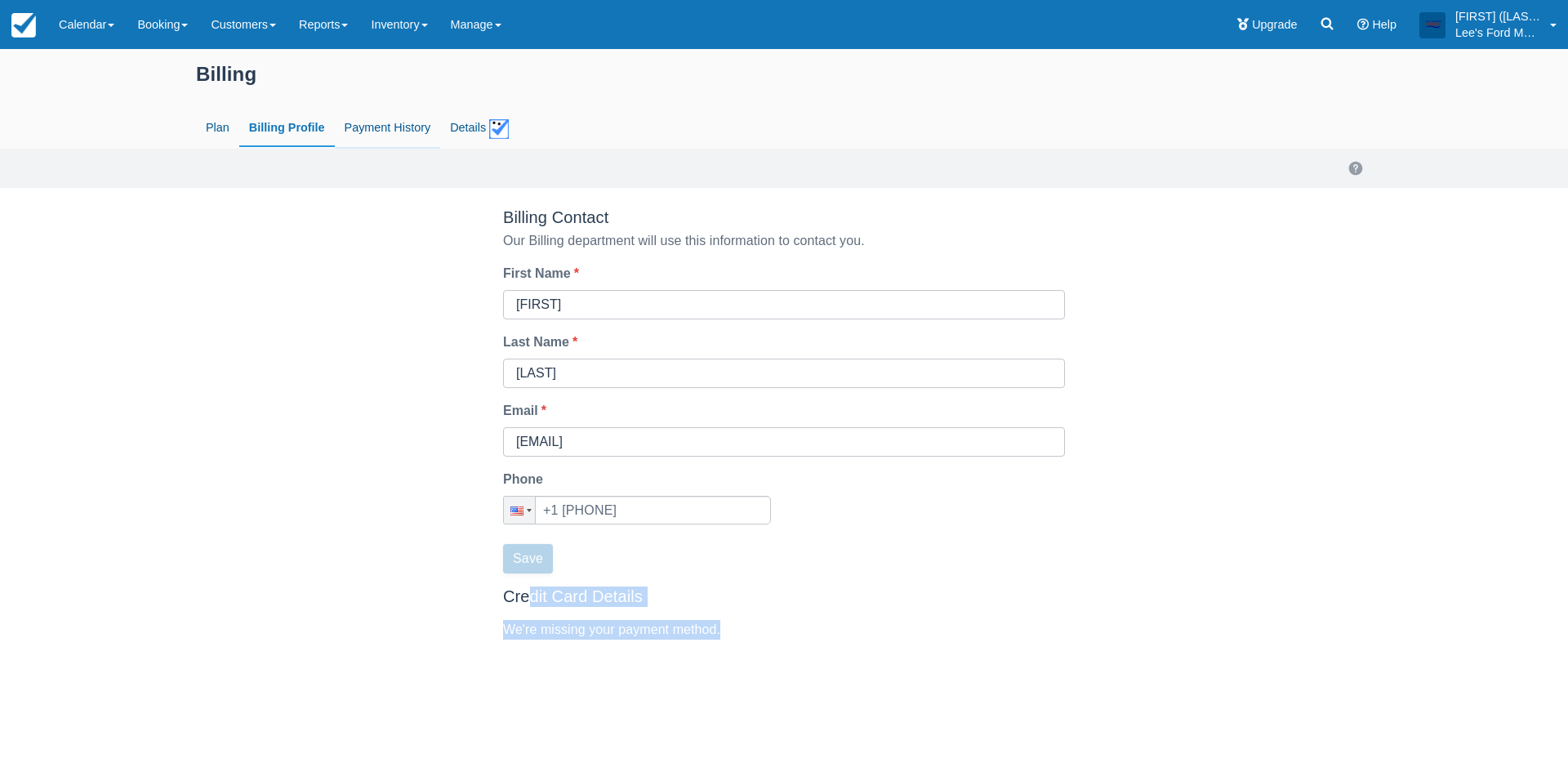 click on "Payment History" at bounding box center (388, 128) 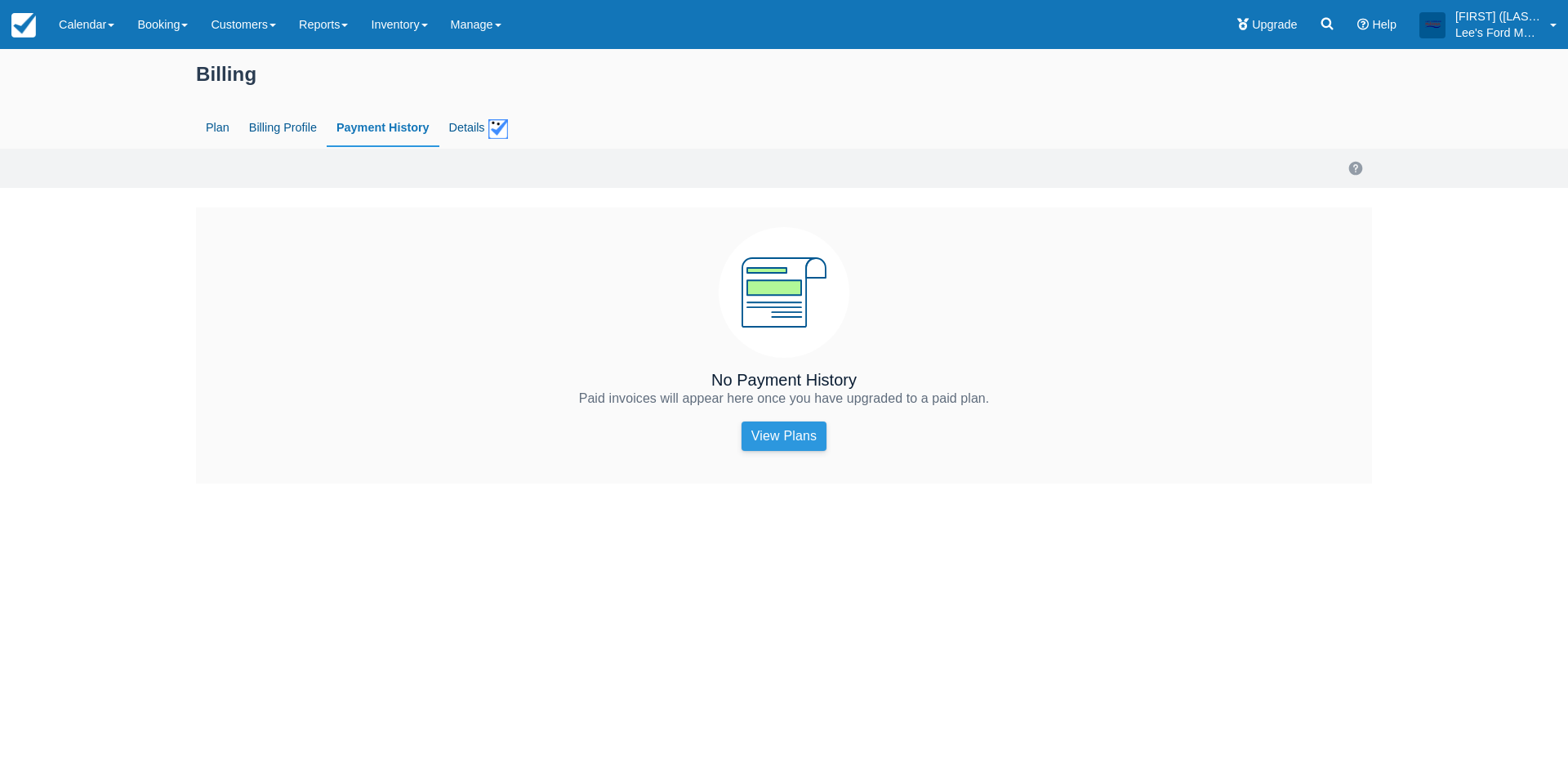 click on "View Plans" at bounding box center (784, 436) 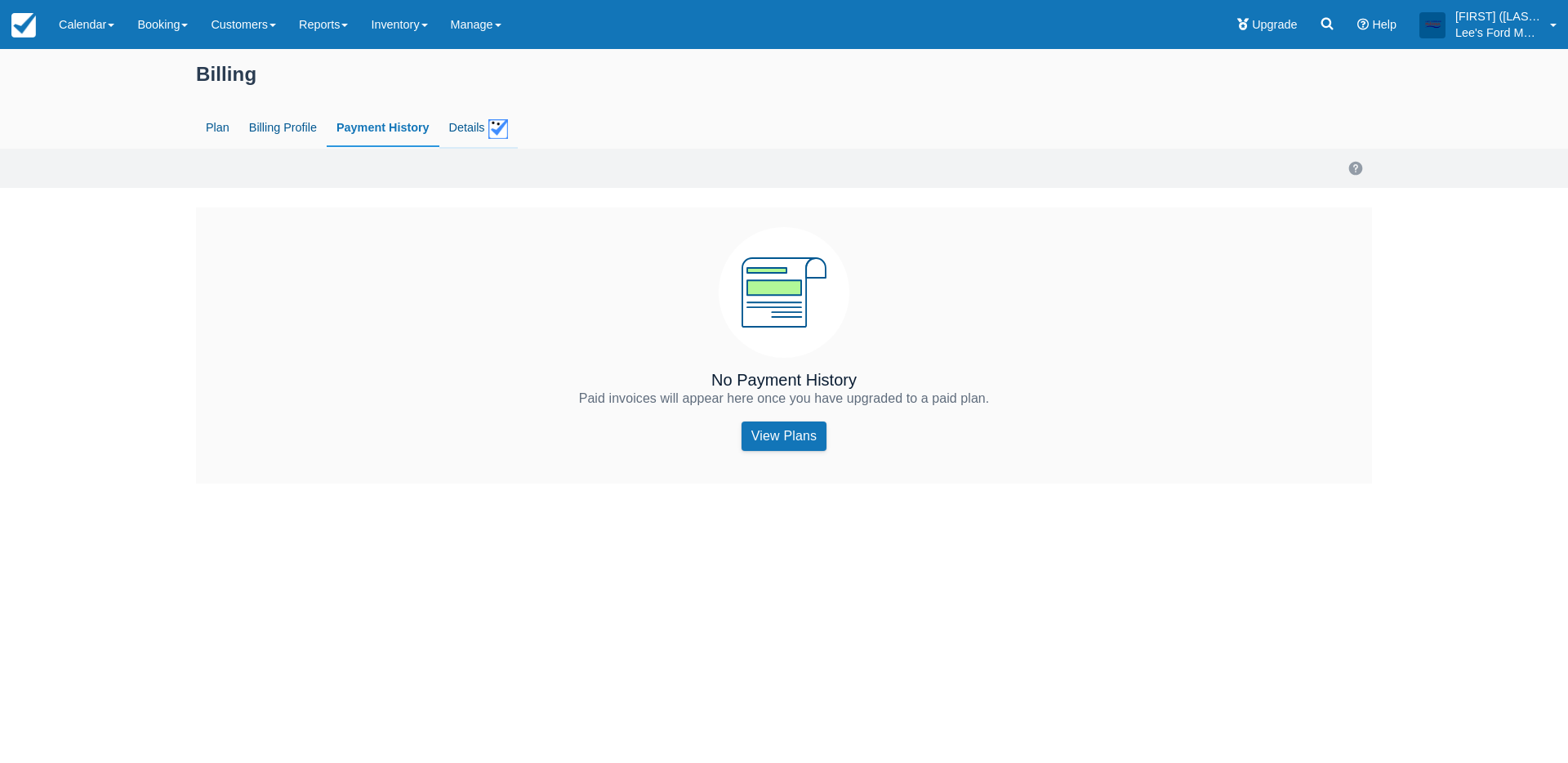 click on "Details" at bounding box center (479, 129) 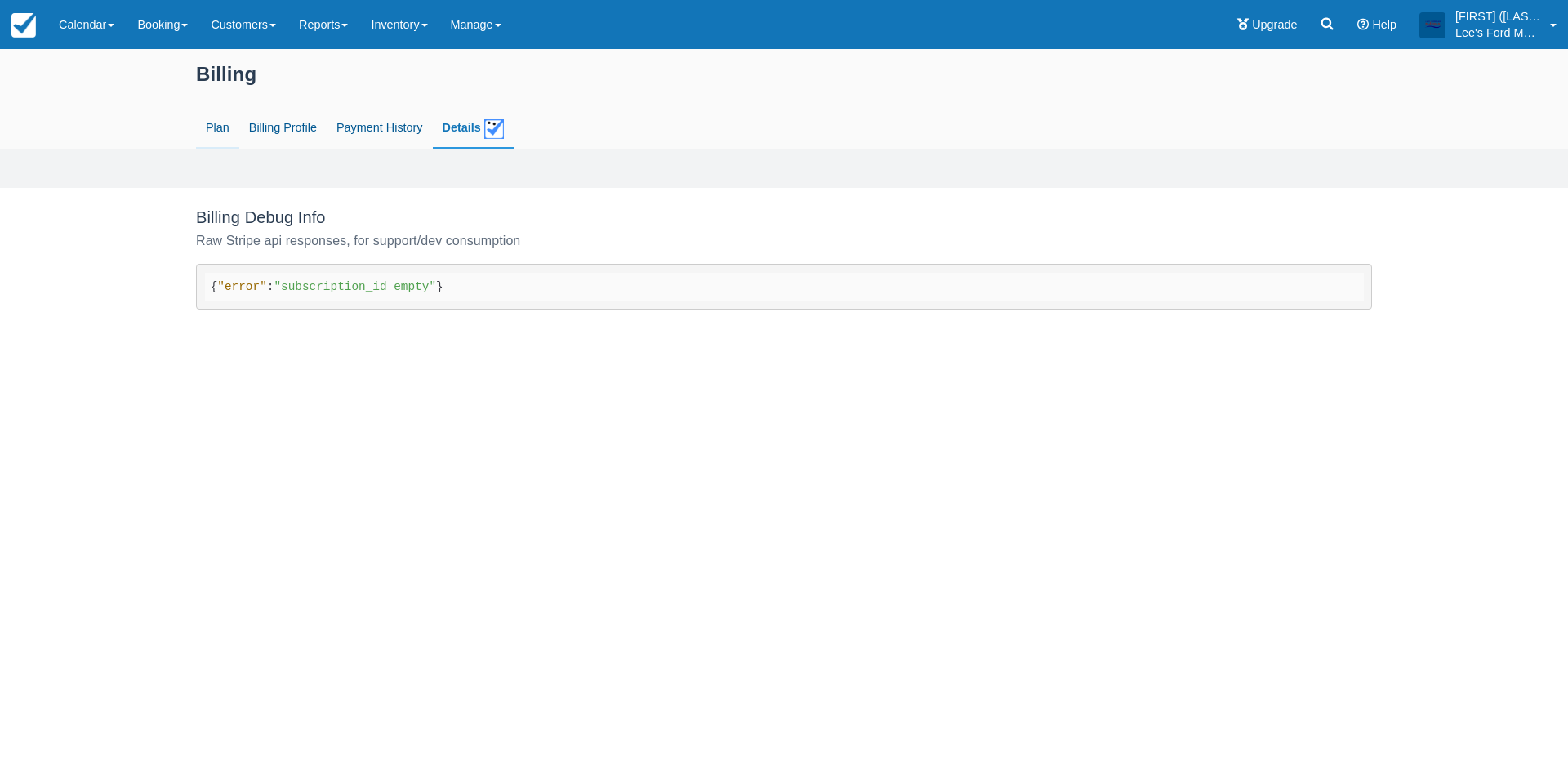 click on "Plan" at bounding box center (217, 128) 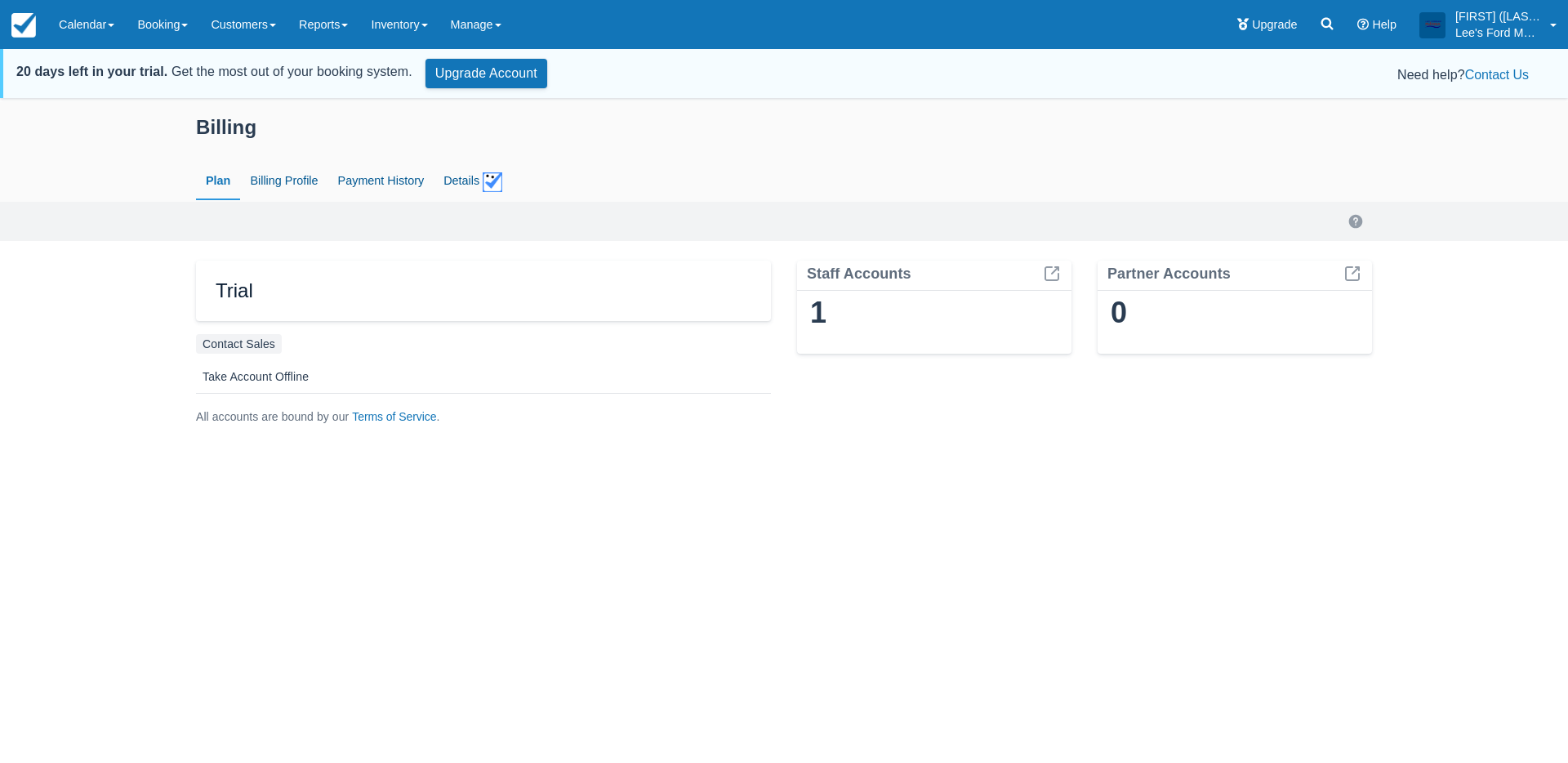click on "Contact Sales" at bounding box center (238, 344) 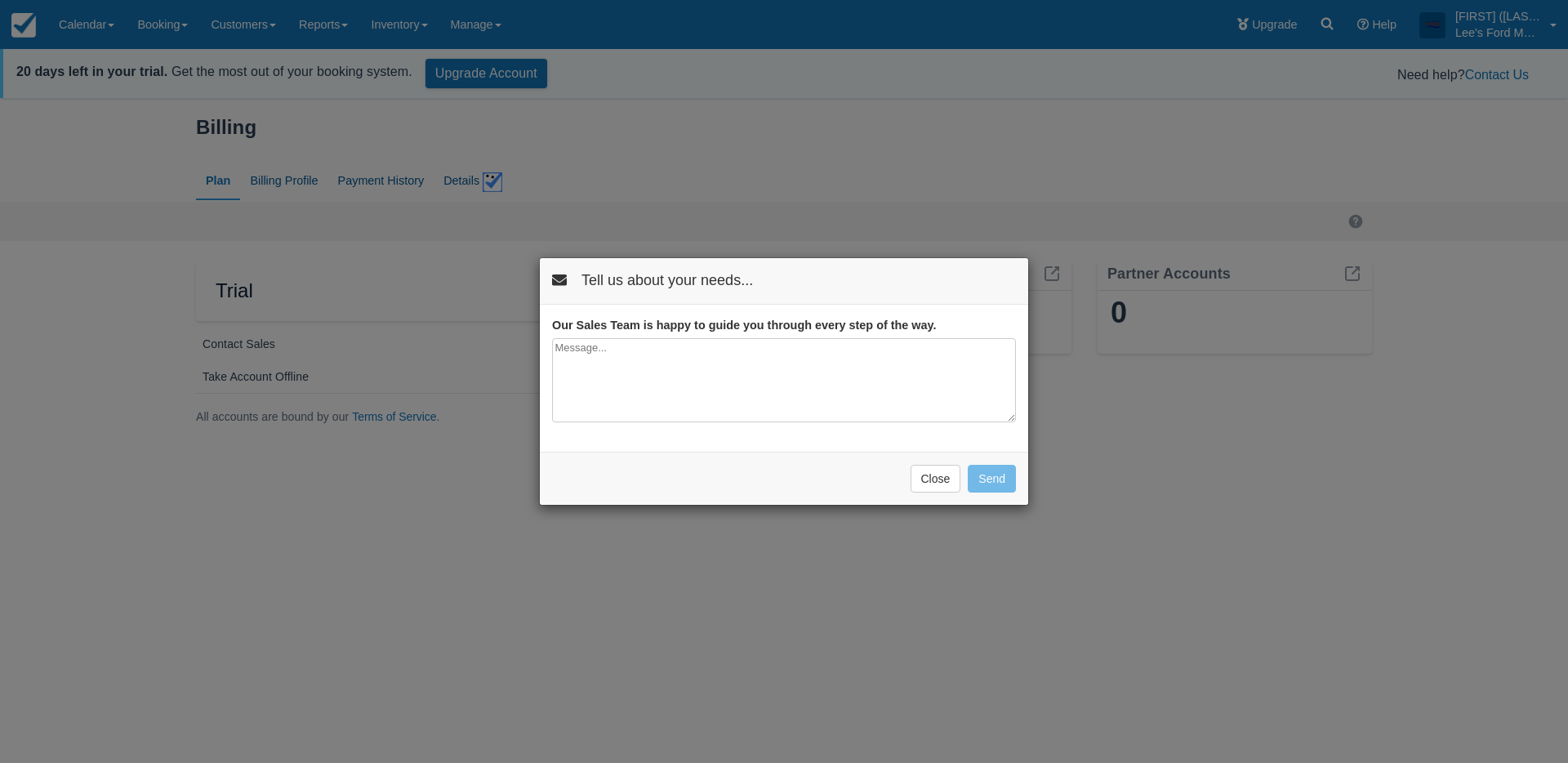 drag, startPoint x: 224, startPoint y: 340, endPoint x: 309, endPoint y: 220, distance: 147.05441 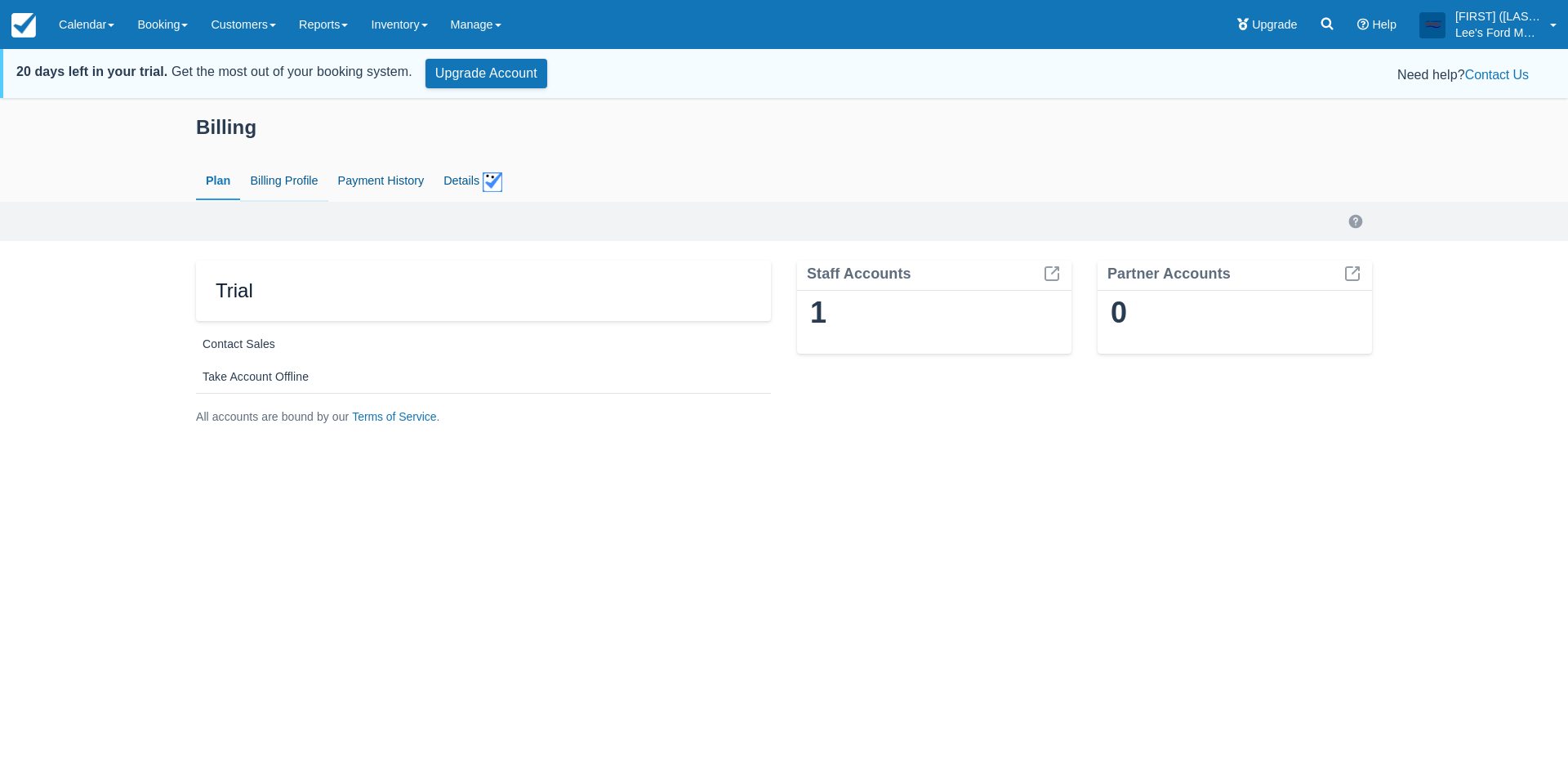 click on "Billing Profile" at bounding box center [283, 181] 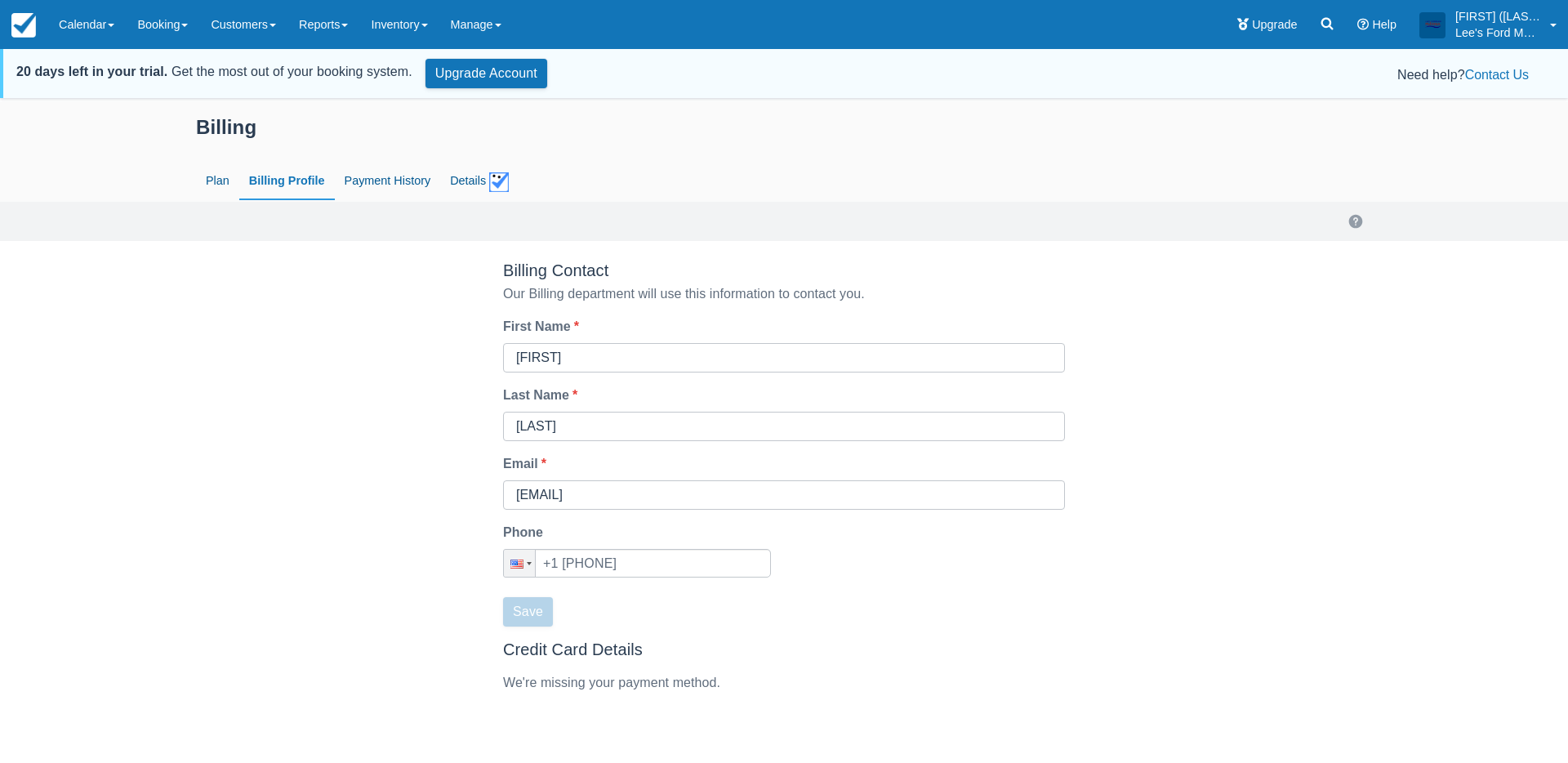 click on "Billing Plan Billing Profile Payment History Details" at bounding box center (784, 152) 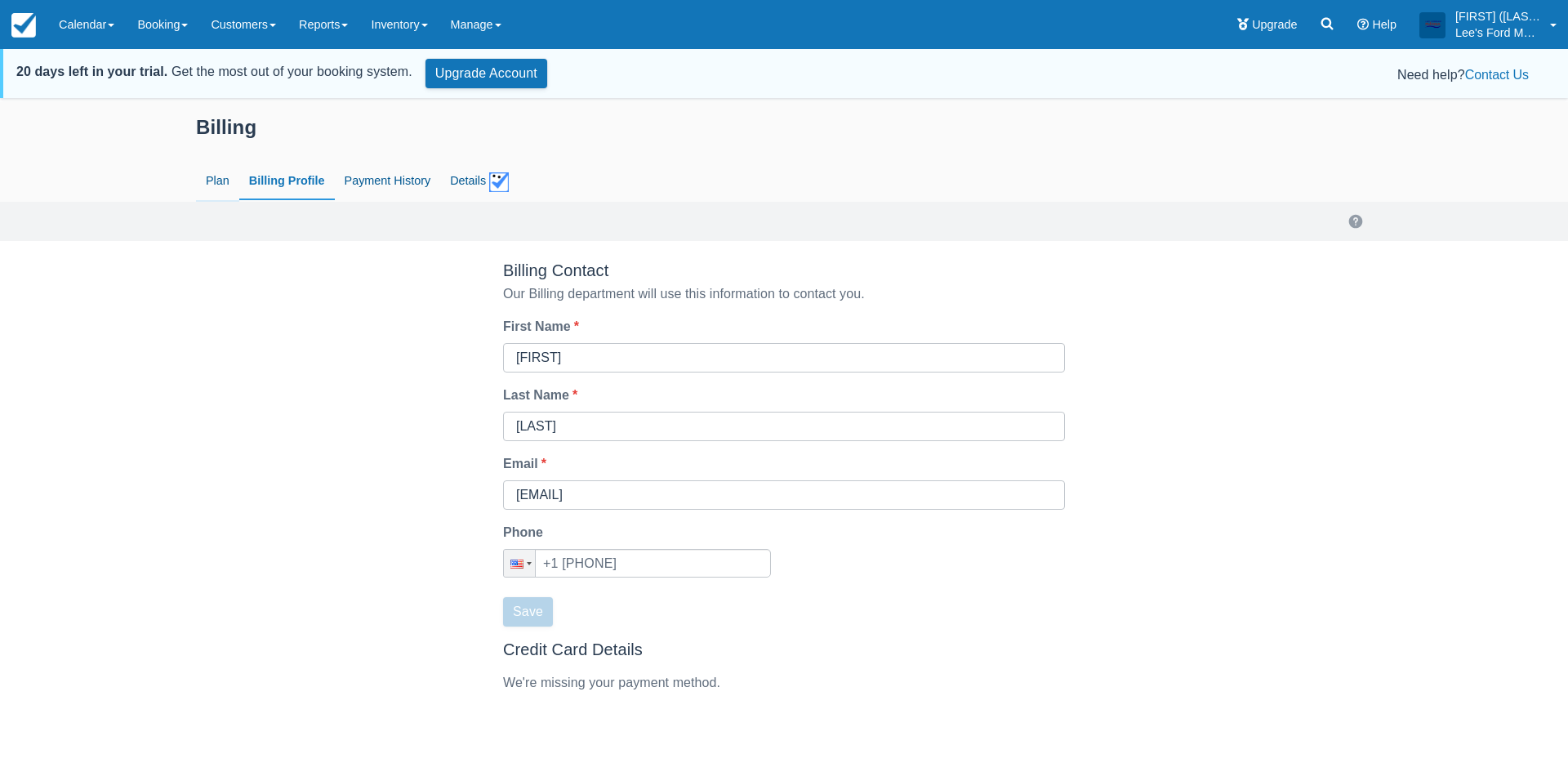 click on "Plan" at bounding box center (217, 181) 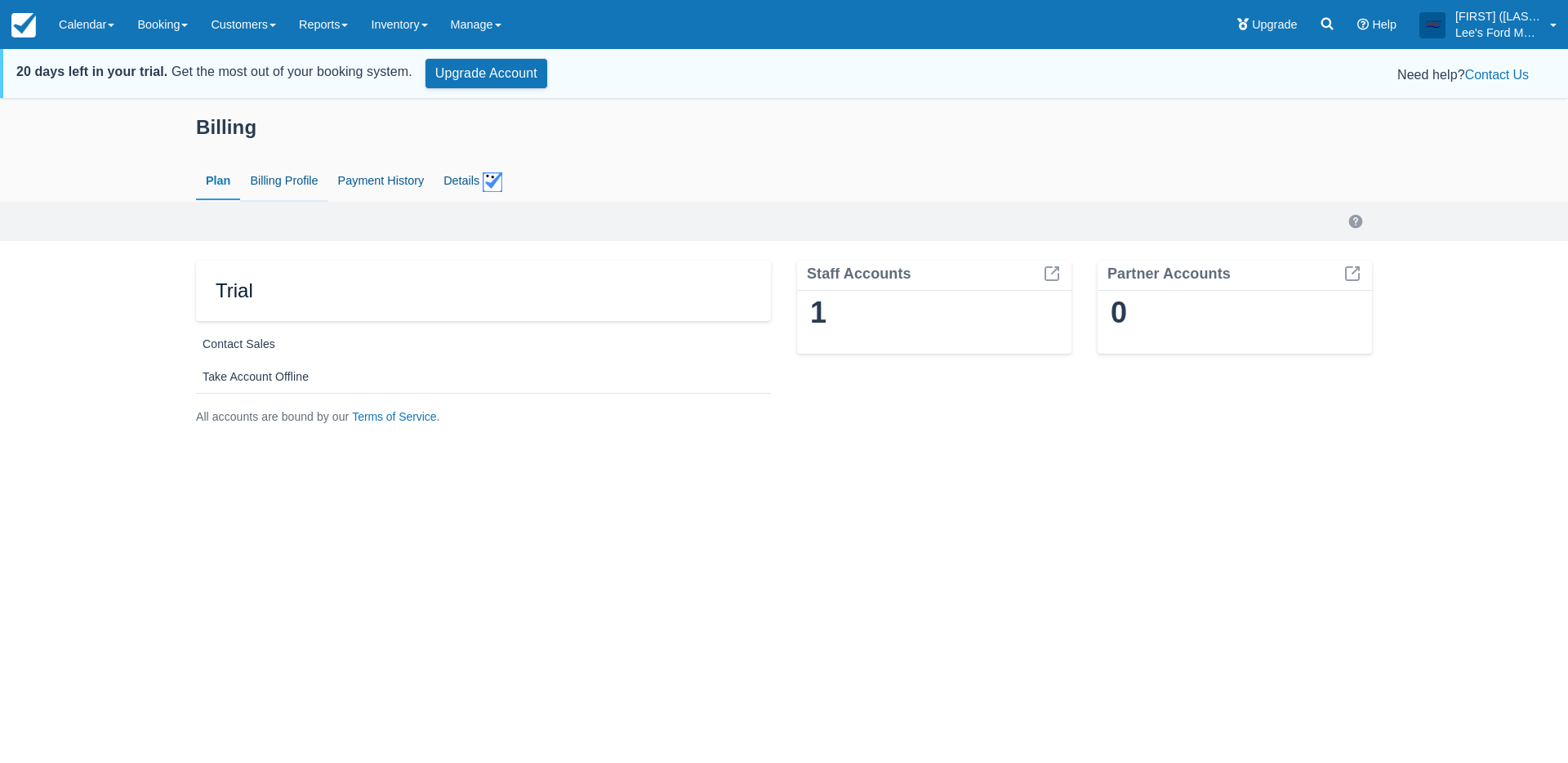 click on "Billing Profile" at bounding box center [283, 181] 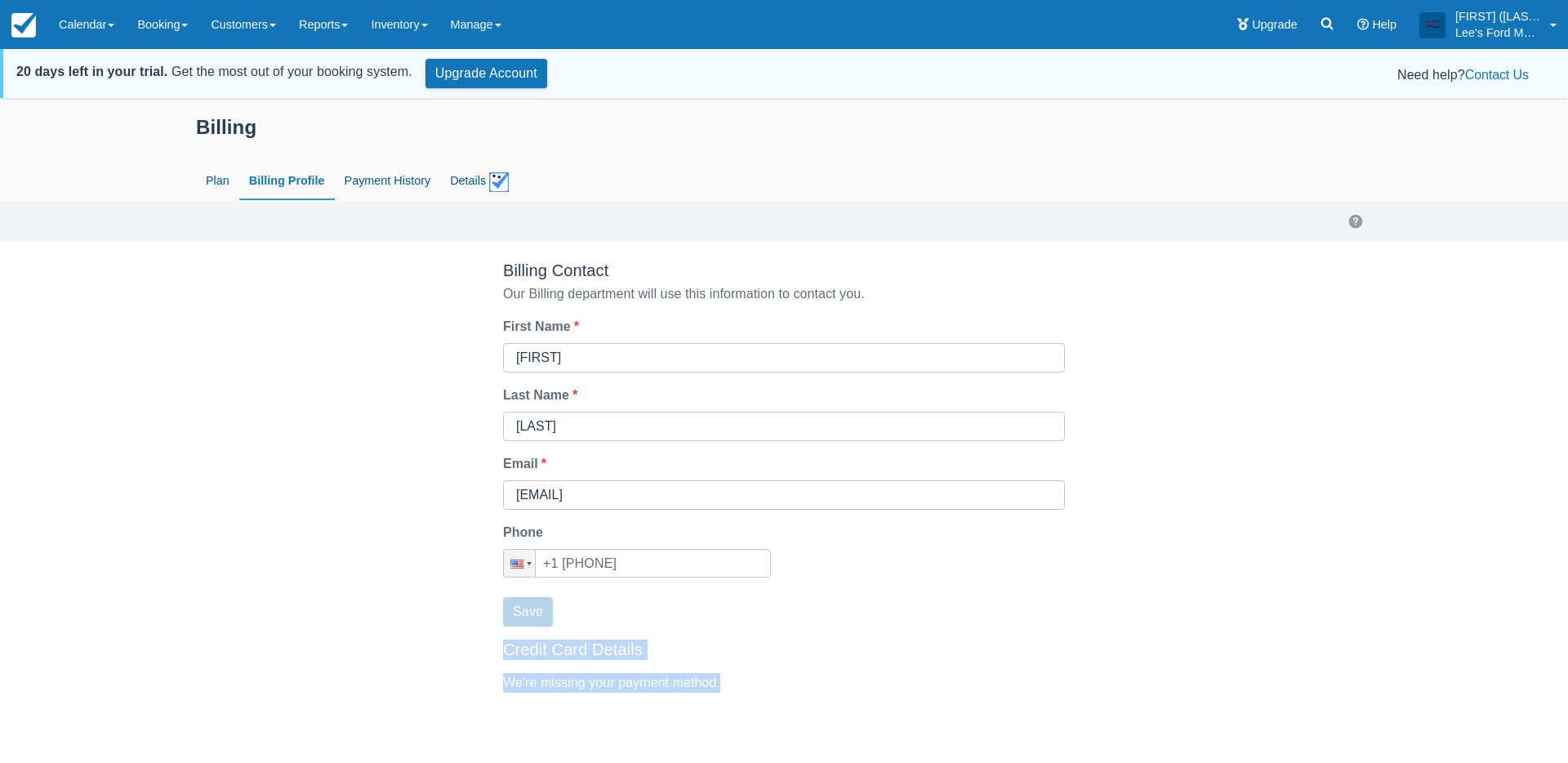 drag, startPoint x: 785, startPoint y: 701, endPoint x: 425, endPoint y: 632, distance: 366.5529 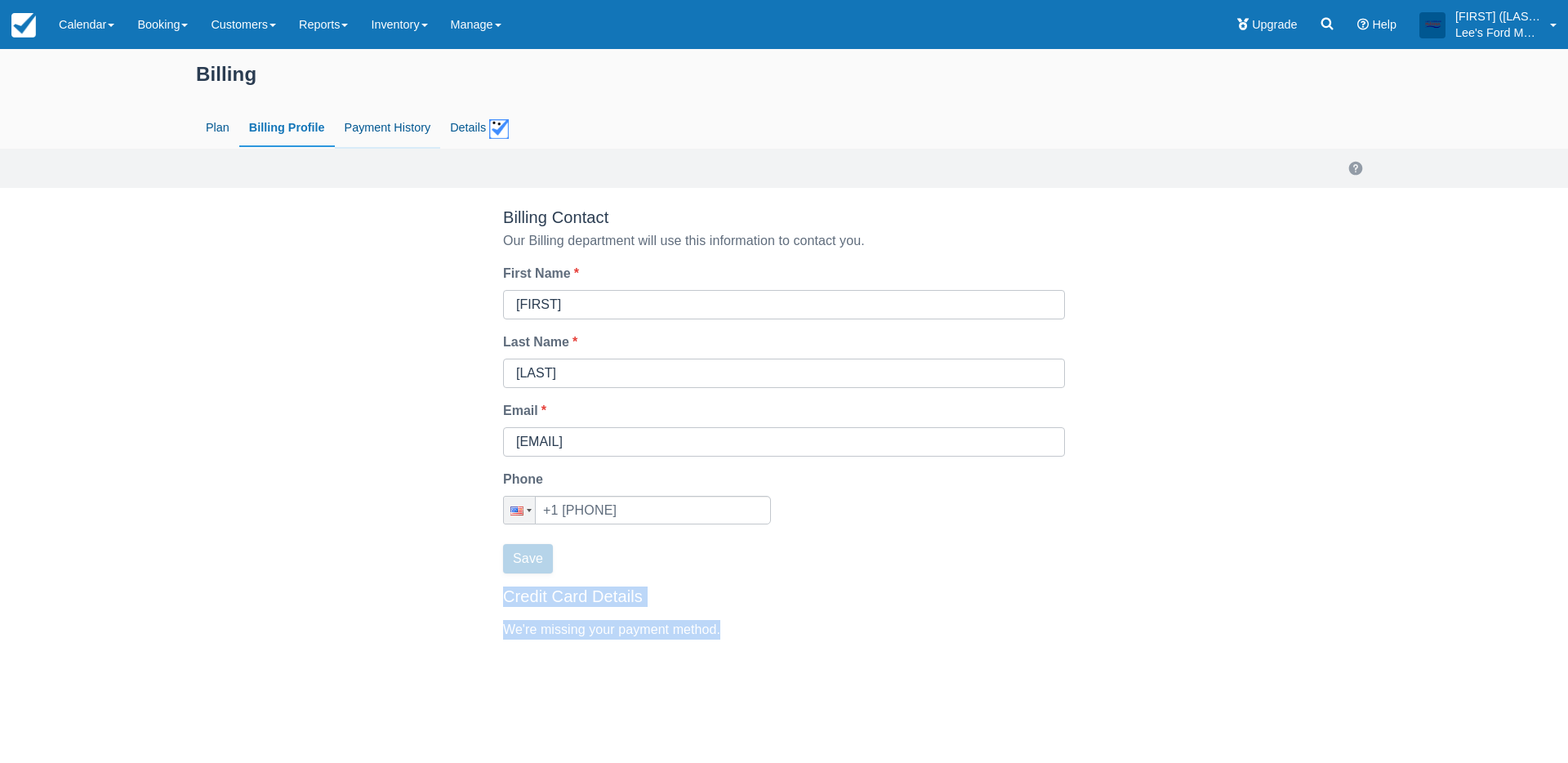 click on "Payment History" at bounding box center (388, 128) 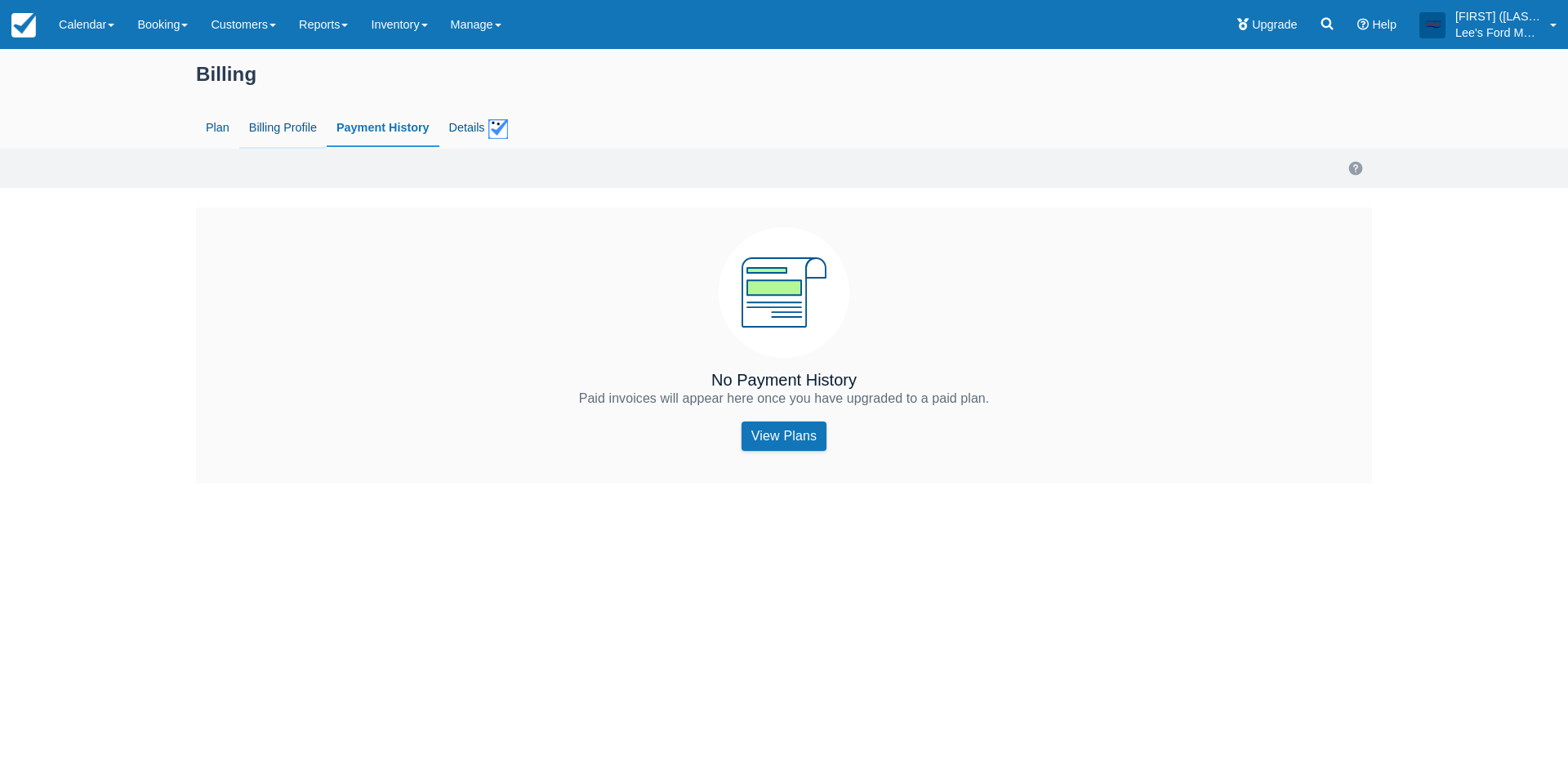 click on "Billing Profile" at bounding box center [283, 128] 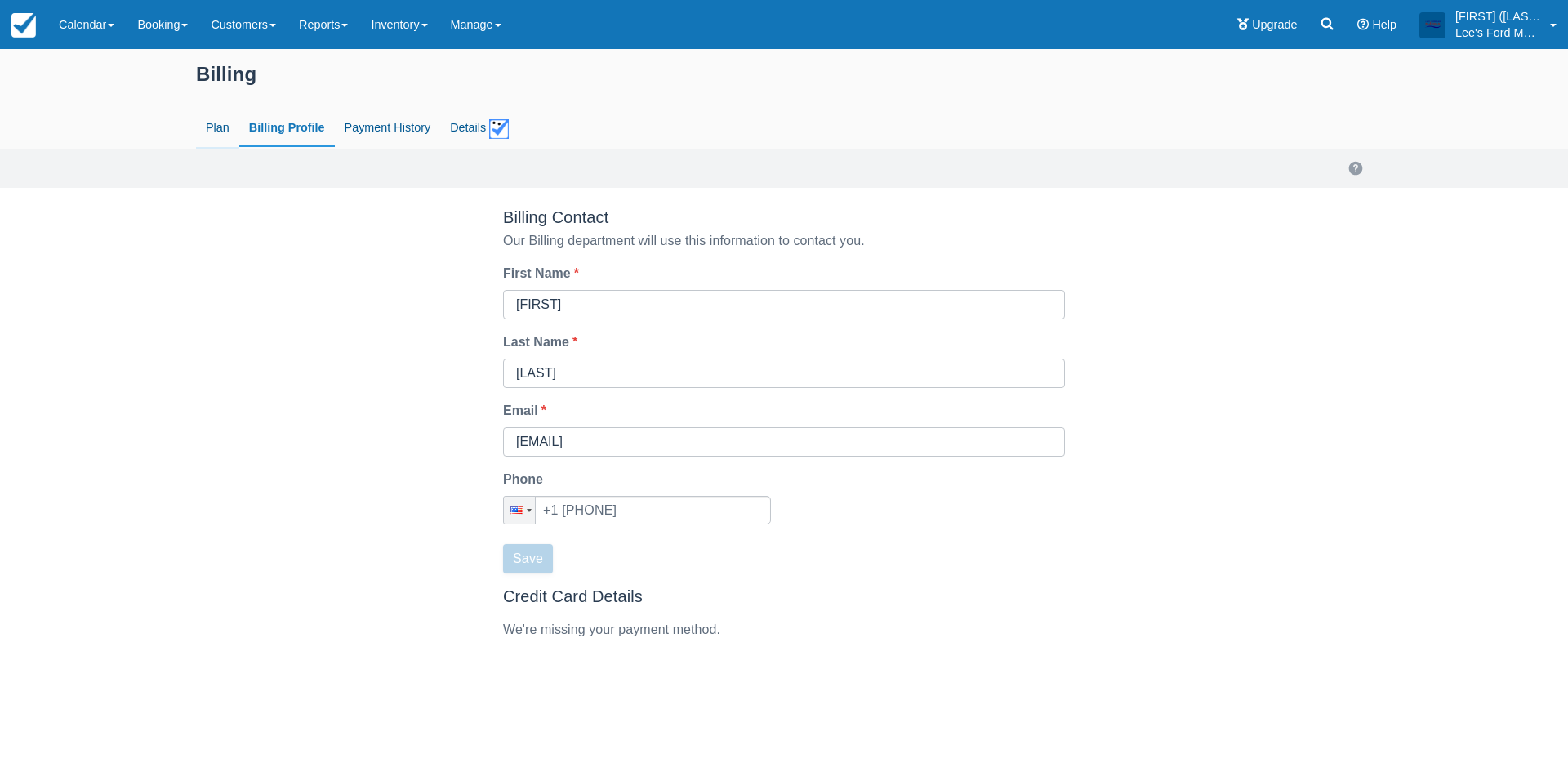 click on "Plan" at bounding box center (217, 128) 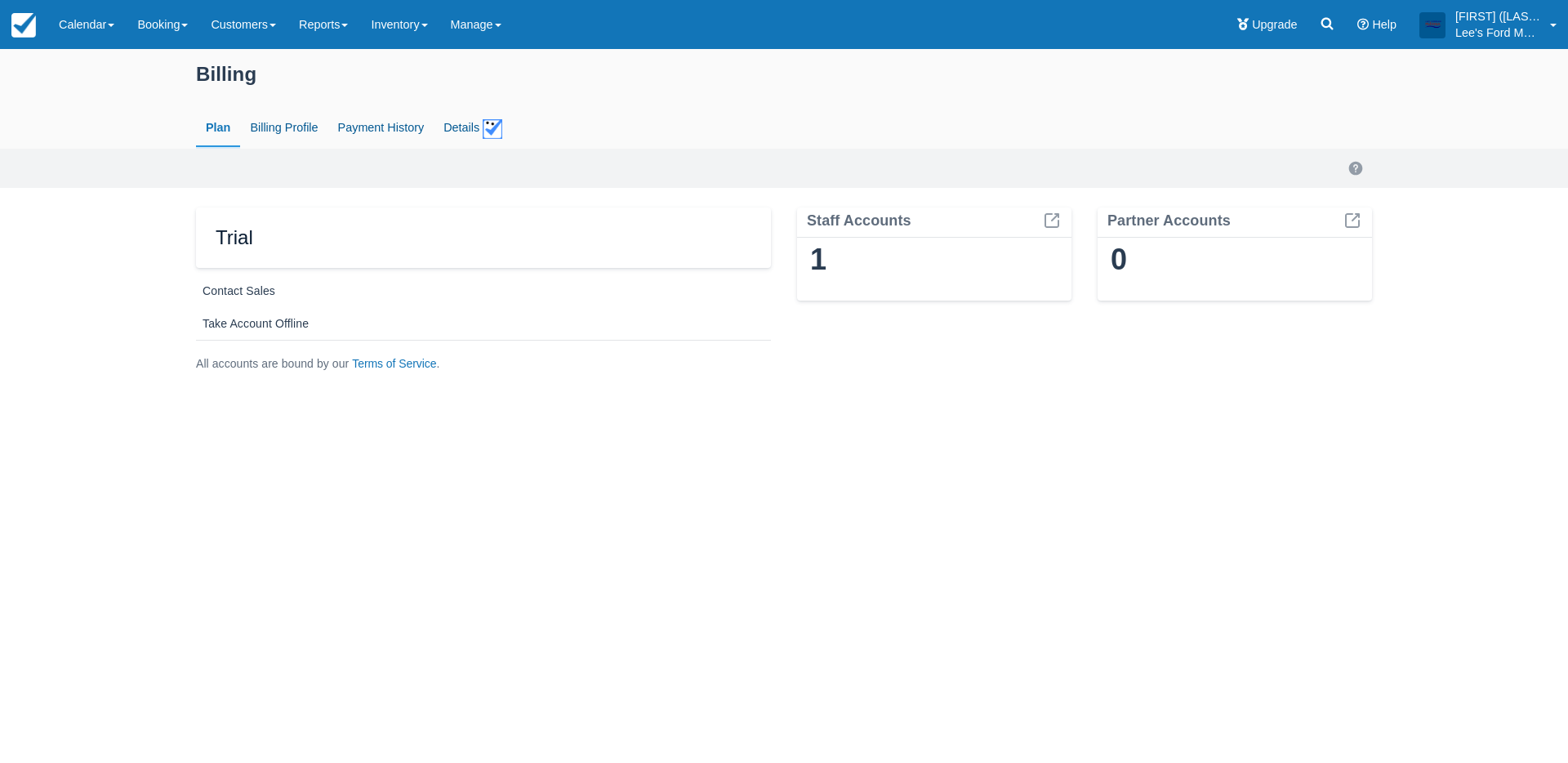 scroll, scrollTop: 0, scrollLeft: 0, axis: both 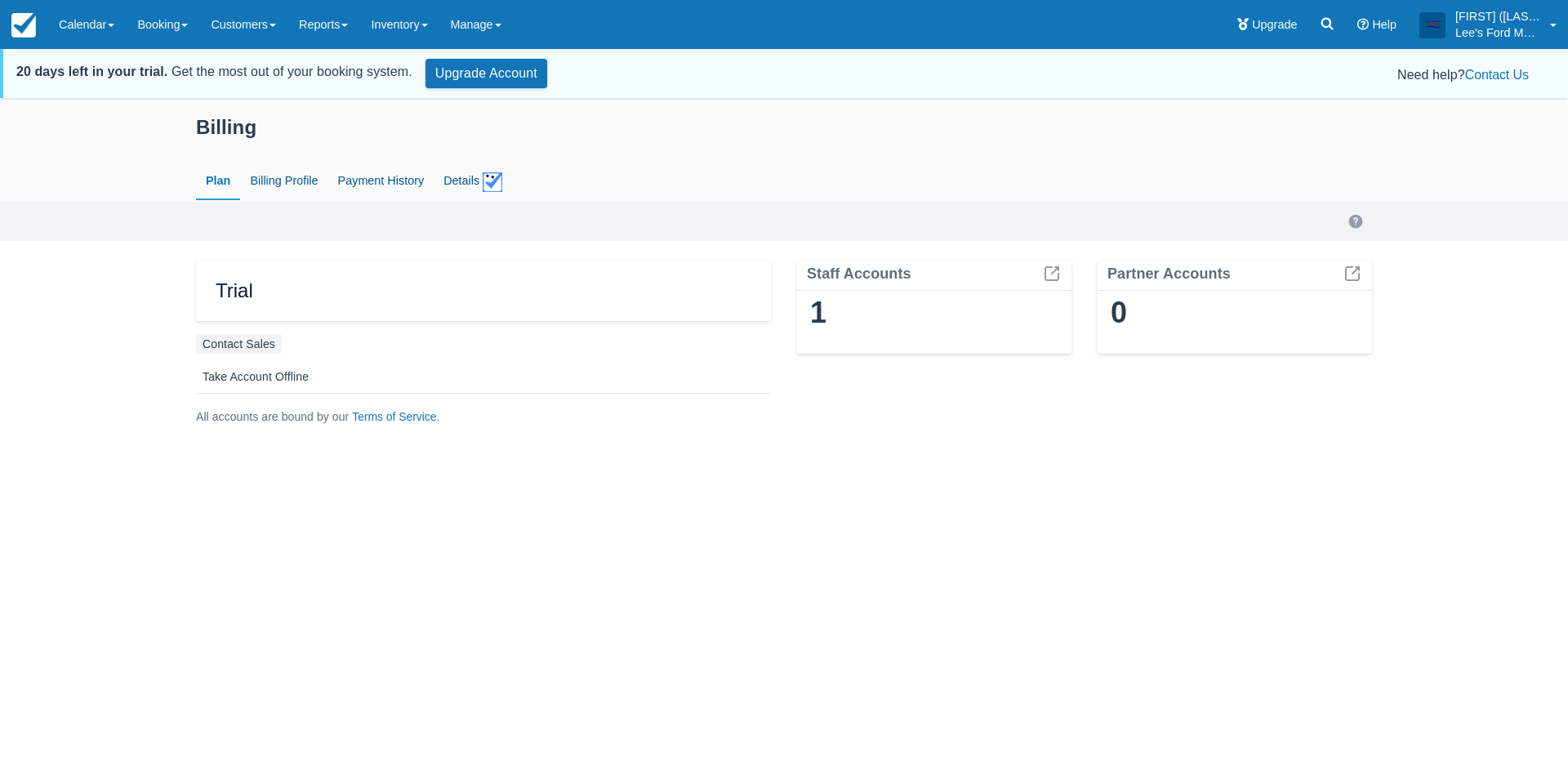 drag, startPoint x: 414, startPoint y: 334, endPoint x: 268, endPoint y: 351, distance: 146.98639 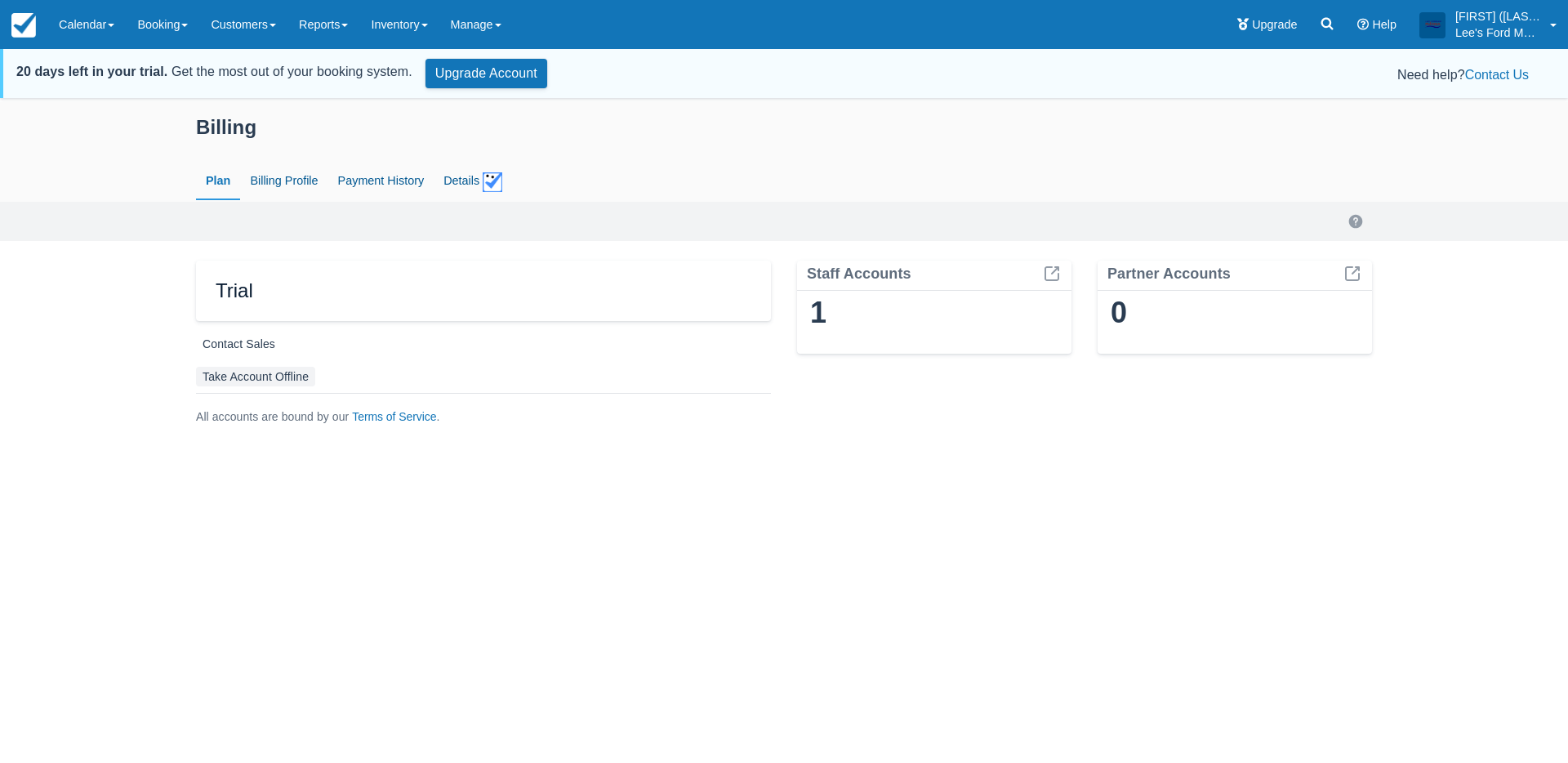 click on "Take Account Offline" at bounding box center [256, 377] 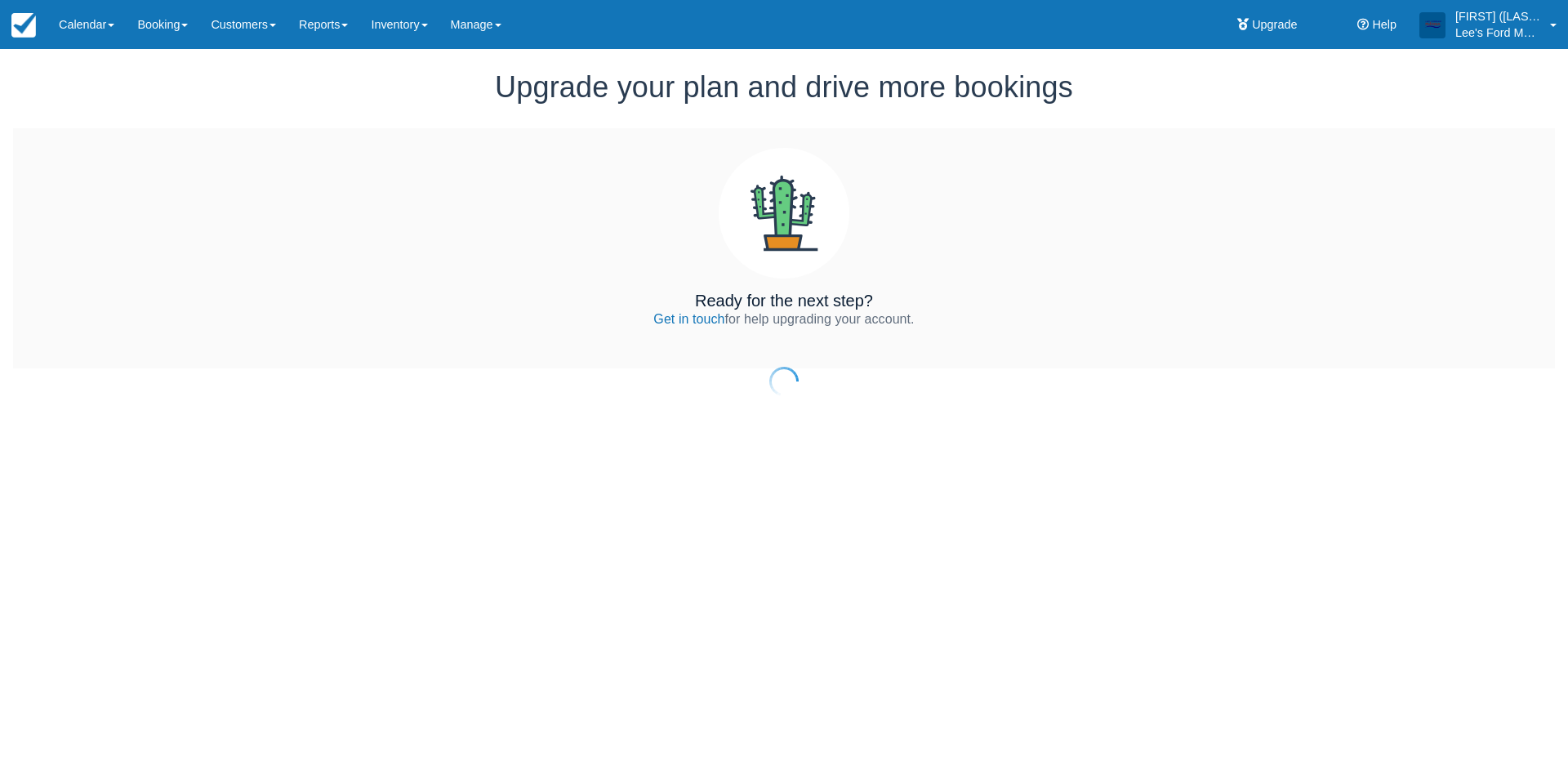 scroll, scrollTop: 0, scrollLeft: 0, axis: both 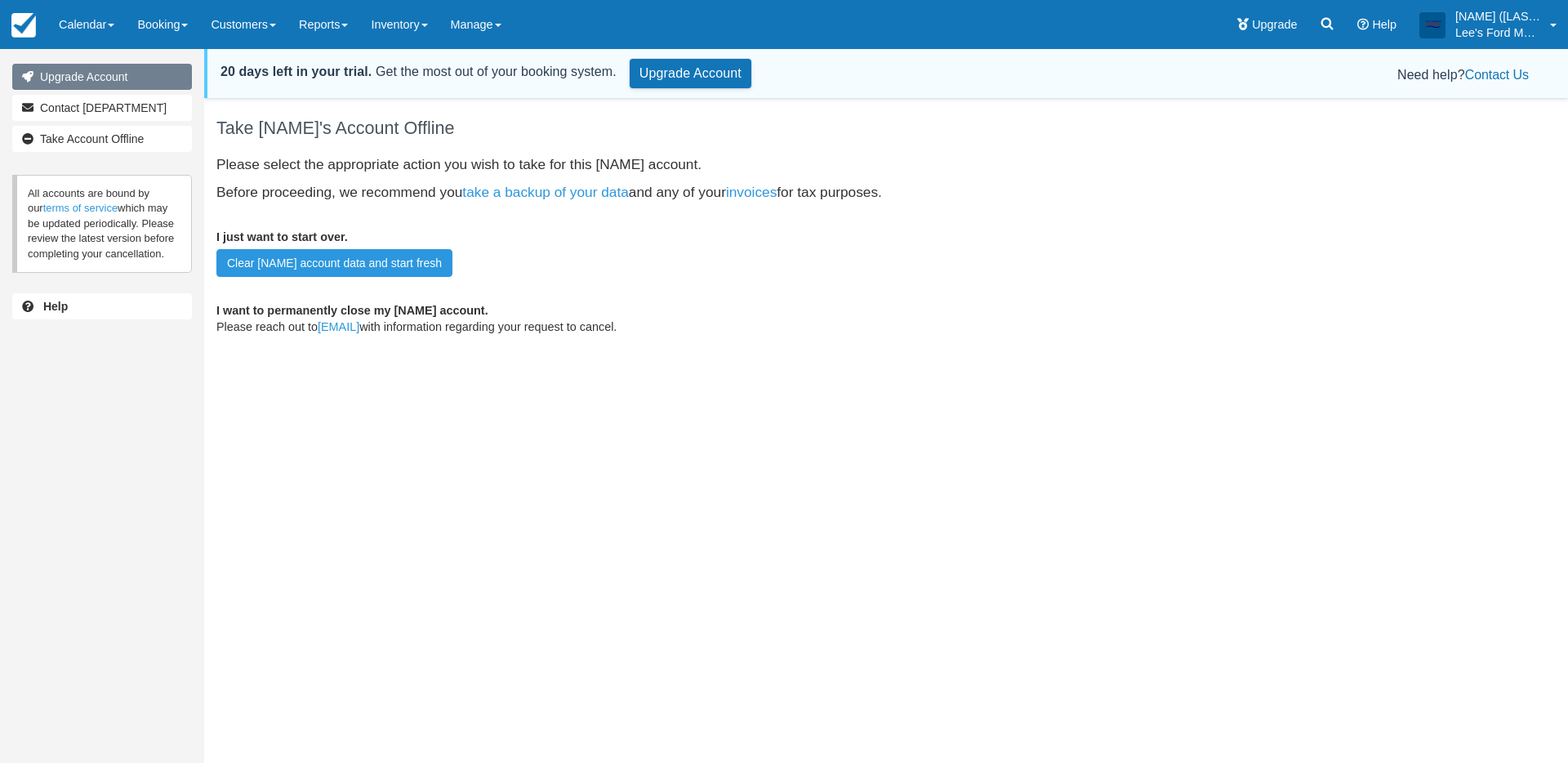 click on "Upgrade Account" at bounding box center [102, 77] 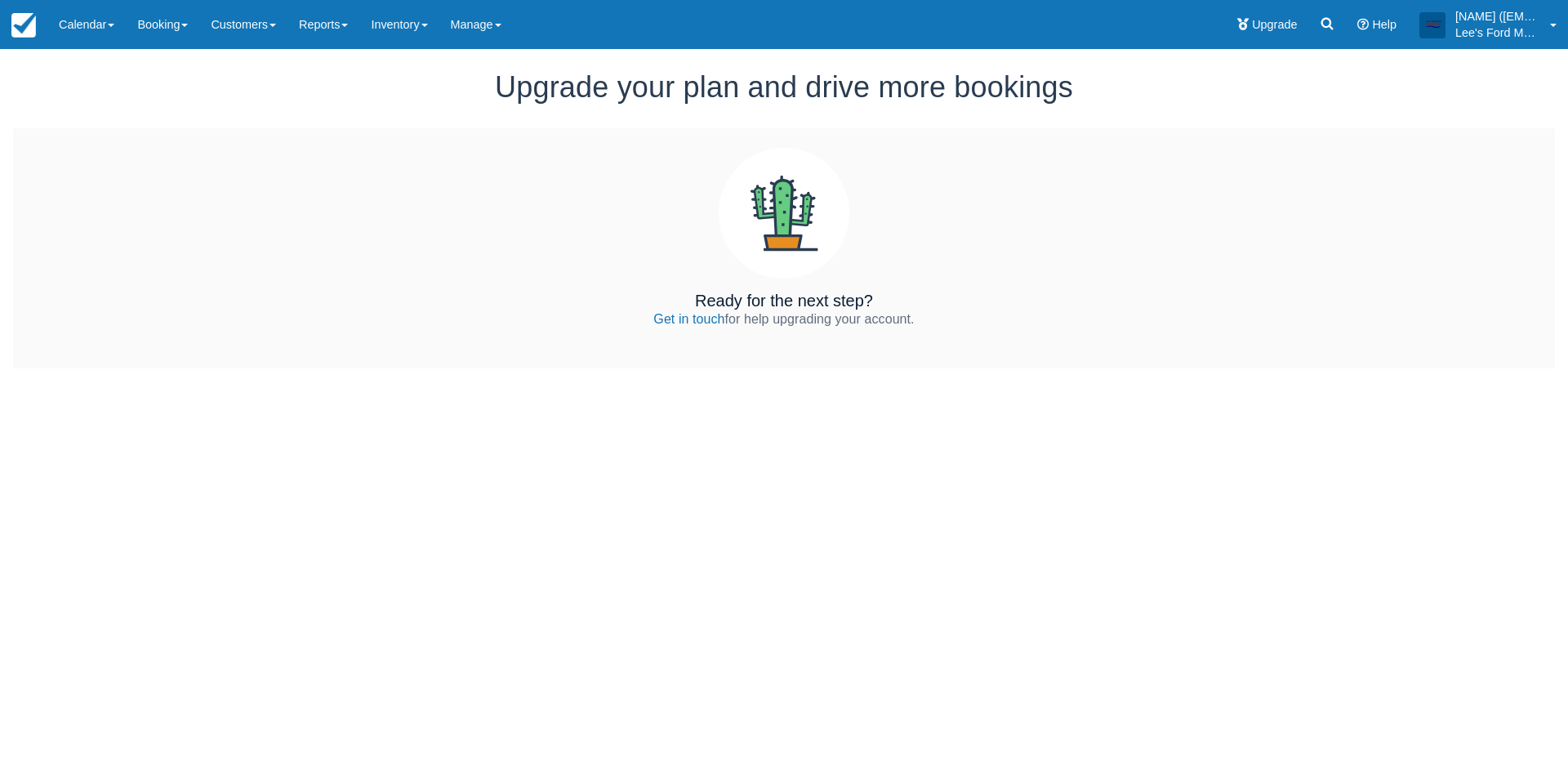 scroll, scrollTop: 0, scrollLeft: 0, axis: both 